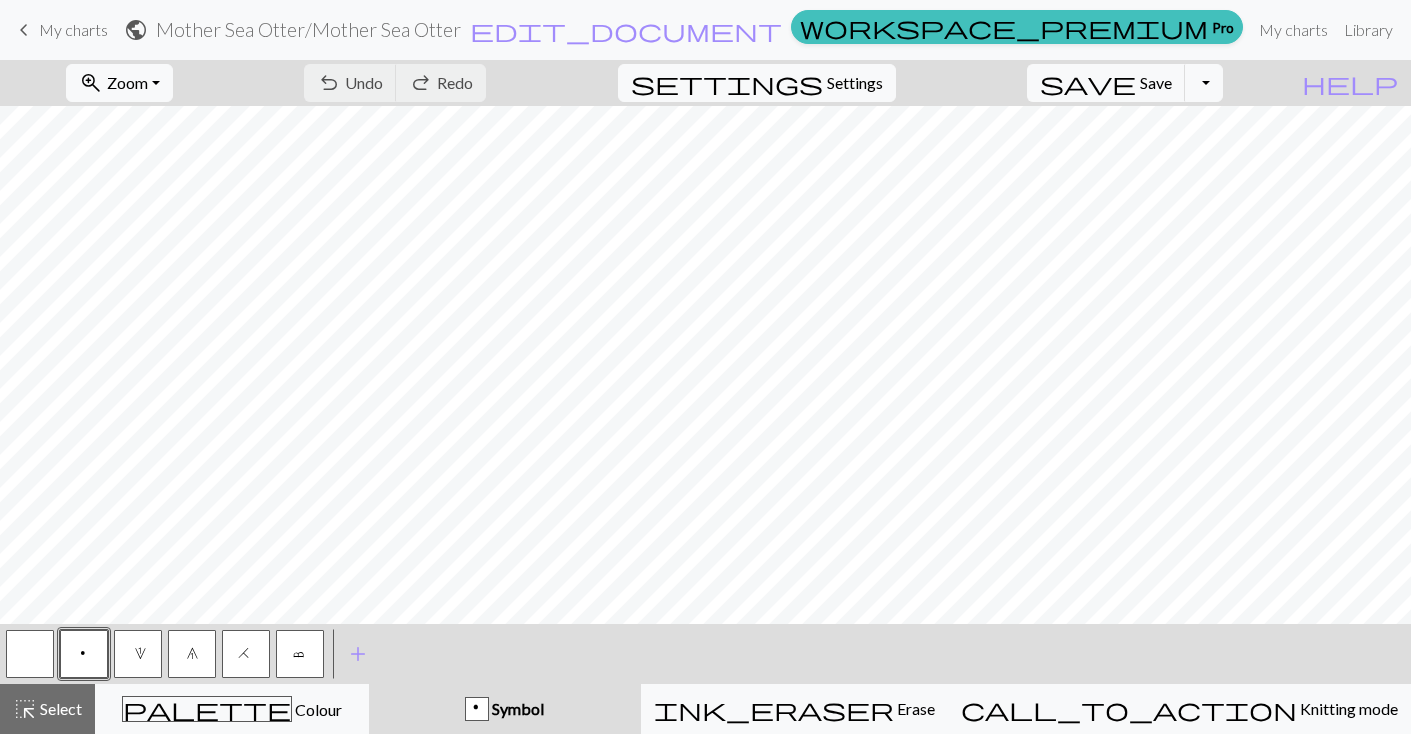 scroll, scrollTop: 0, scrollLeft: 0, axis: both 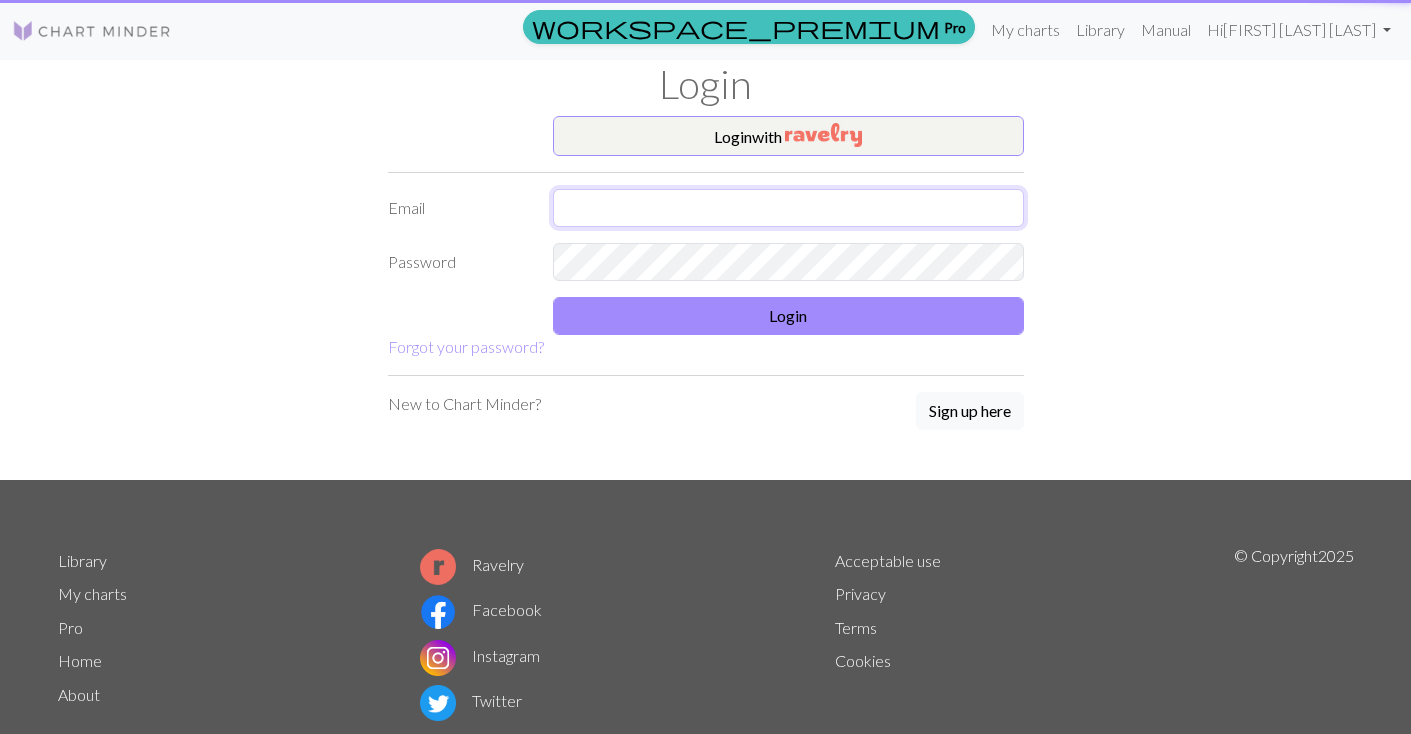 type on "[EMAIL]" 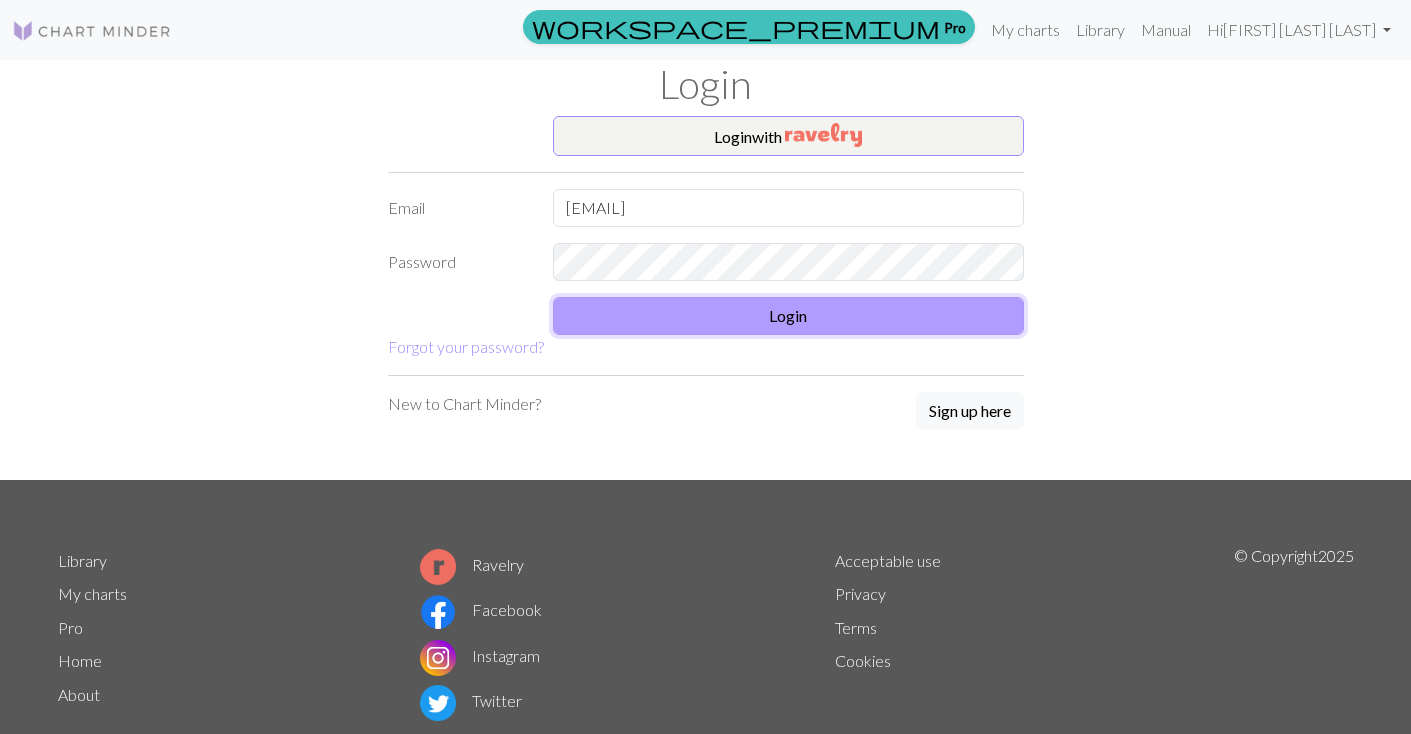 click on "Login" at bounding box center [788, 316] 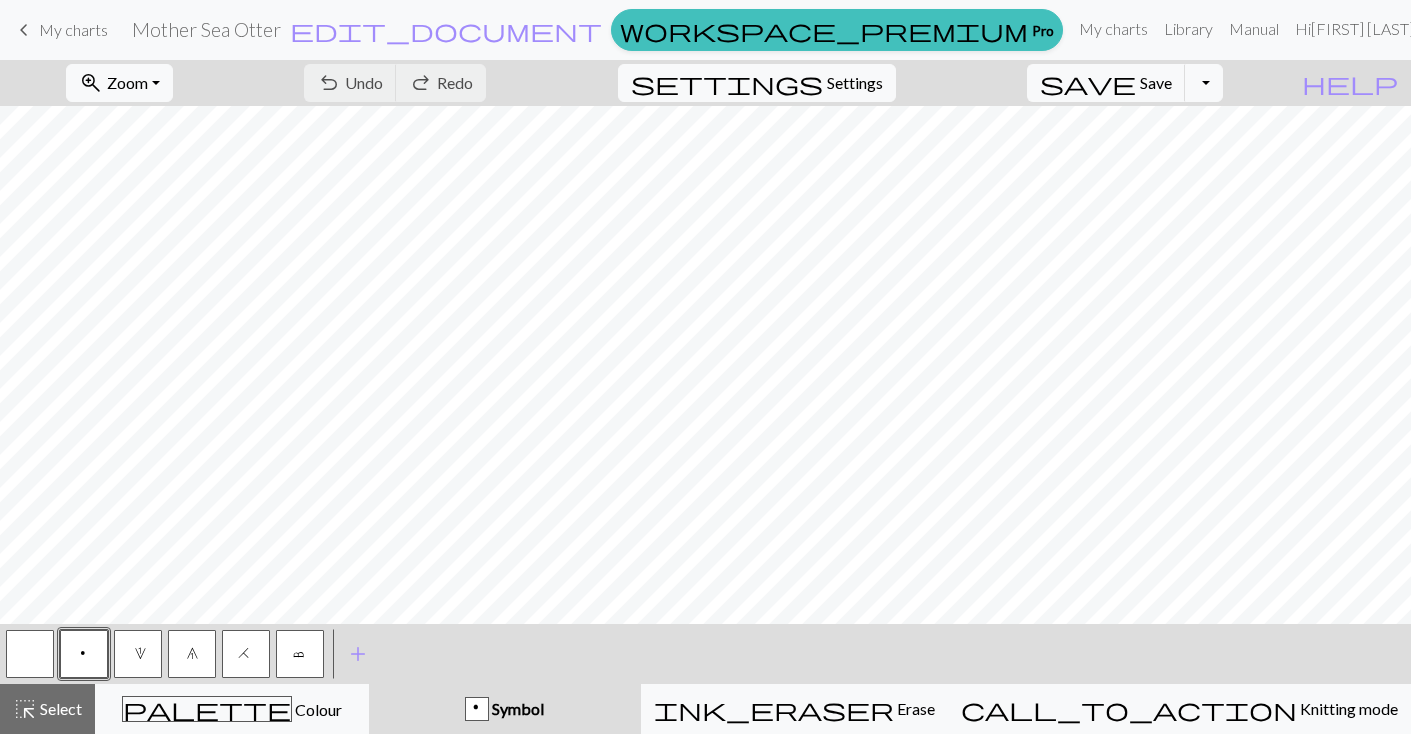 scroll, scrollTop: 0, scrollLeft: 0, axis: both 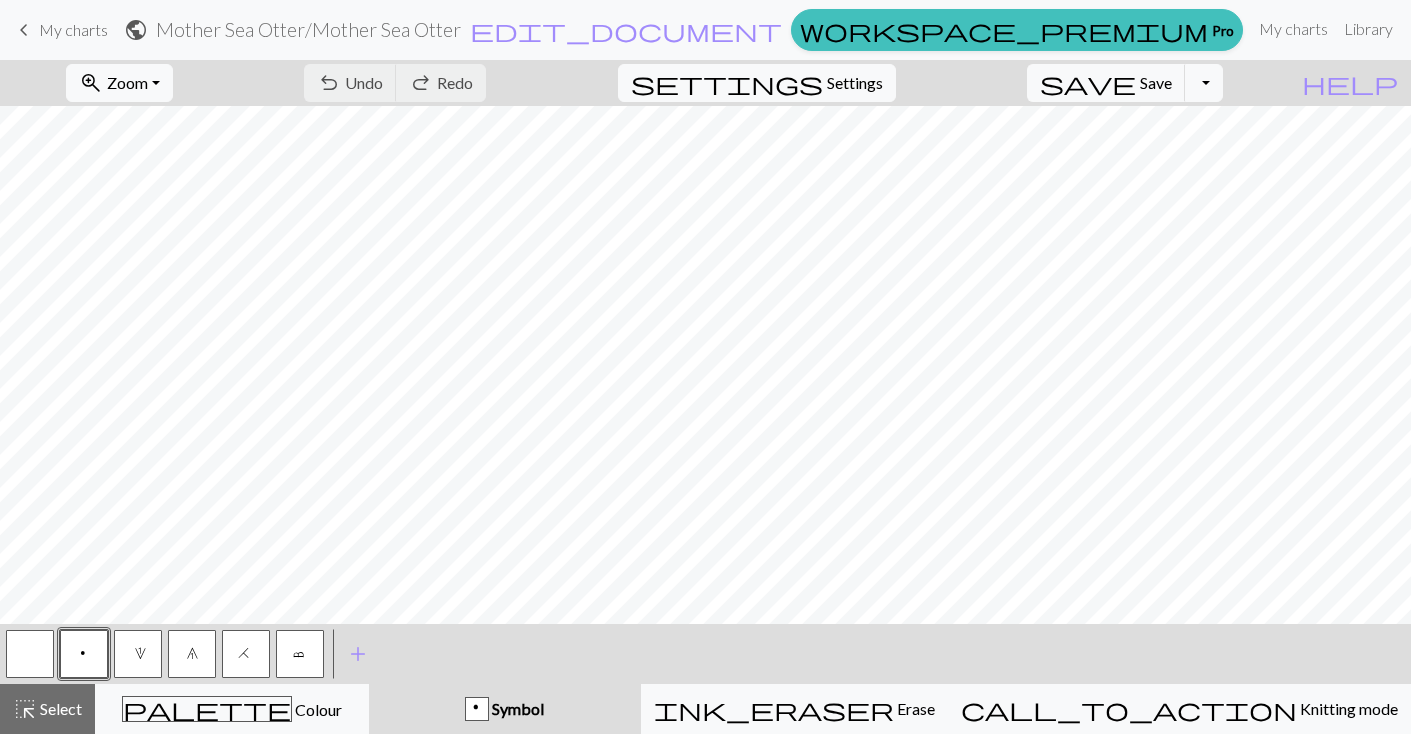 click on "My charts" at bounding box center [73, 29] 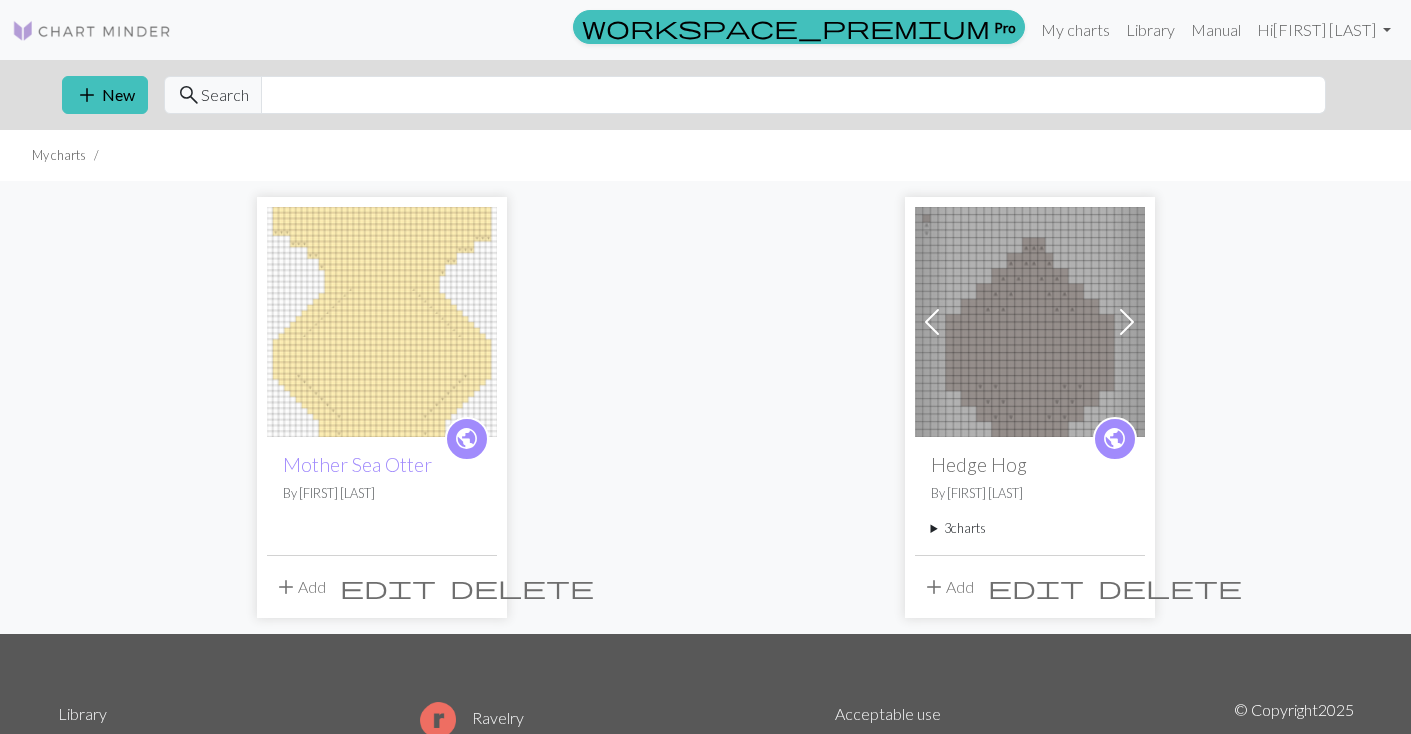 click at bounding box center [1127, 322] 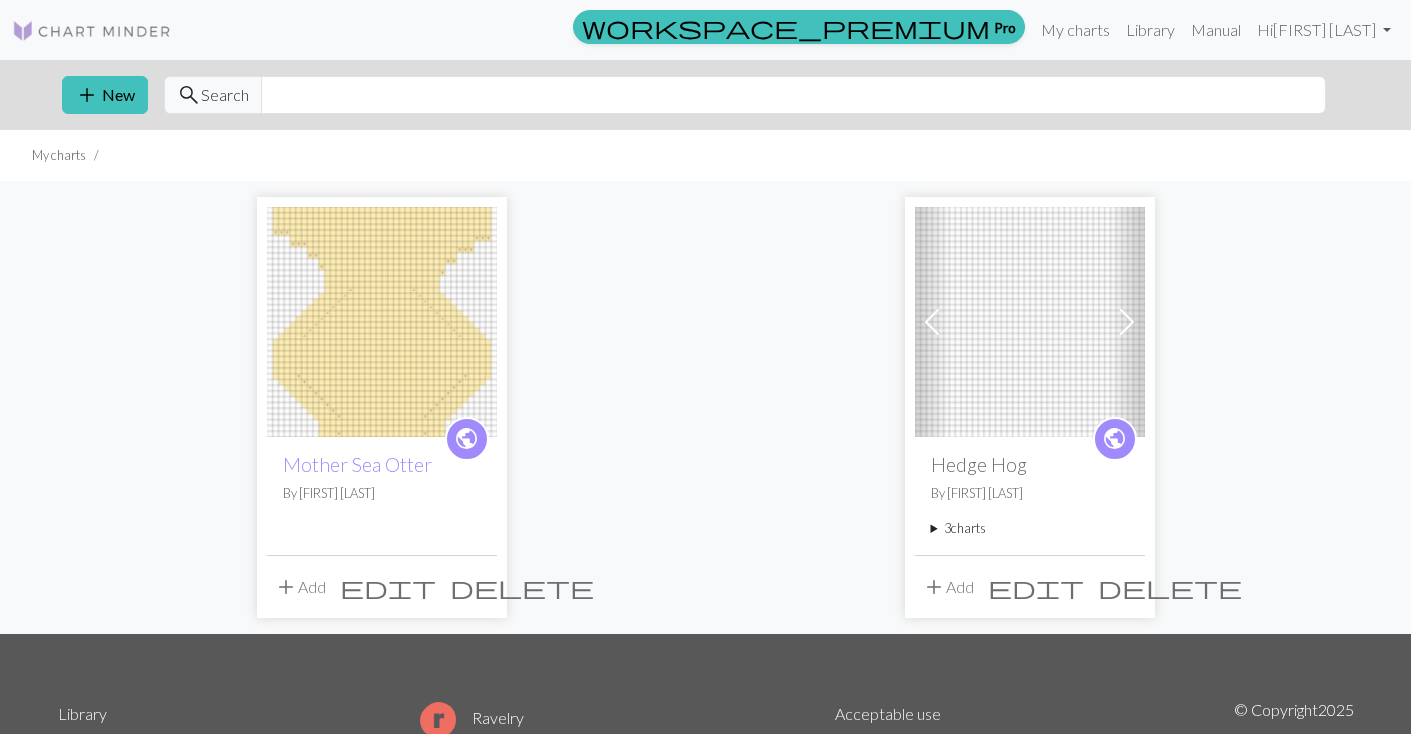 click at bounding box center (932, 322) 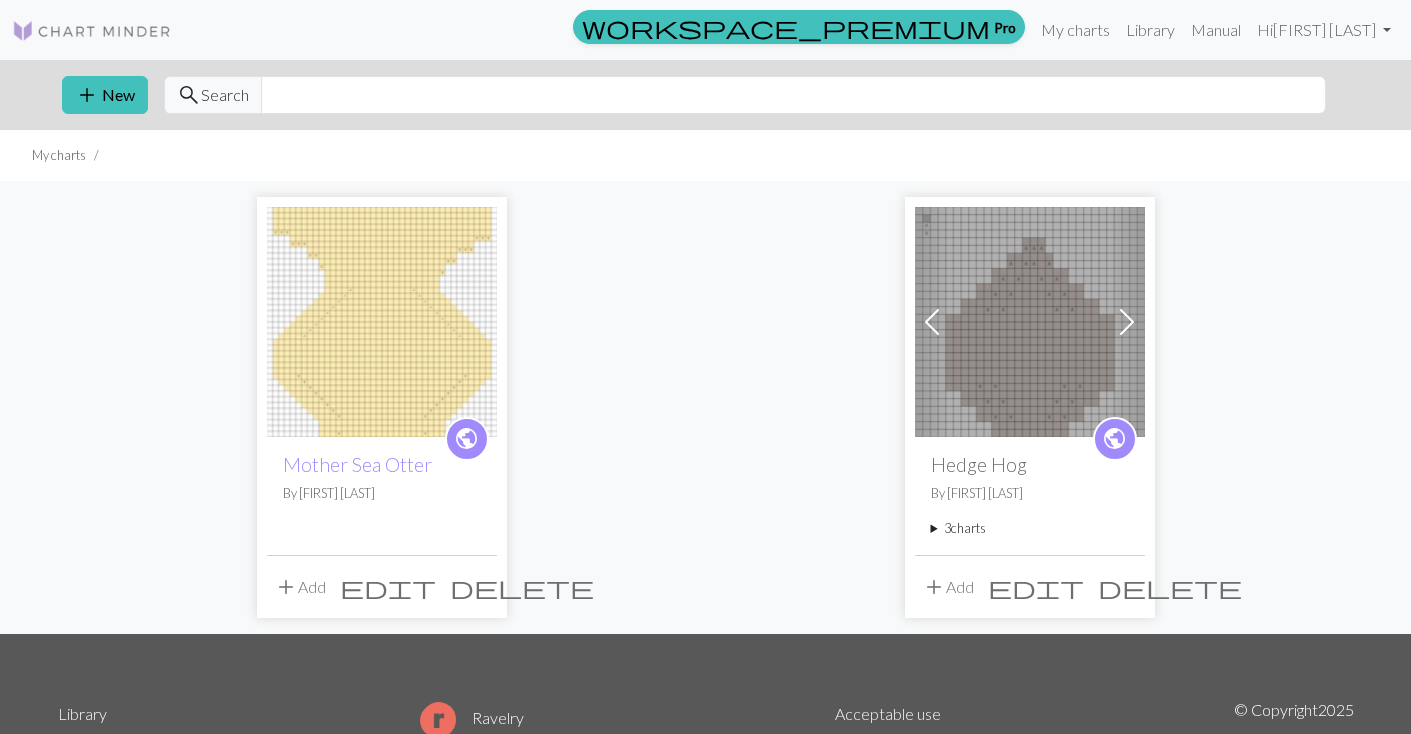 click at bounding box center (932, 322) 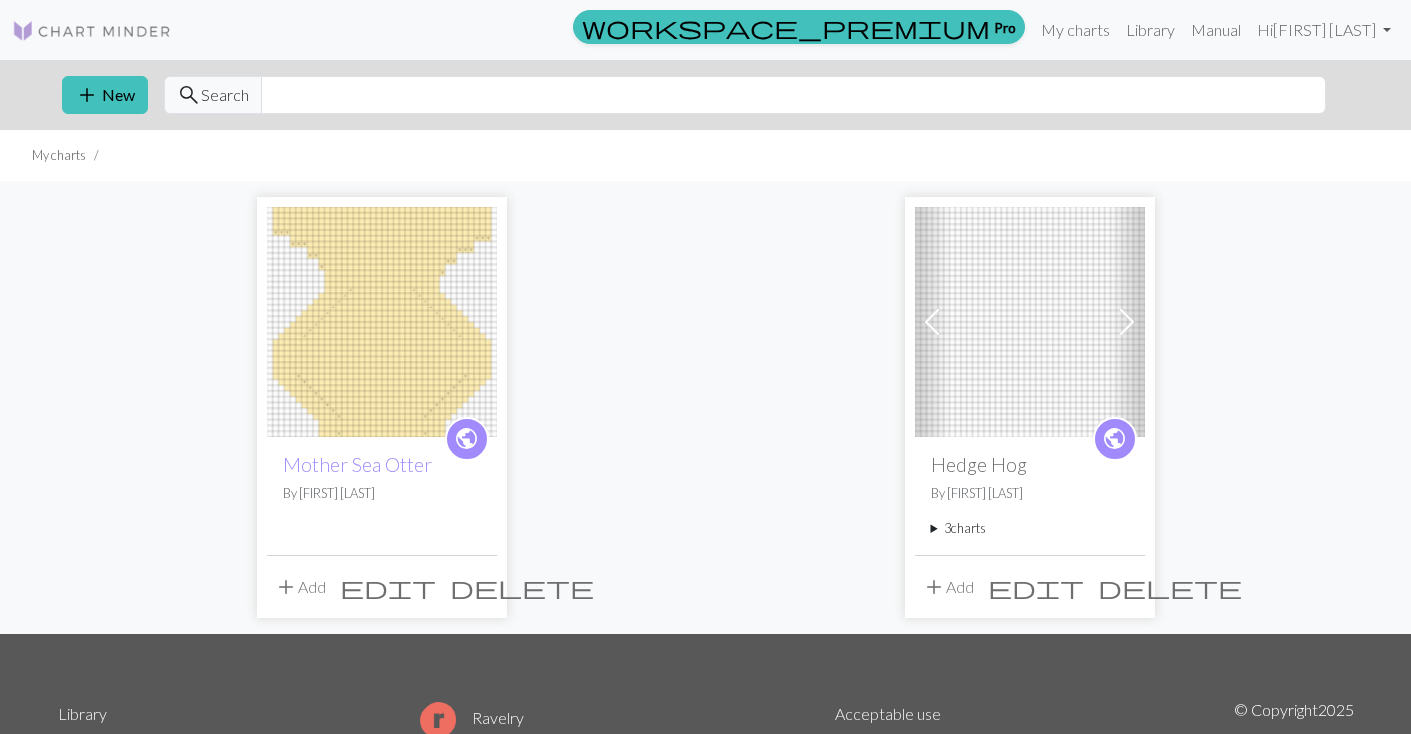 click at bounding box center (932, 322) 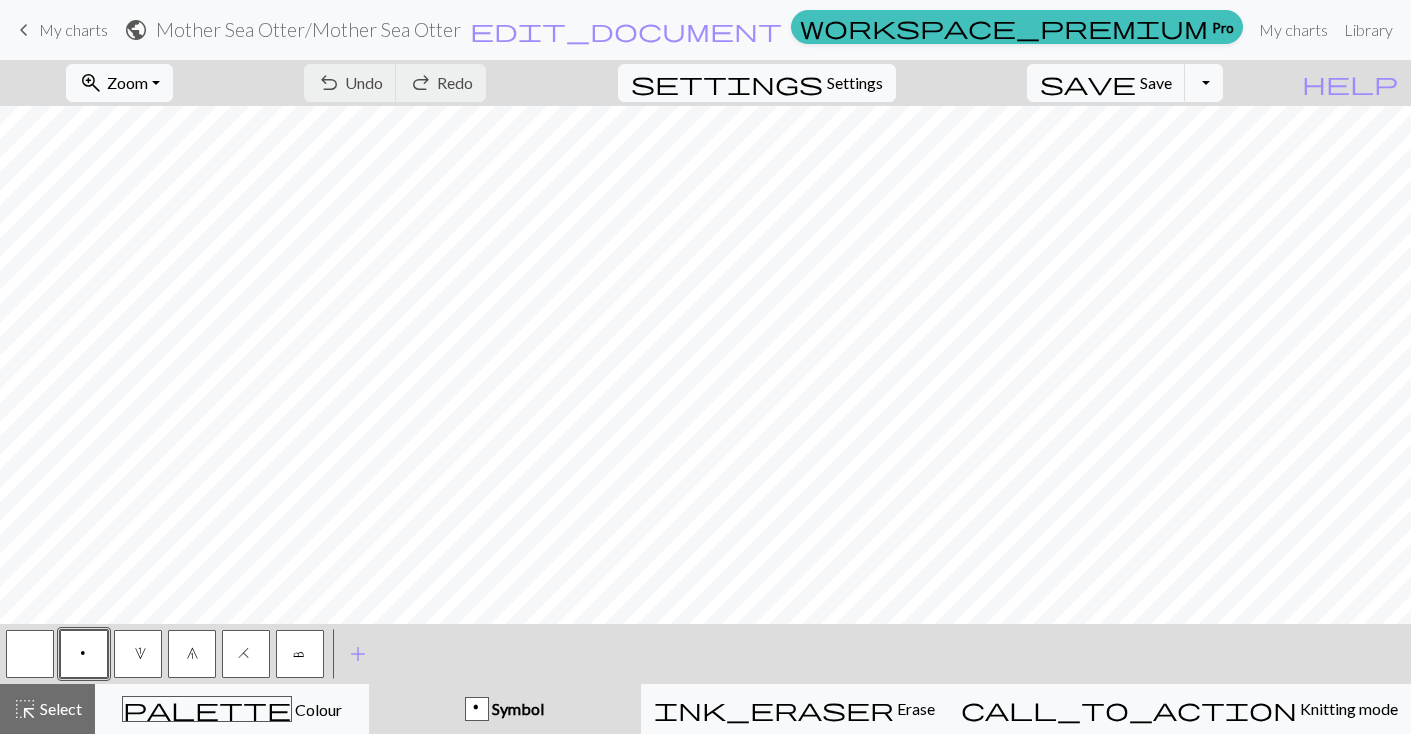 click on "keyboard_arrow_left" at bounding box center (24, 30) 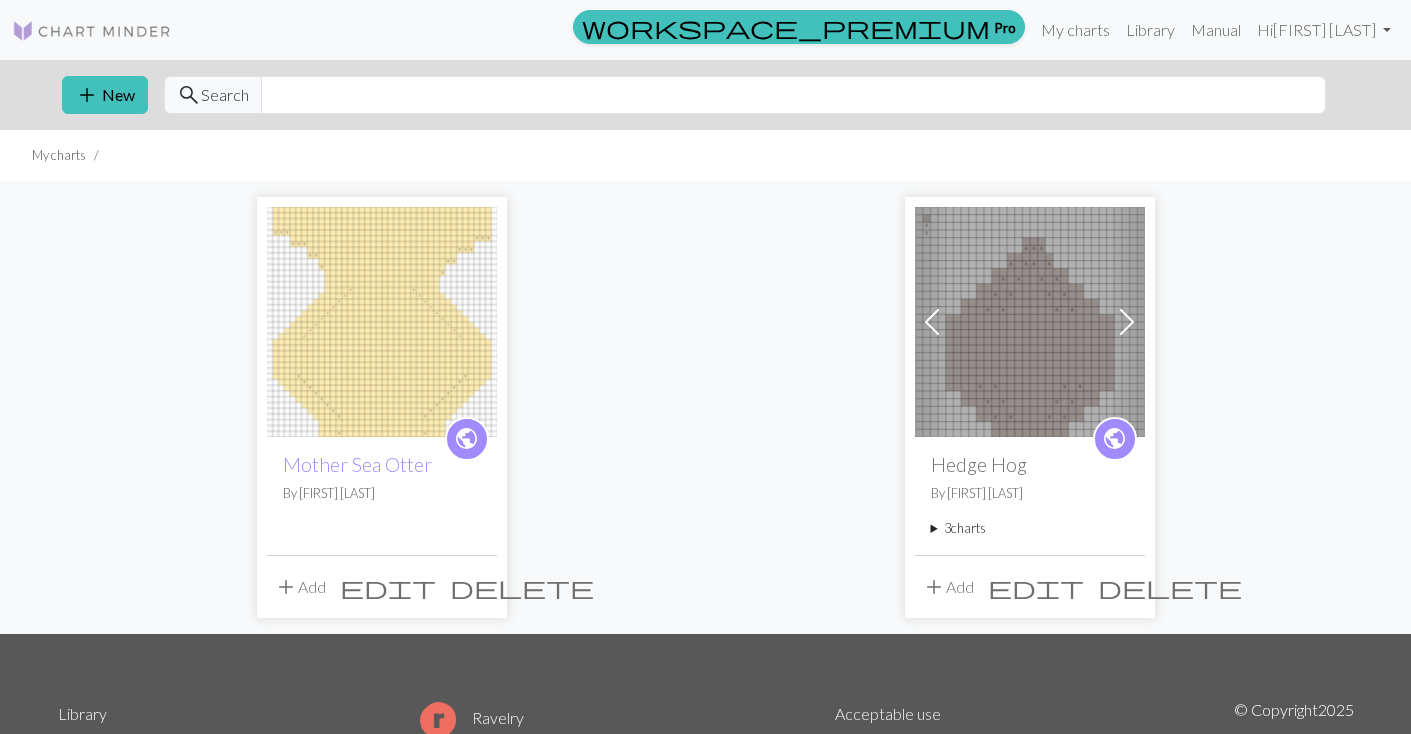click on "3  charts" at bounding box center [1030, 528] 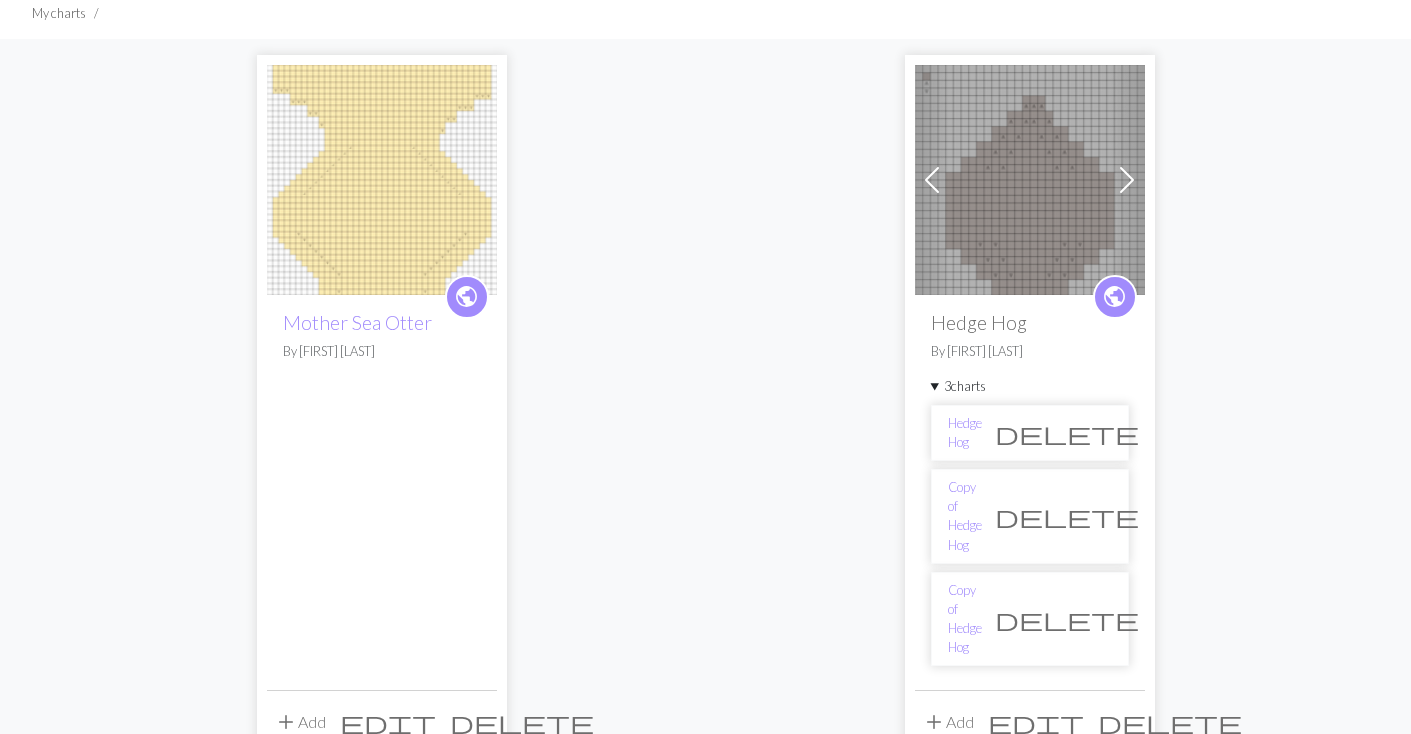 scroll, scrollTop: 147, scrollLeft: 0, axis: vertical 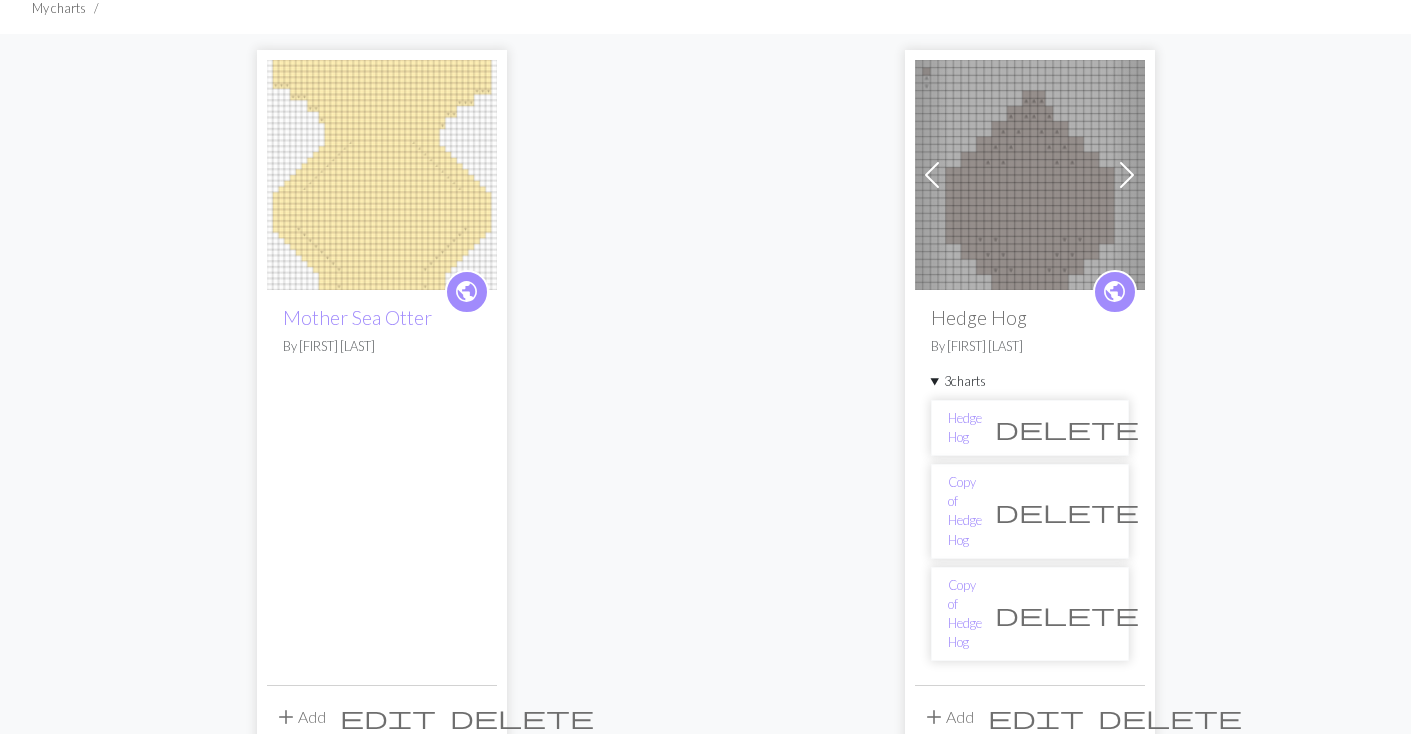click at bounding box center (1030, 175) 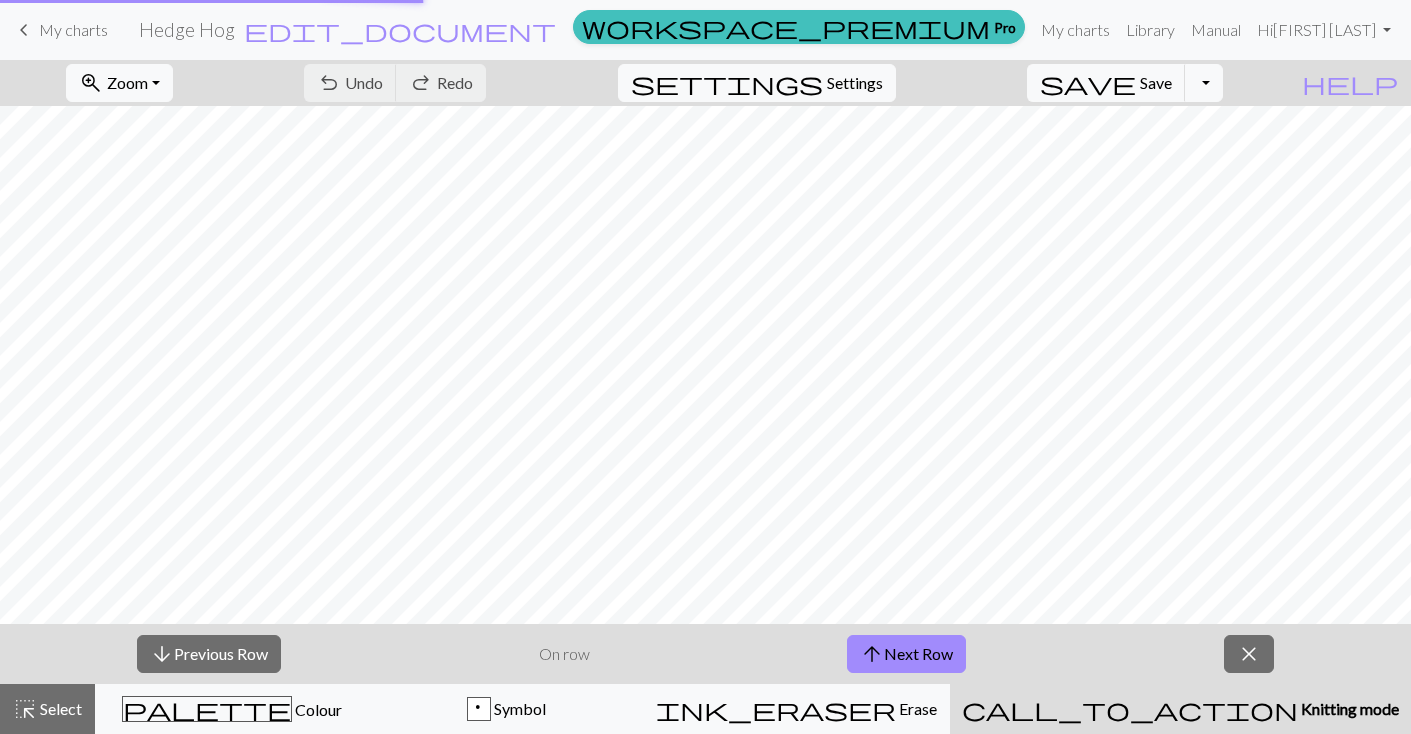 scroll, scrollTop: 0, scrollLeft: 0, axis: both 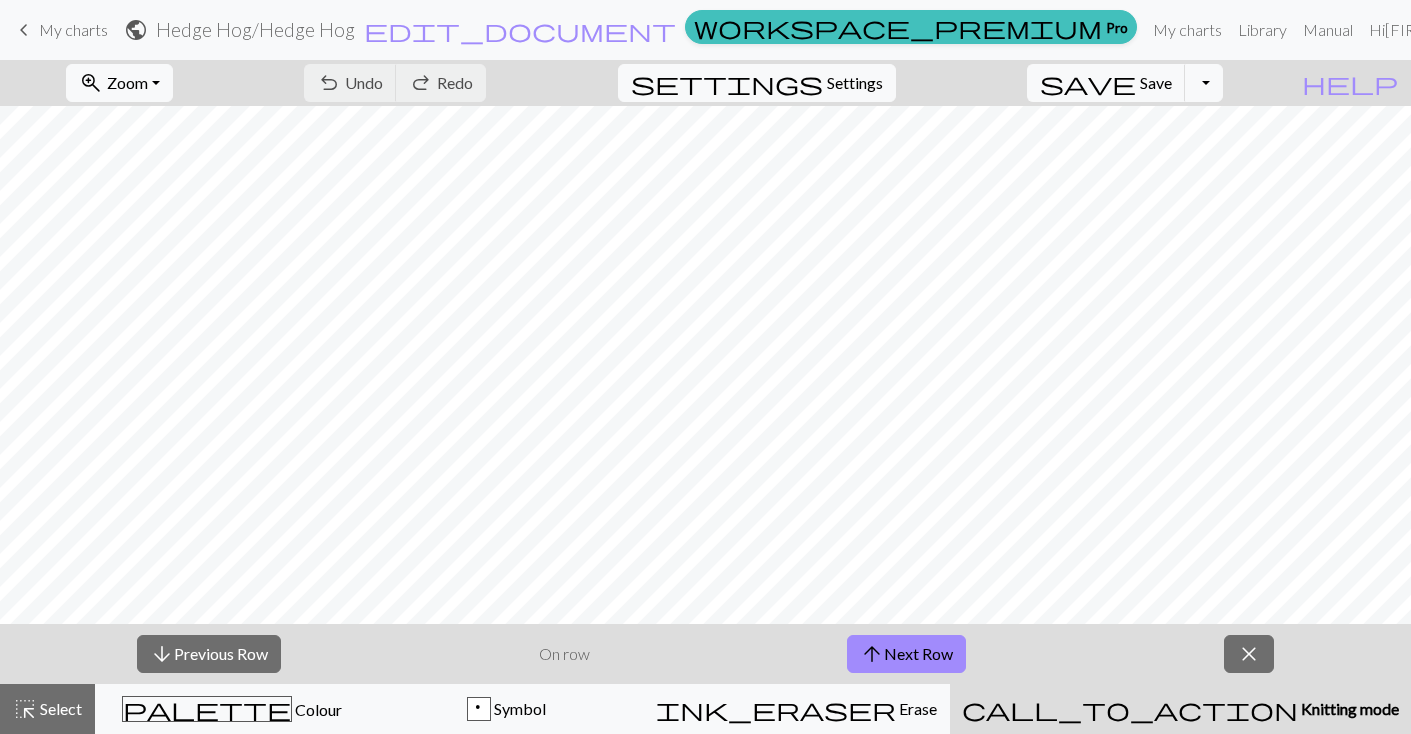 click on "keyboard_arrow_left" at bounding box center (24, 30) 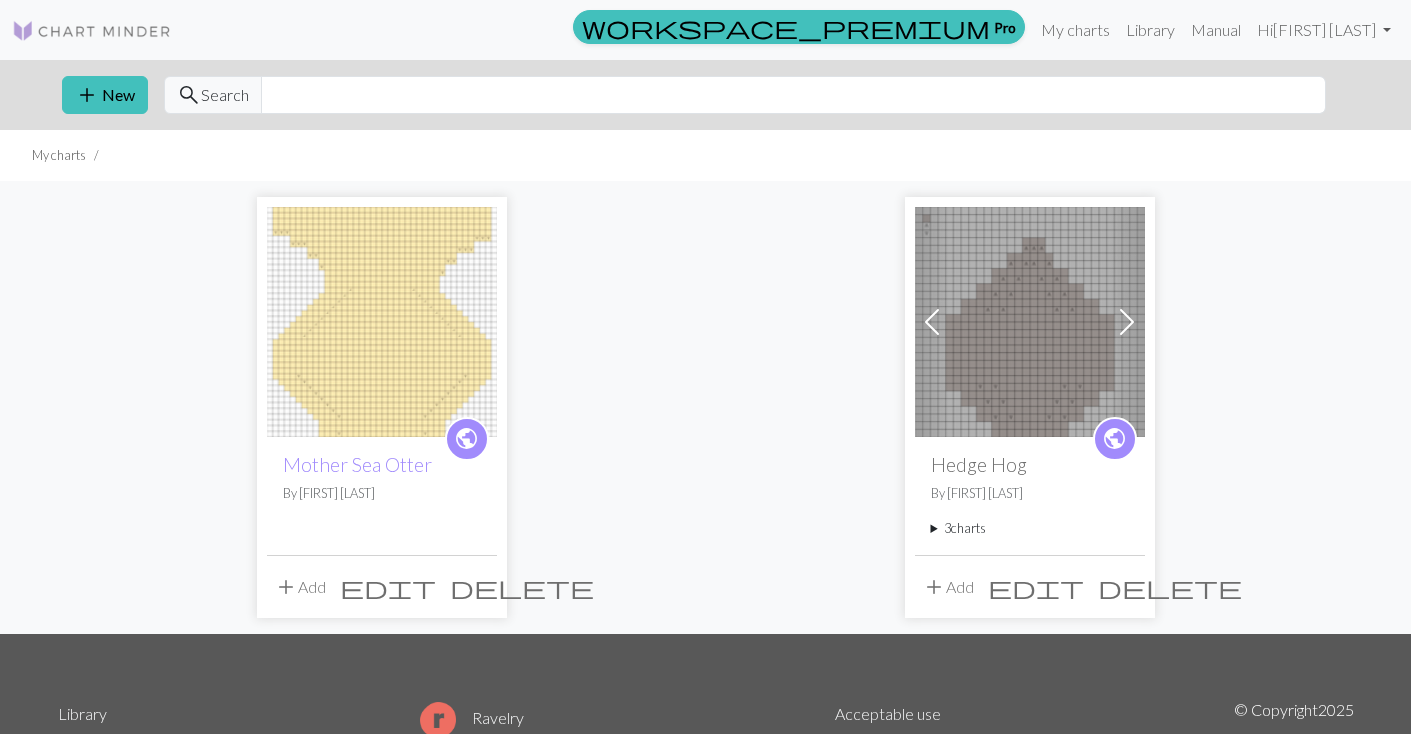 click at bounding box center (1127, 322) 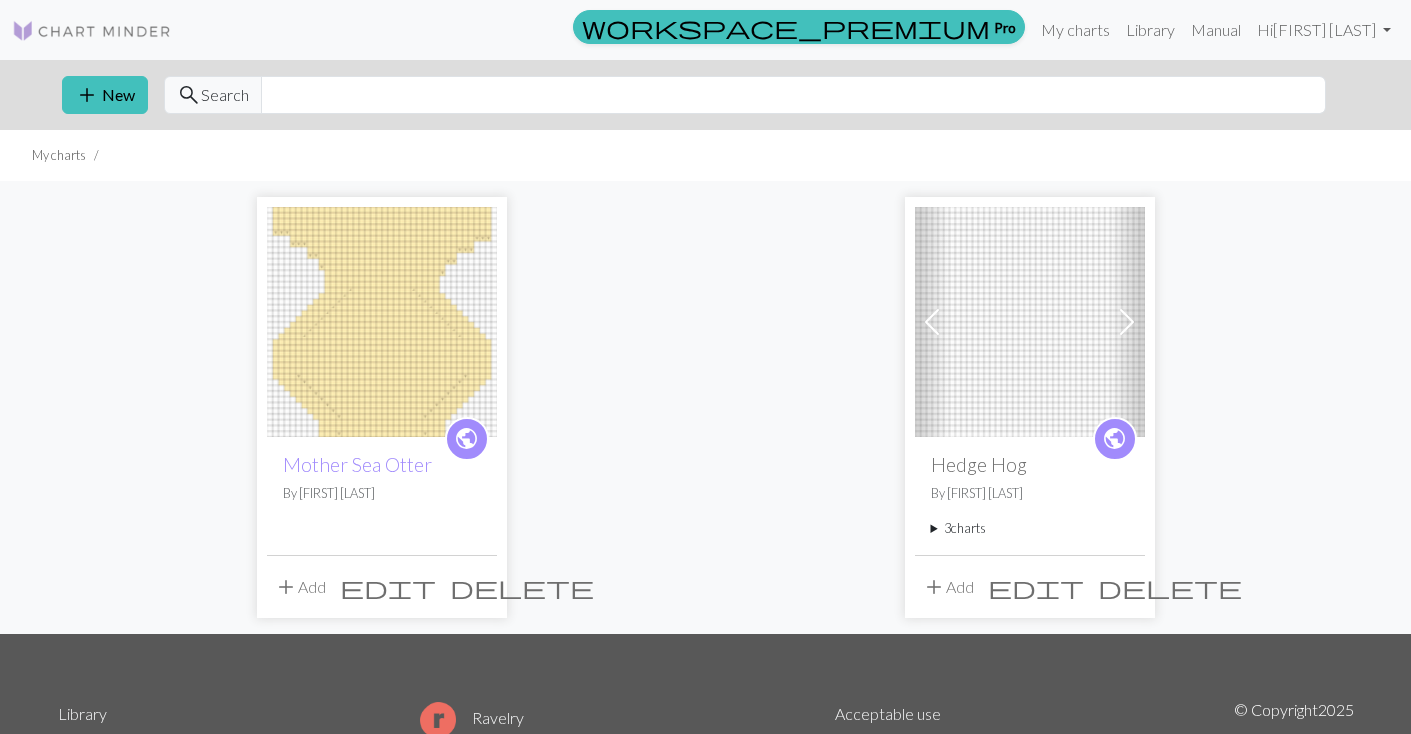 click at bounding box center [1127, 322] 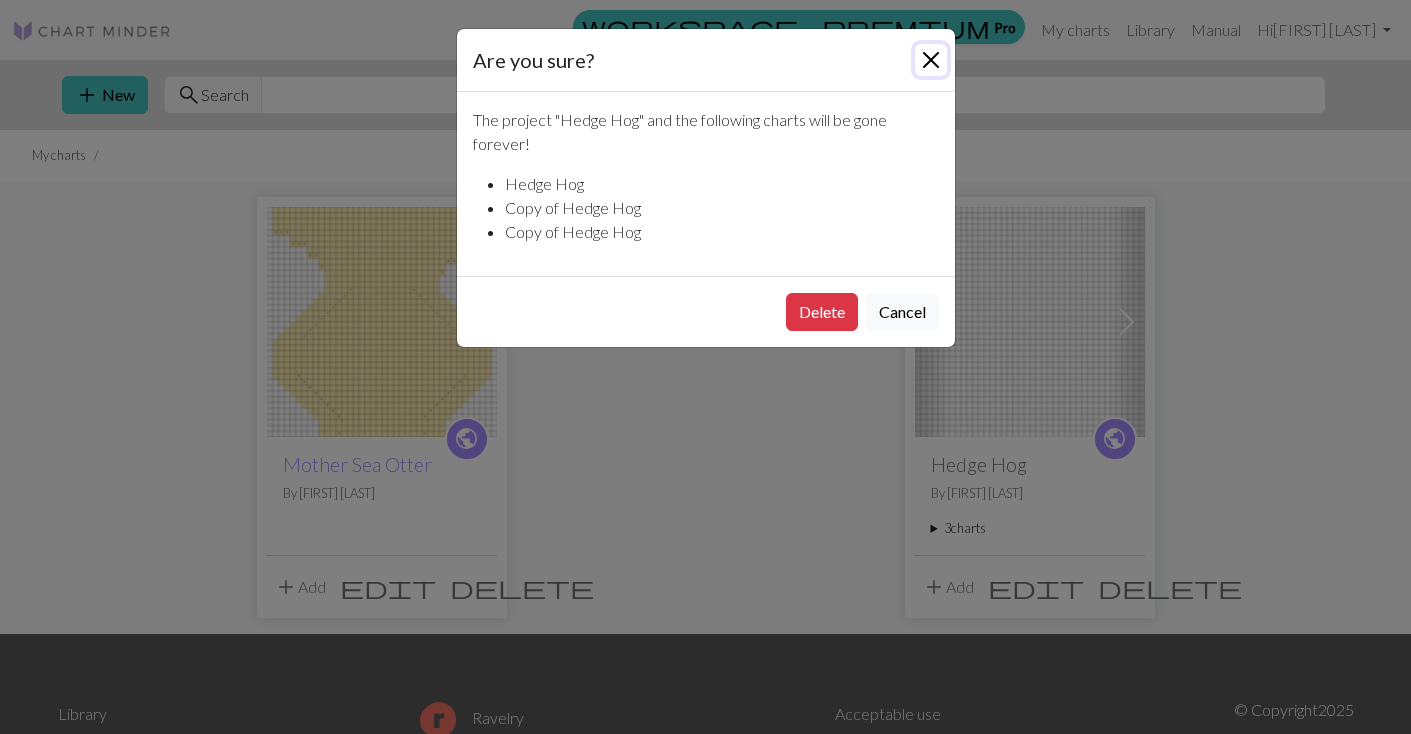 click at bounding box center (931, 60) 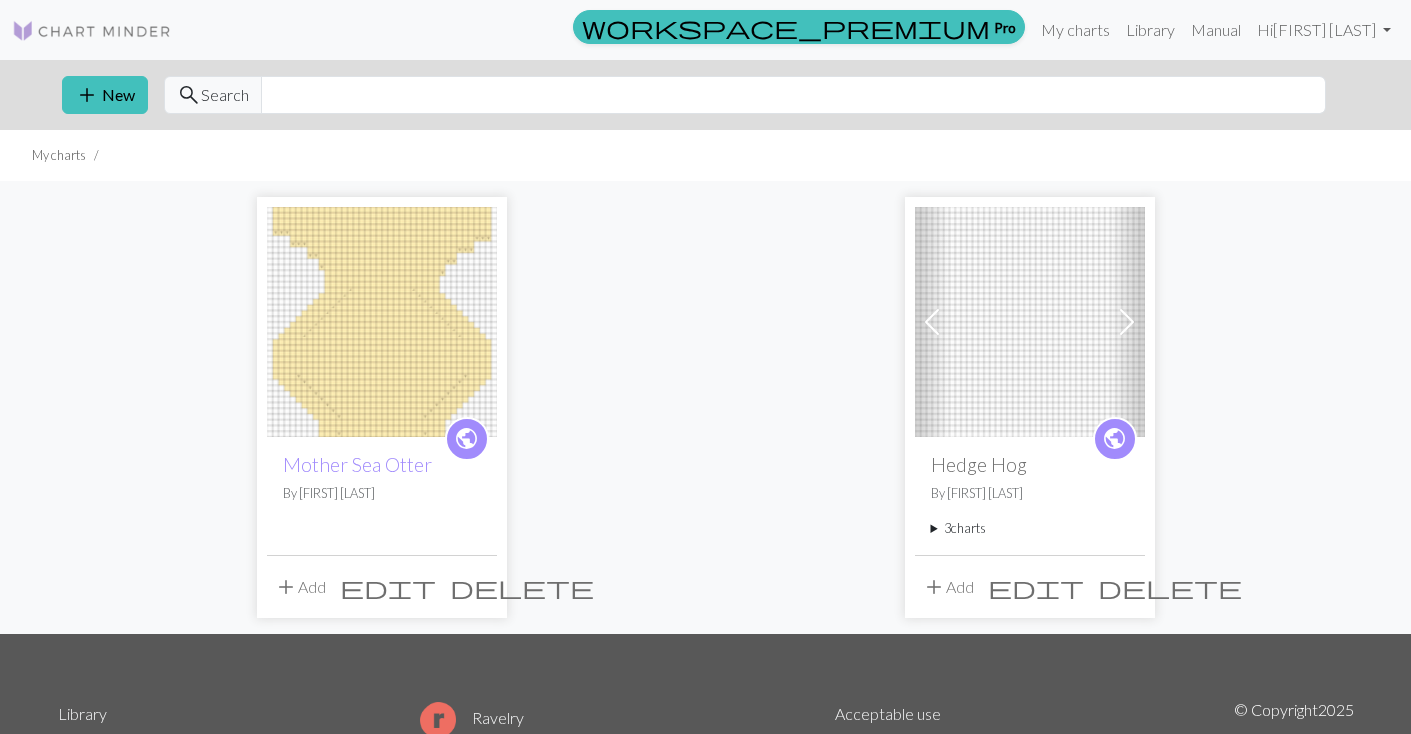 click on "edit" at bounding box center [1036, 587] 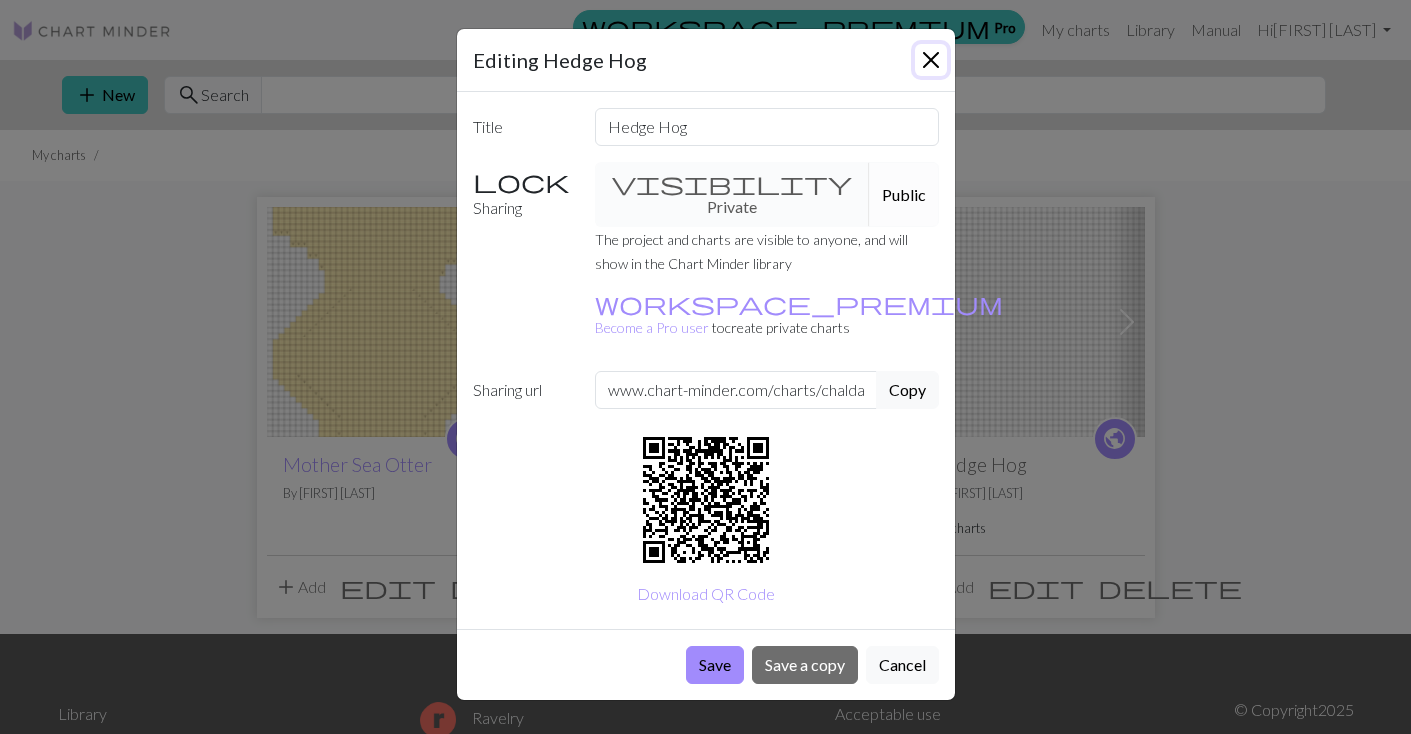 click at bounding box center [931, 60] 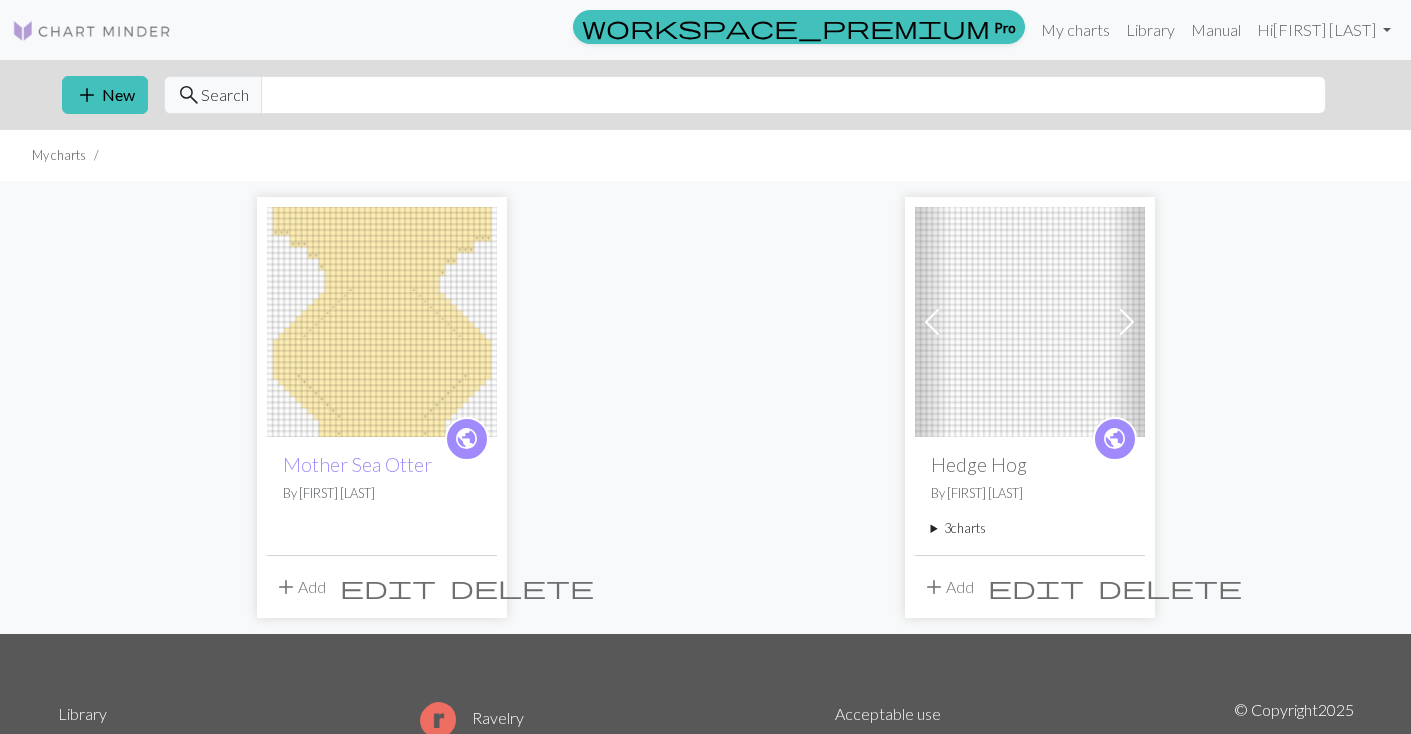 click on "3  charts" at bounding box center (1030, 528) 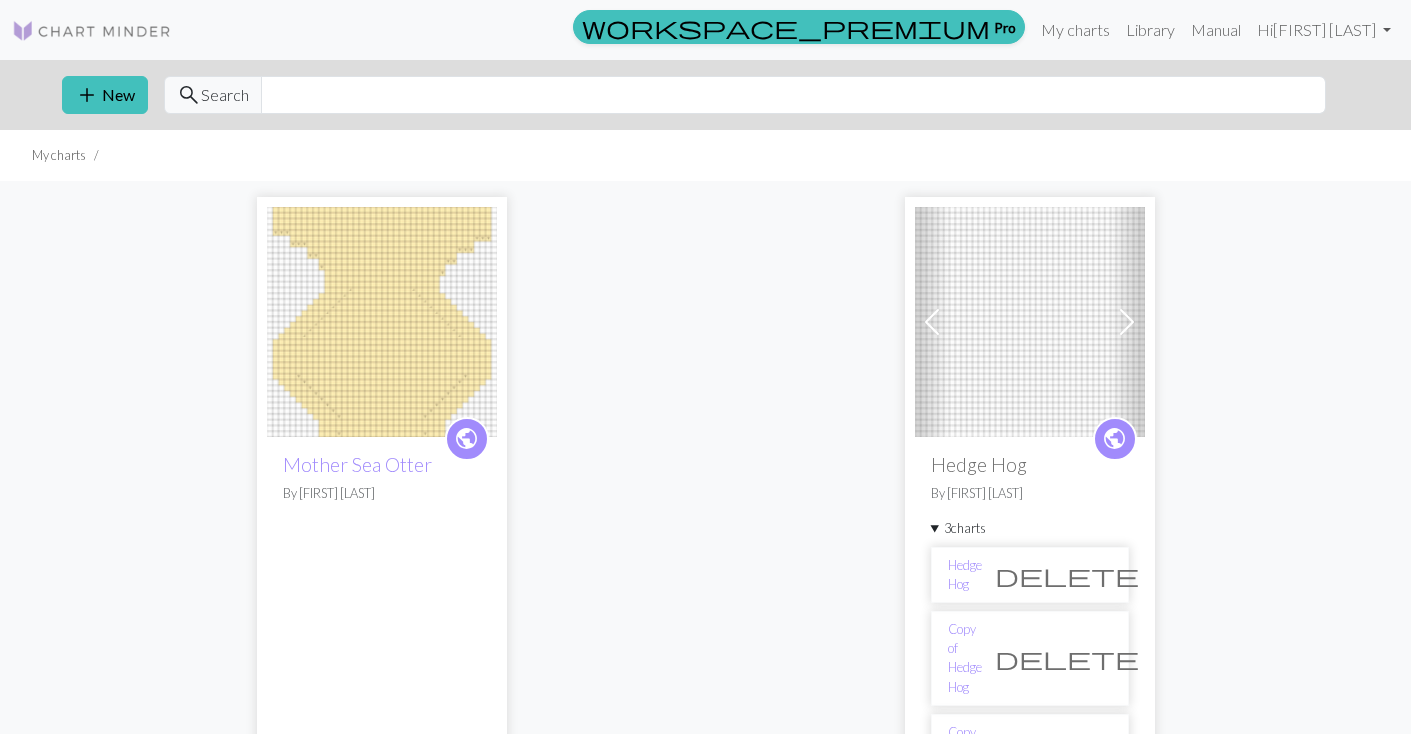 click on "delete" at bounding box center [1067, 658] 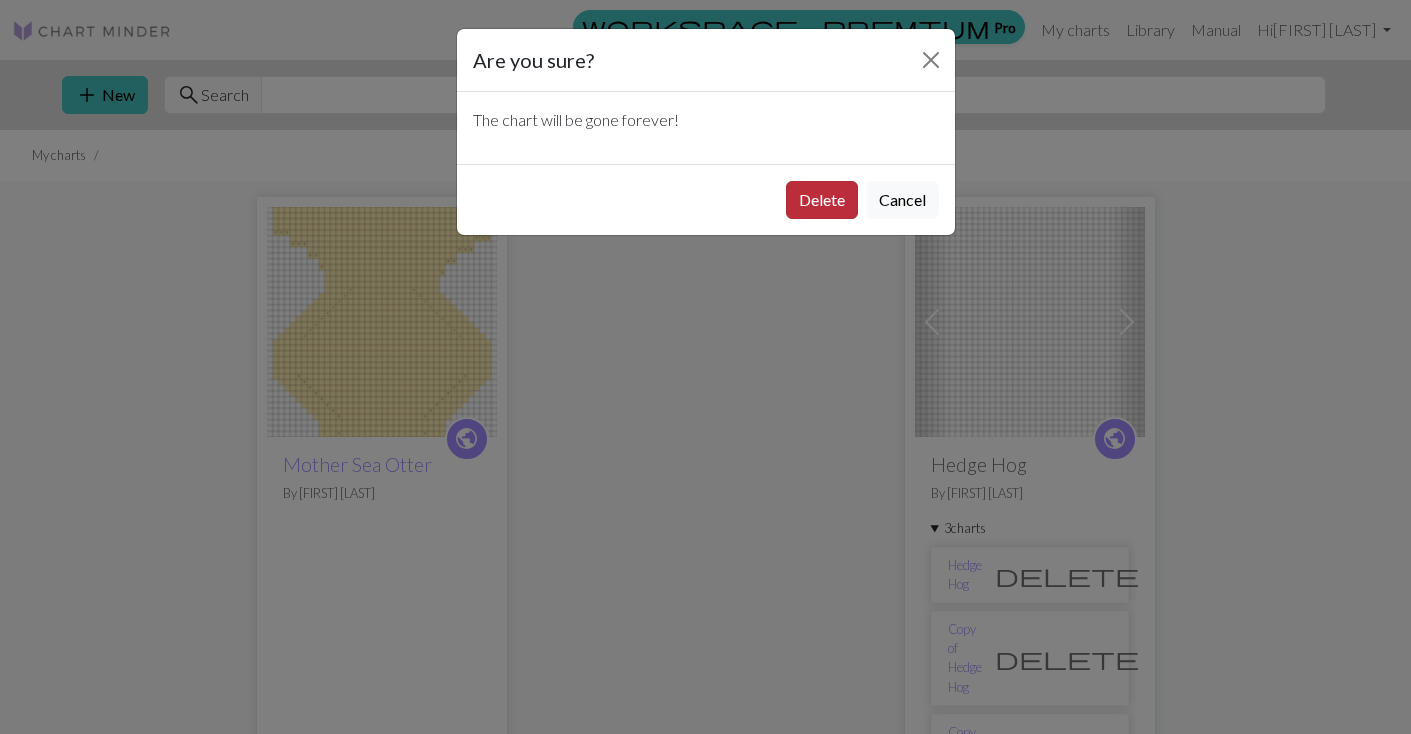 click on "Delete" at bounding box center [822, 200] 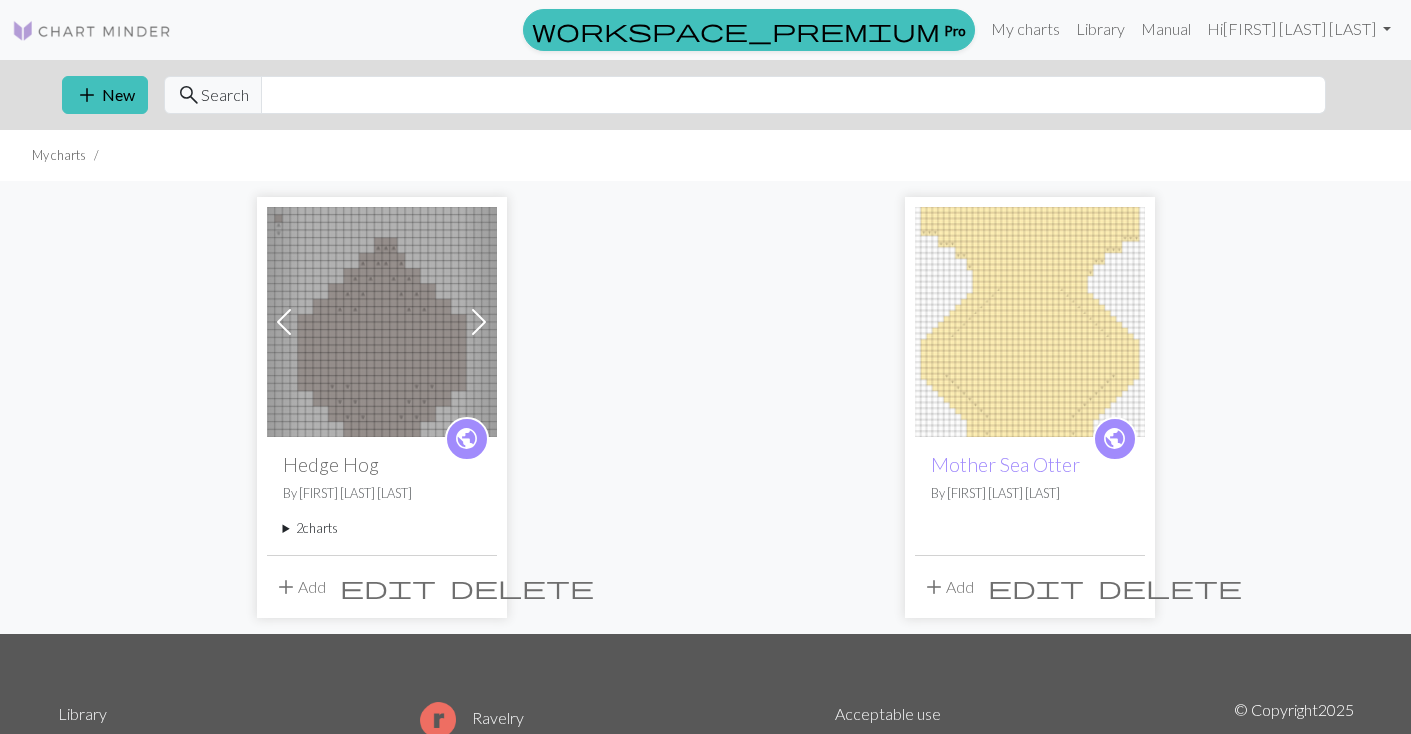 scroll, scrollTop: 0, scrollLeft: 0, axis: both 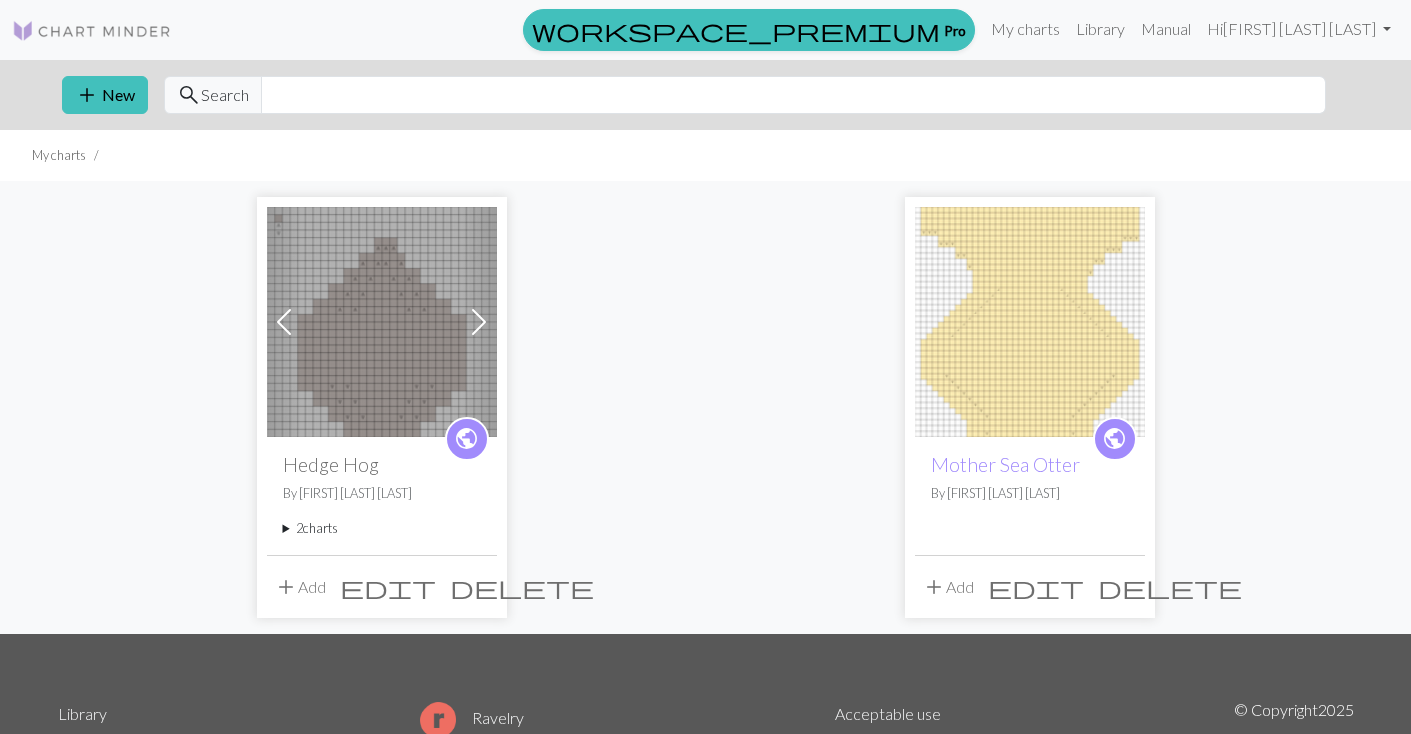 click on "2  charts" at bounding box center (382, 528) 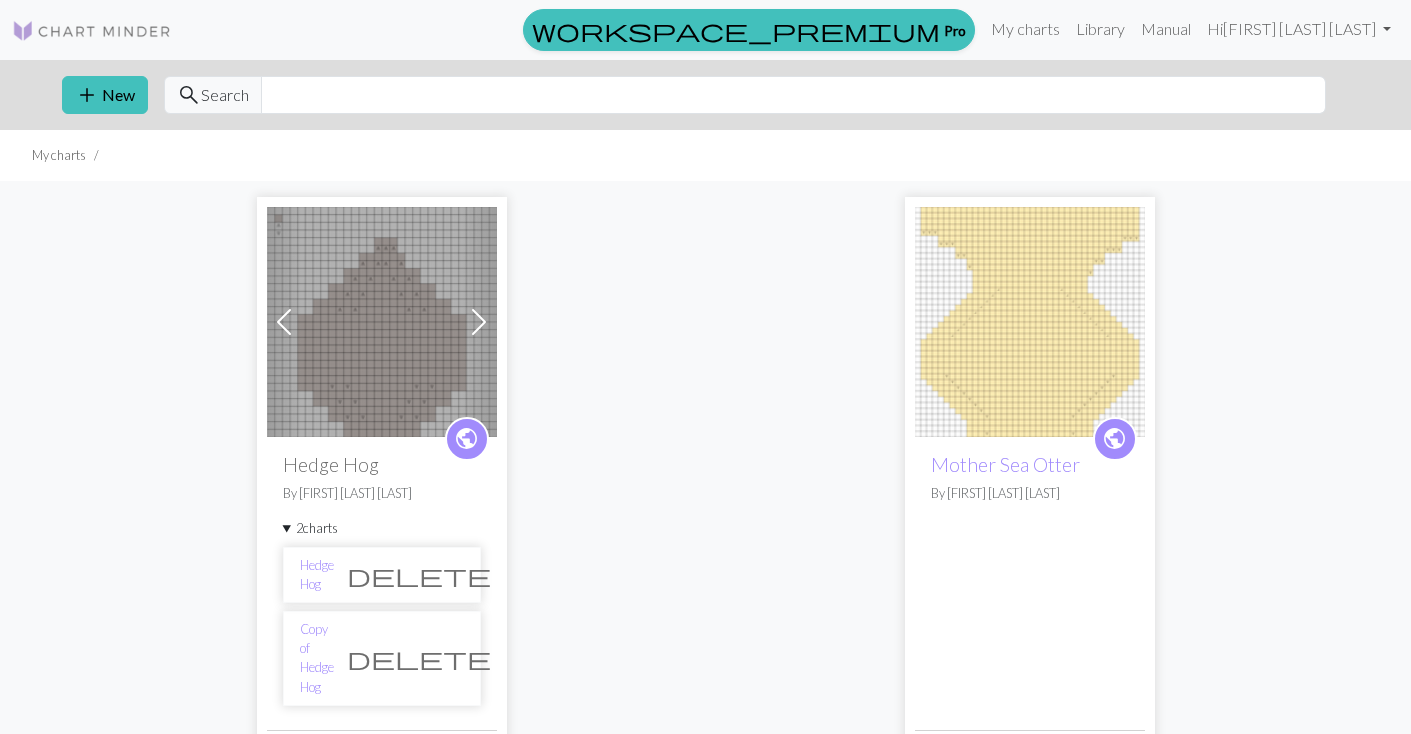 click on "delete" at bounding box center [419, 658] 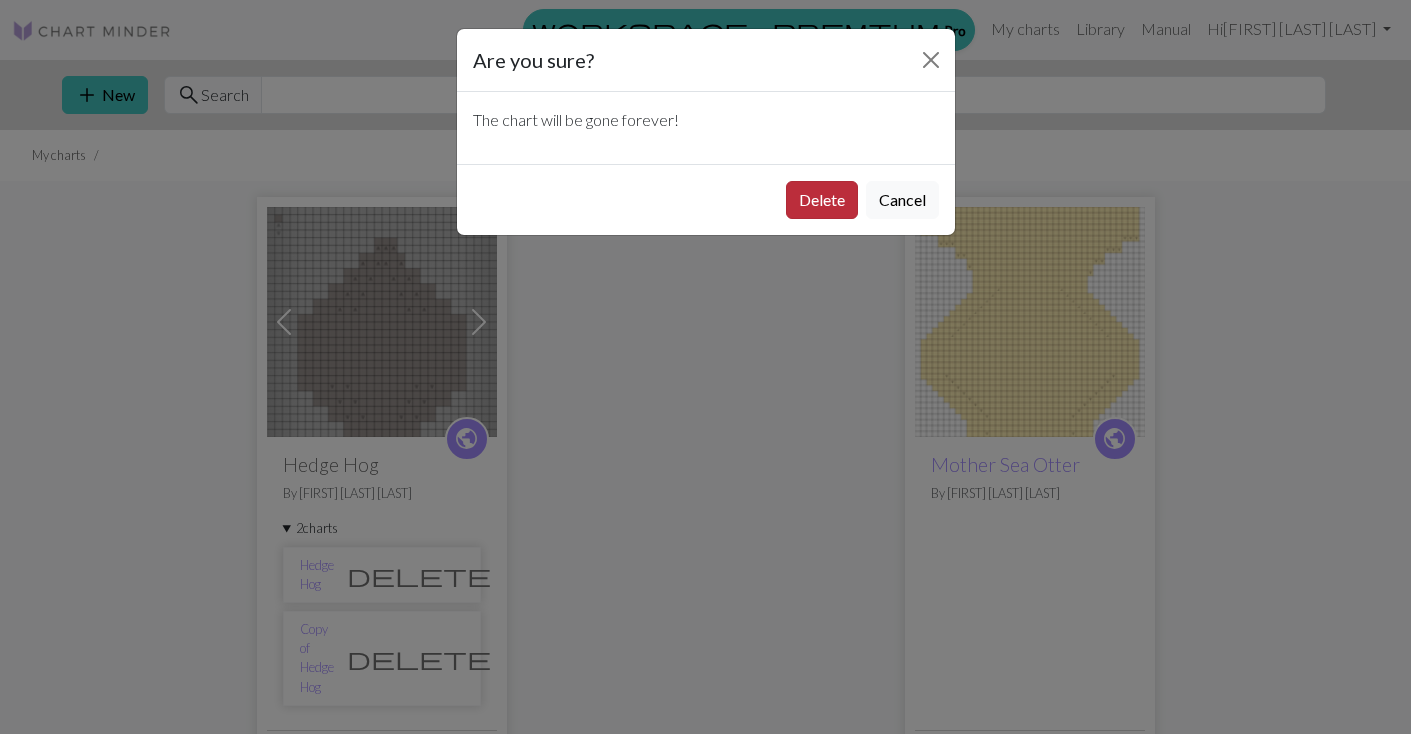 click on "Delete" at bounding box center [822, 200] 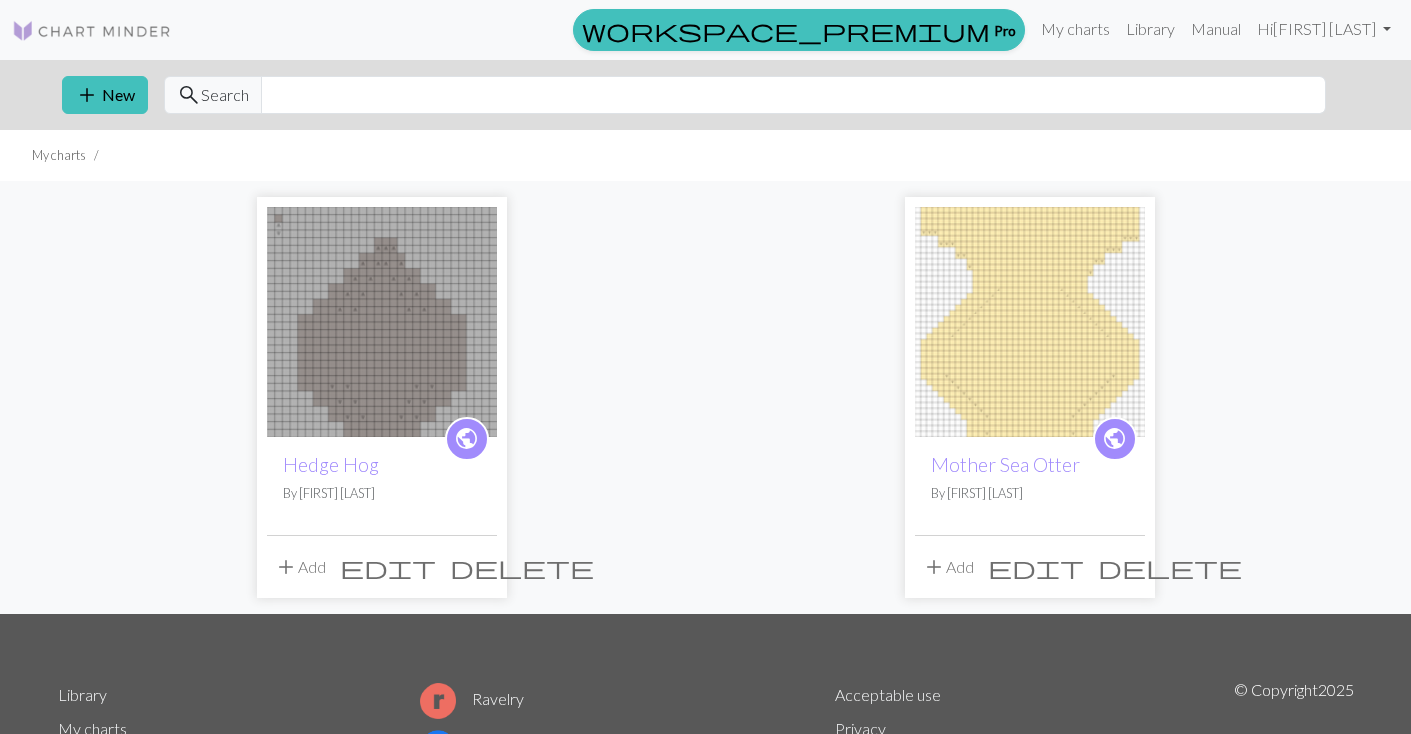 scroll, scrollTop: 0, scrollLeft: 0, axis: both 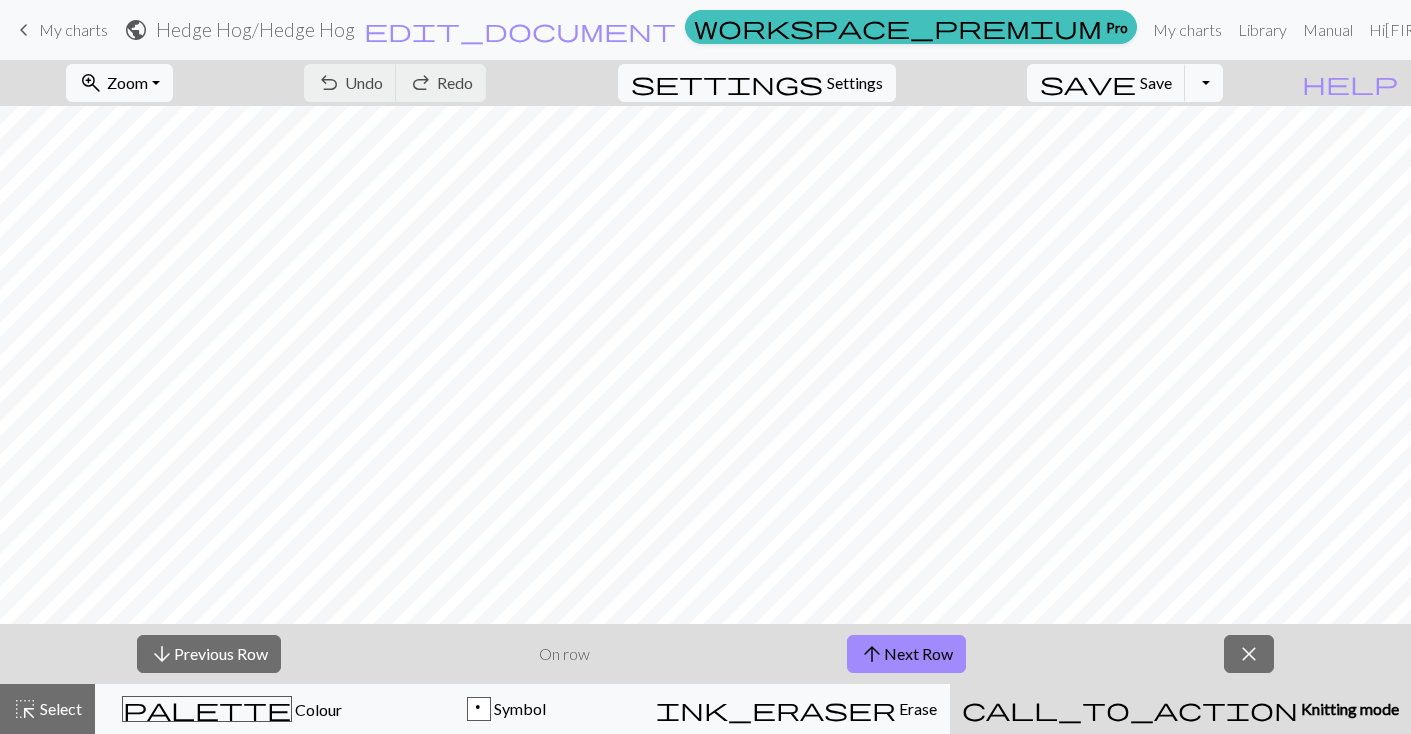 click on "keyboard_arrow_left" at bounding box center [24, 30] 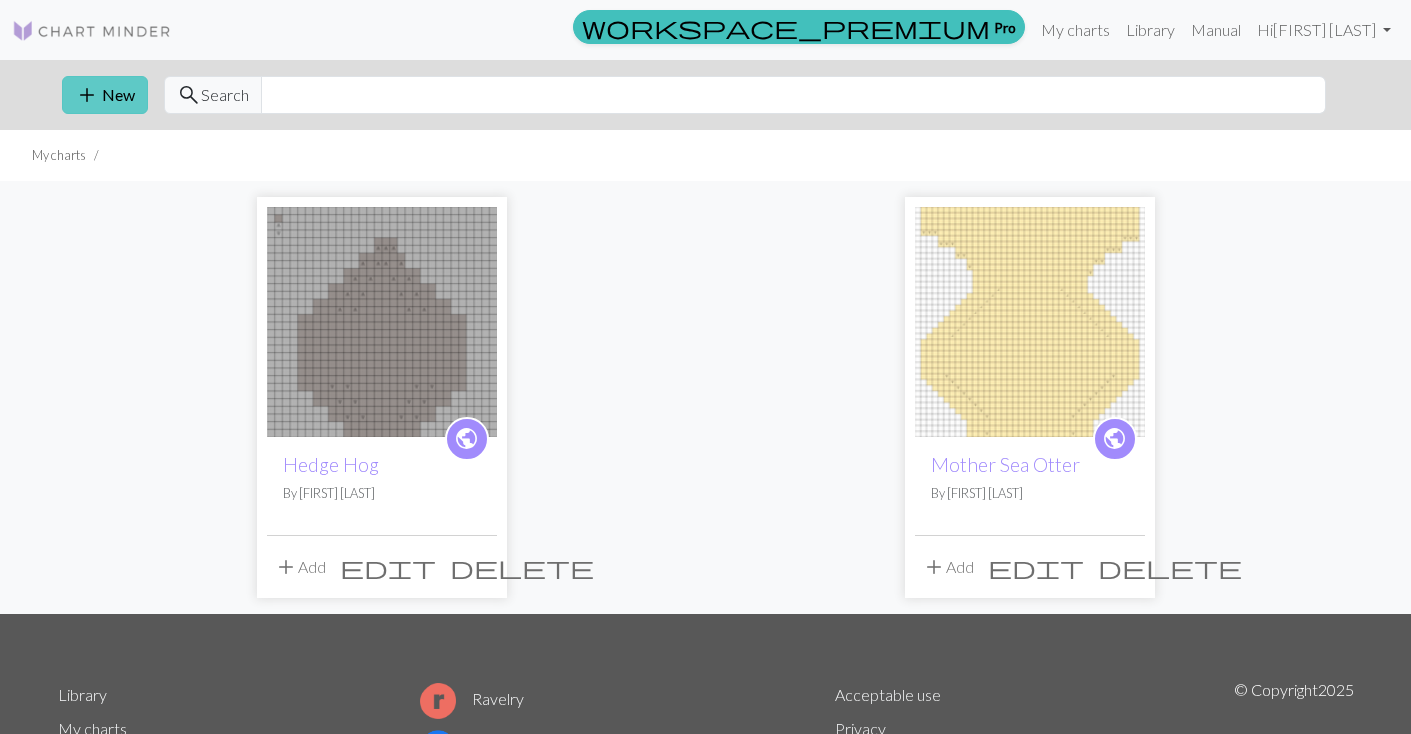 click on "add" at bounding box center [87, 95] 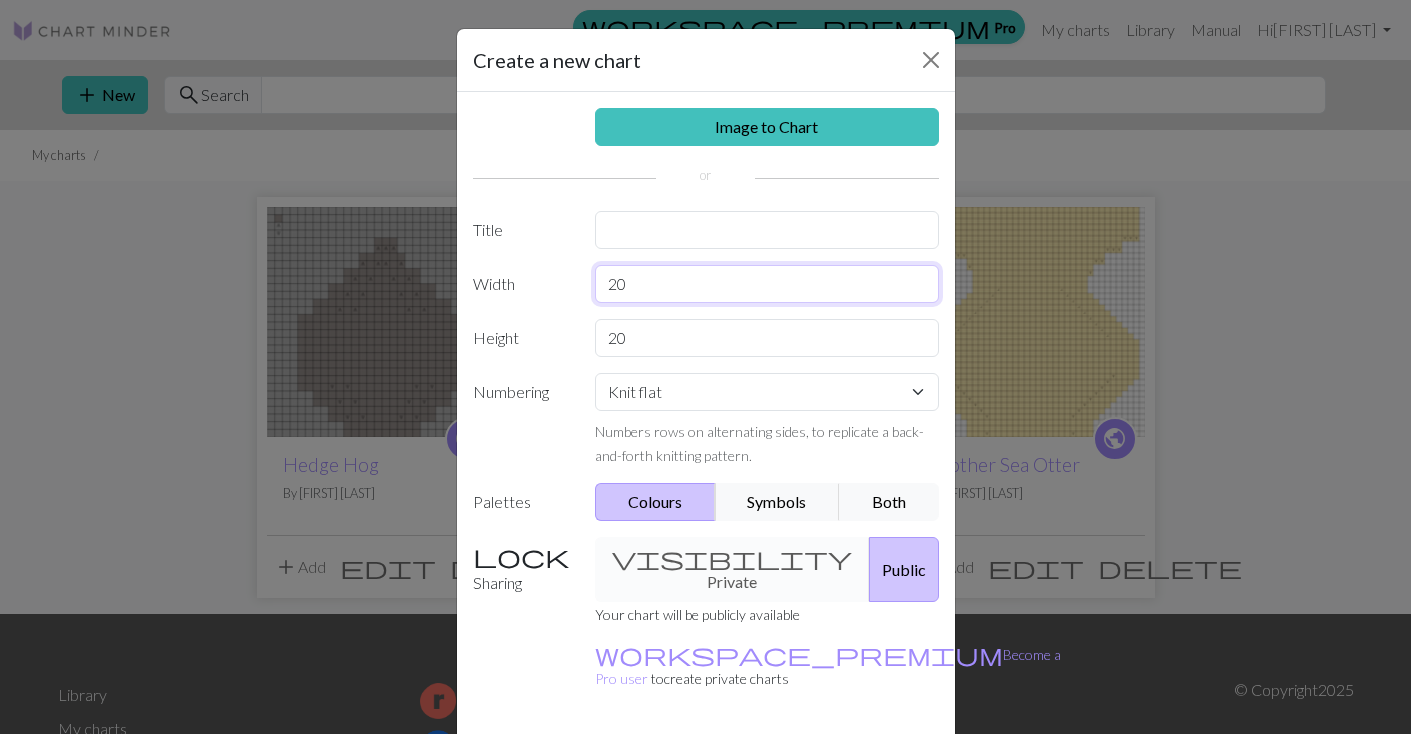 drag, startPoint x: 633, startPoint y: 287, endPoint x: 605, endPoint y: 285, distance: 28.071337 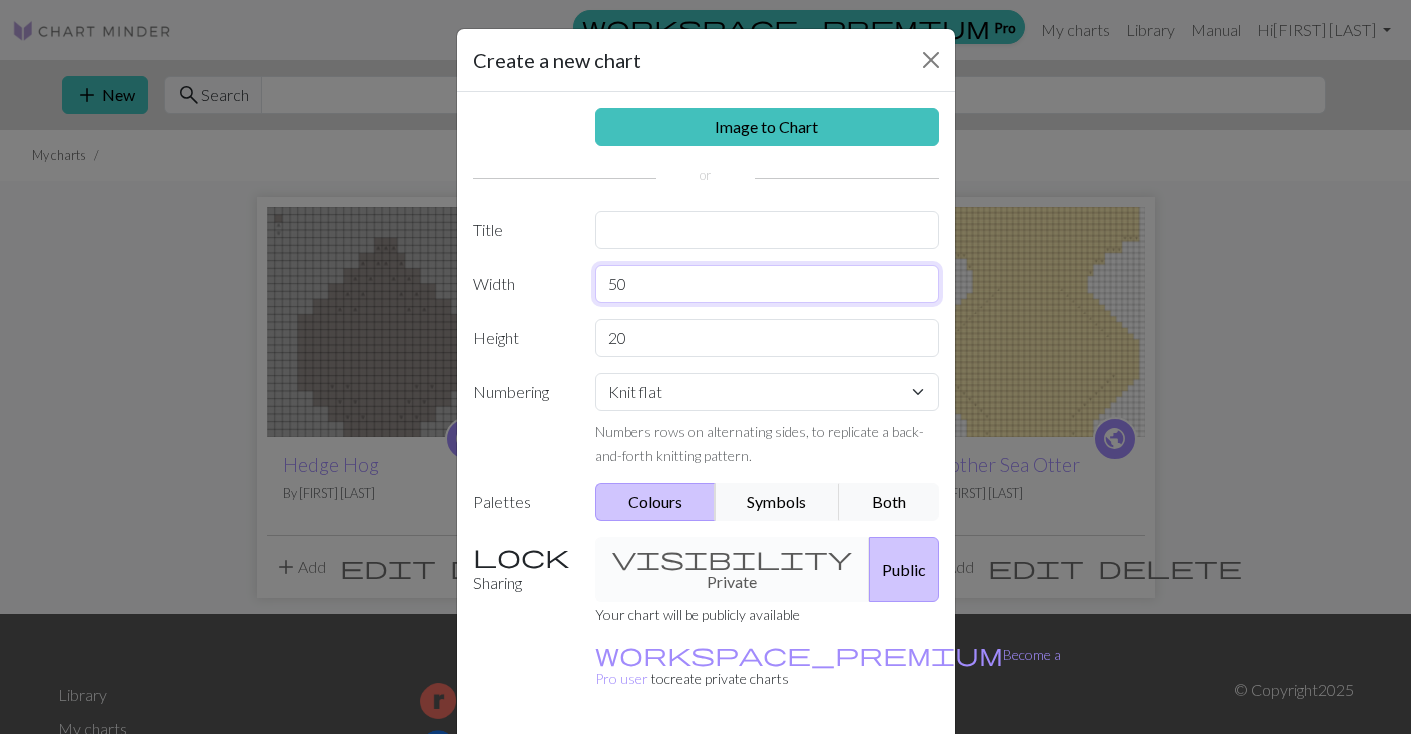 type on "50" 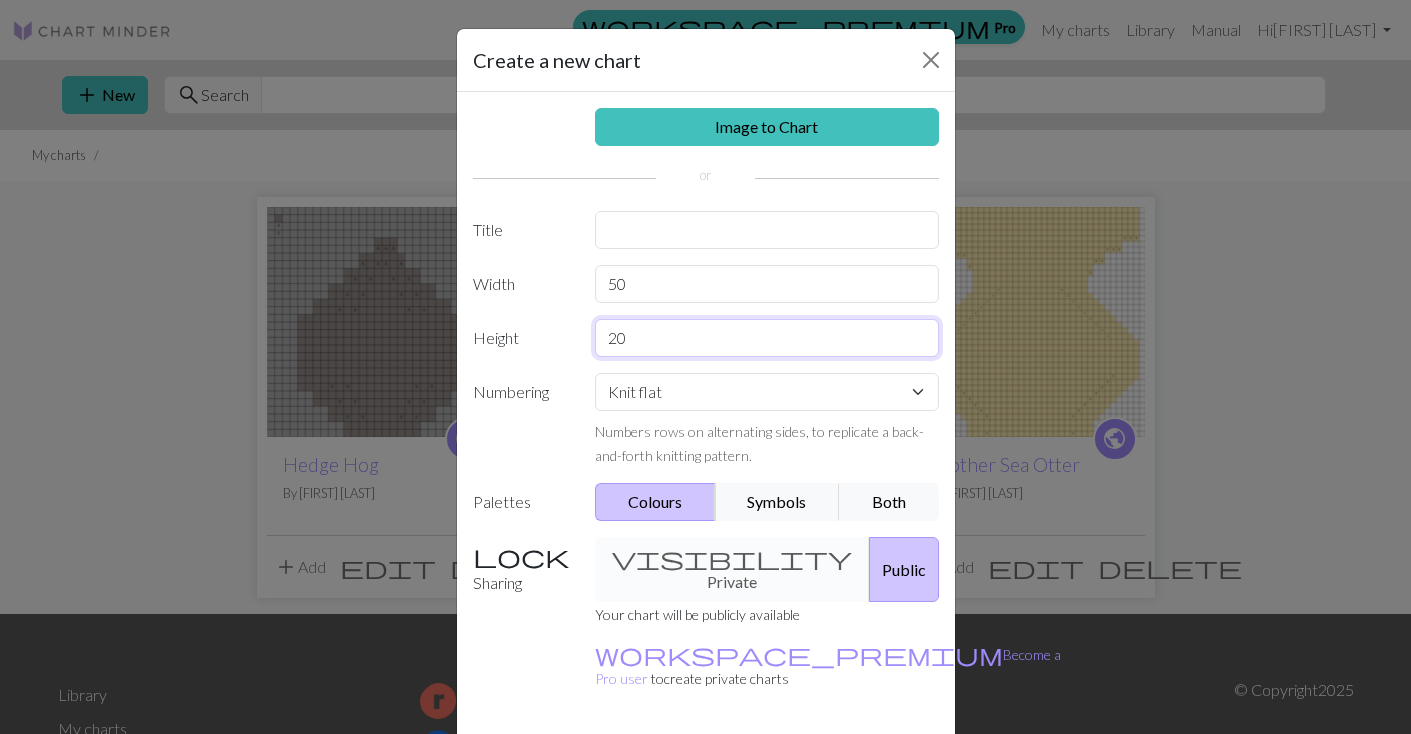 drag, startPoint x: 631, startPoint y: 338, endPoint x: 603, endPoint y: 341, distance: 28.160255 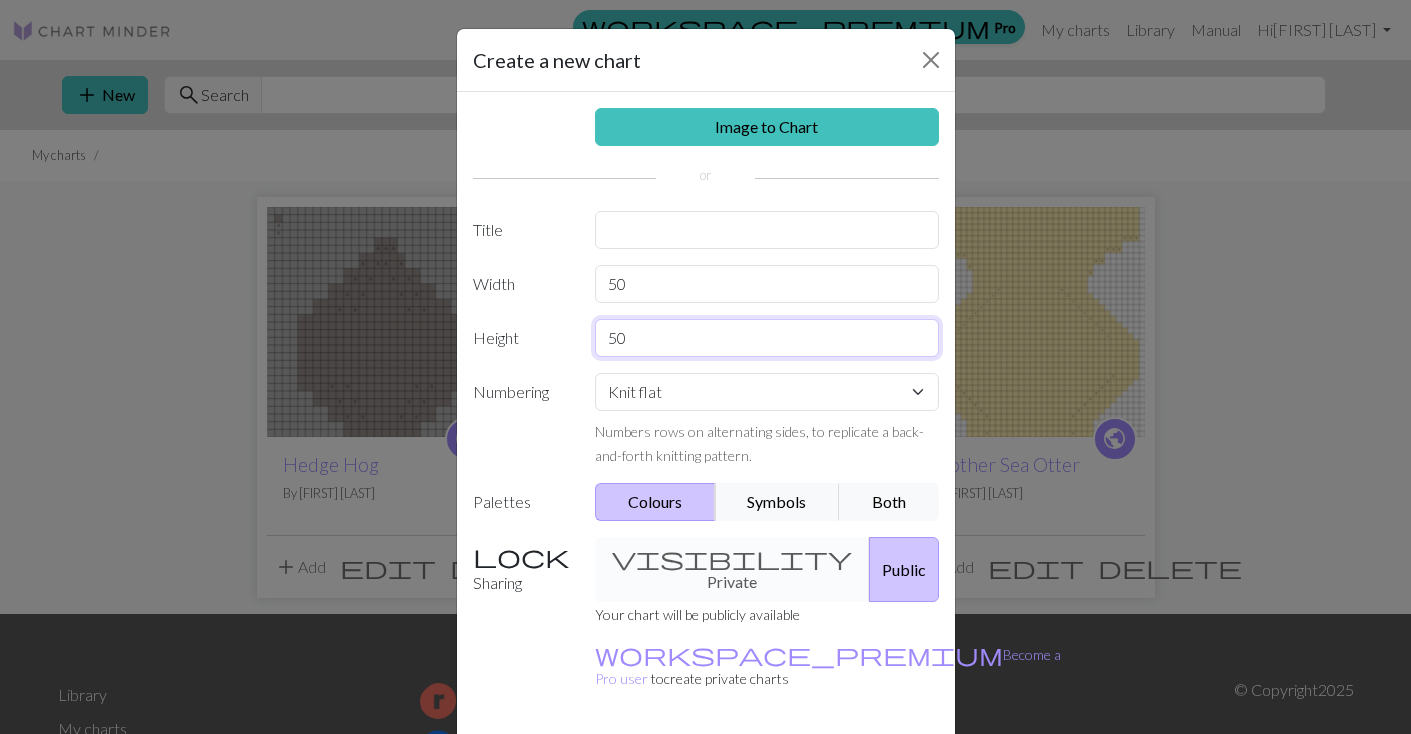 type on "50" 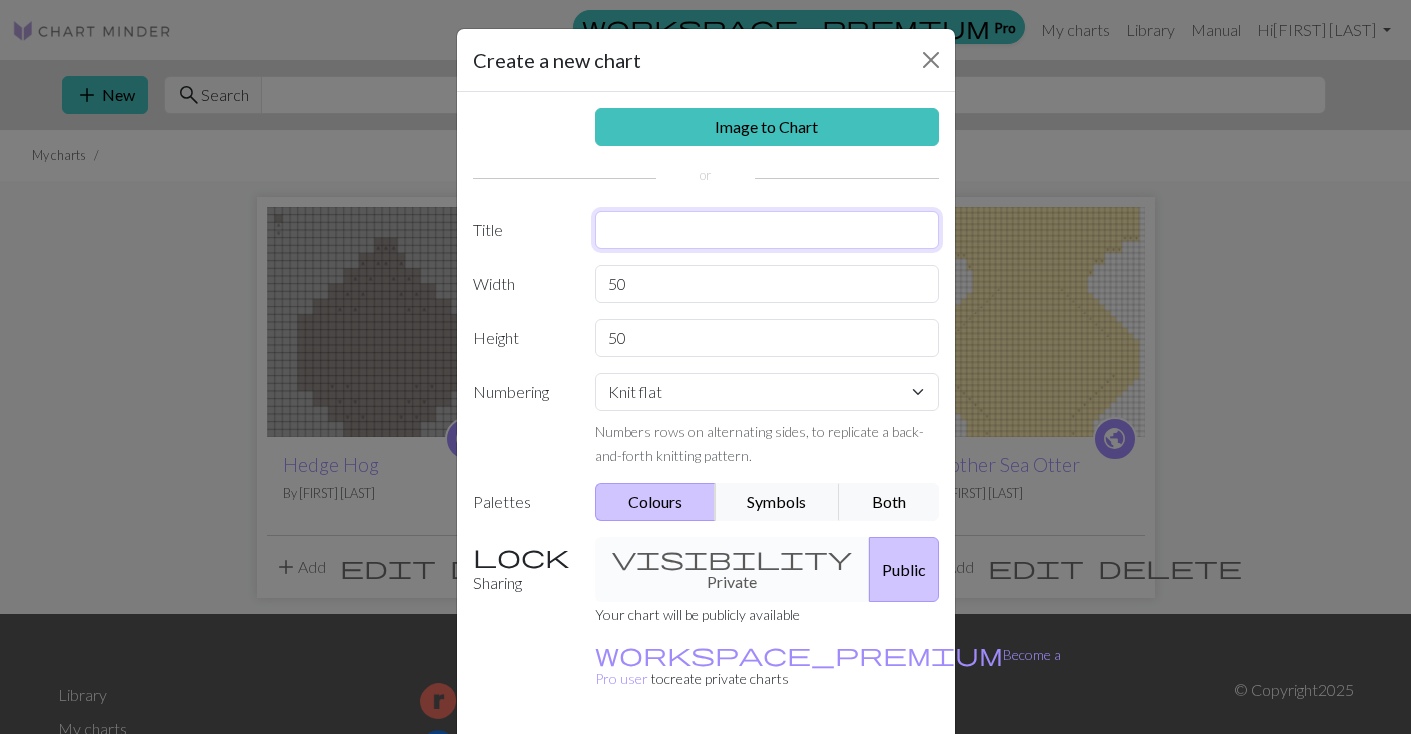 click at bounding box center (767, 230) 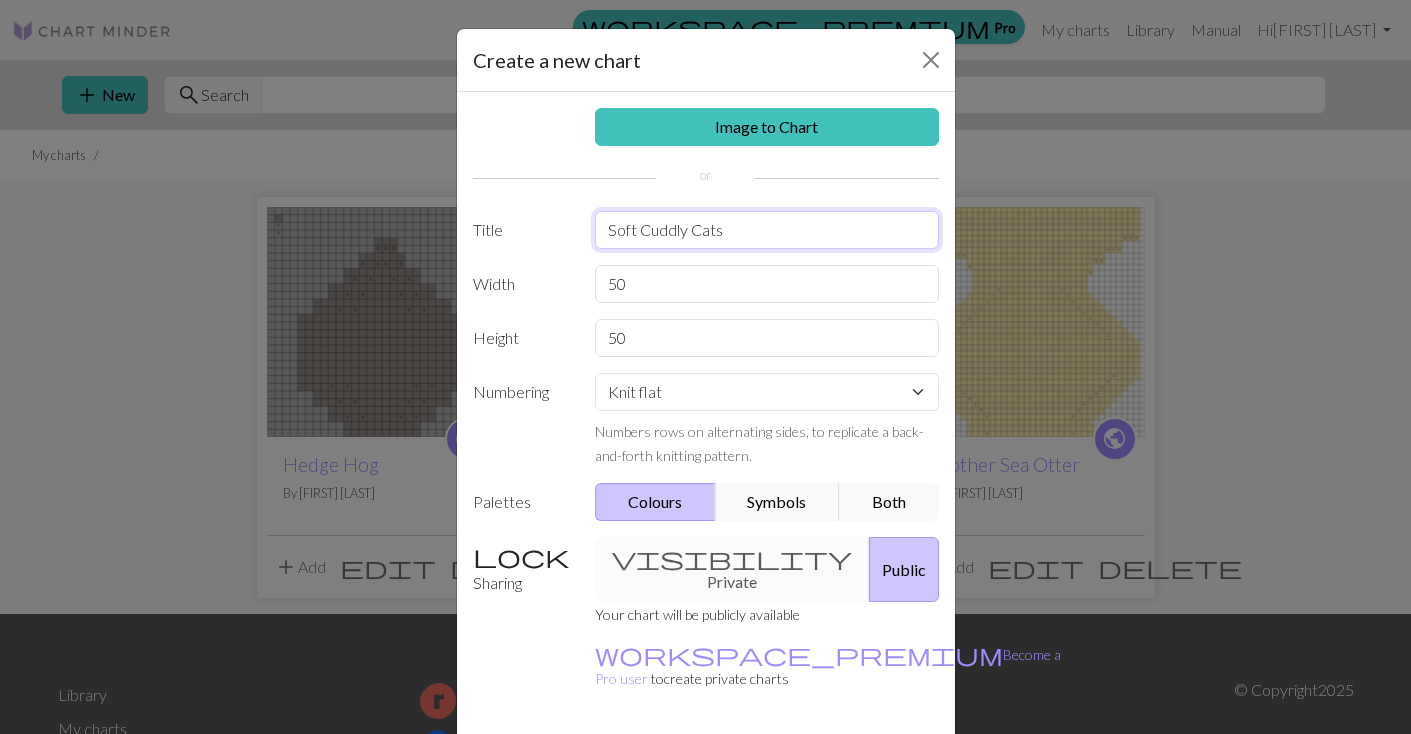 type on "Soft Cuddly Cats" 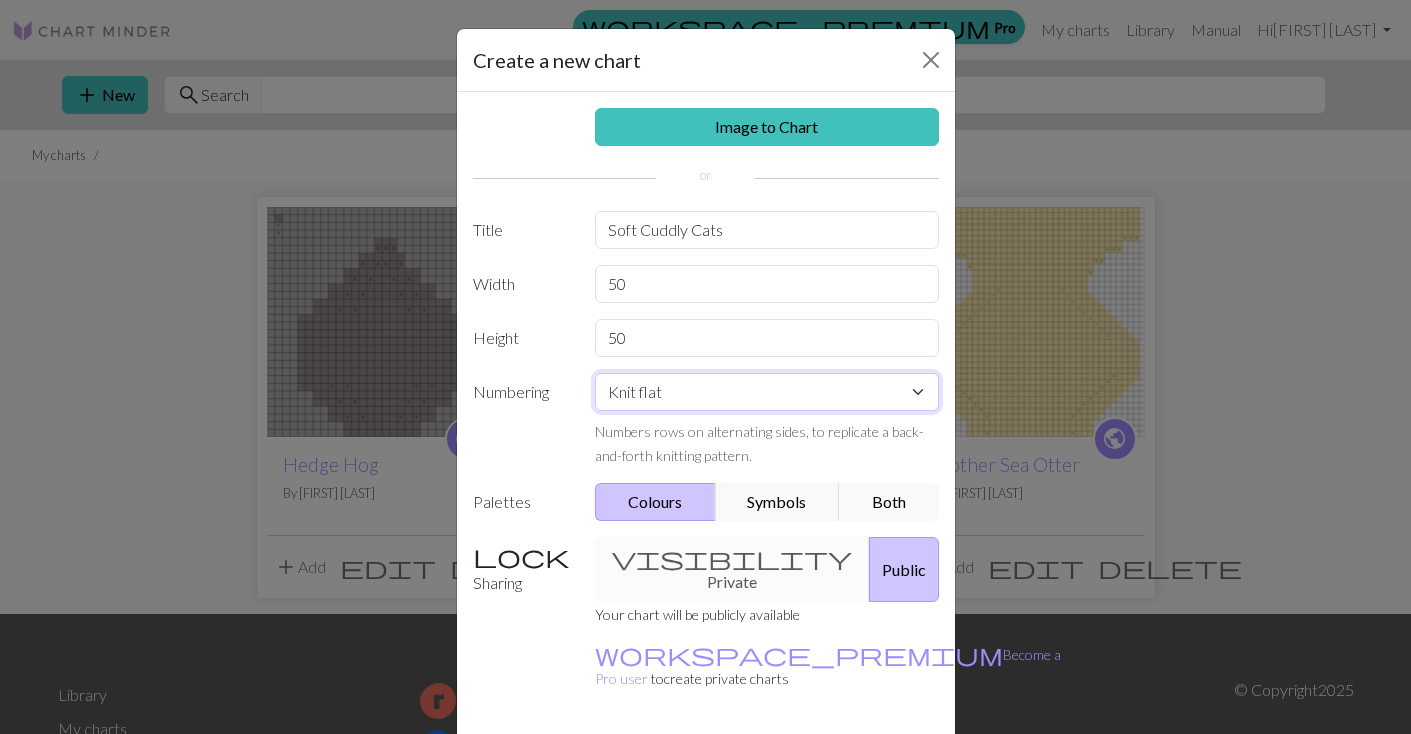 click on "Knit flat Knit in the round Lace knitting Cross stitch" at bounding box center (767, 392) 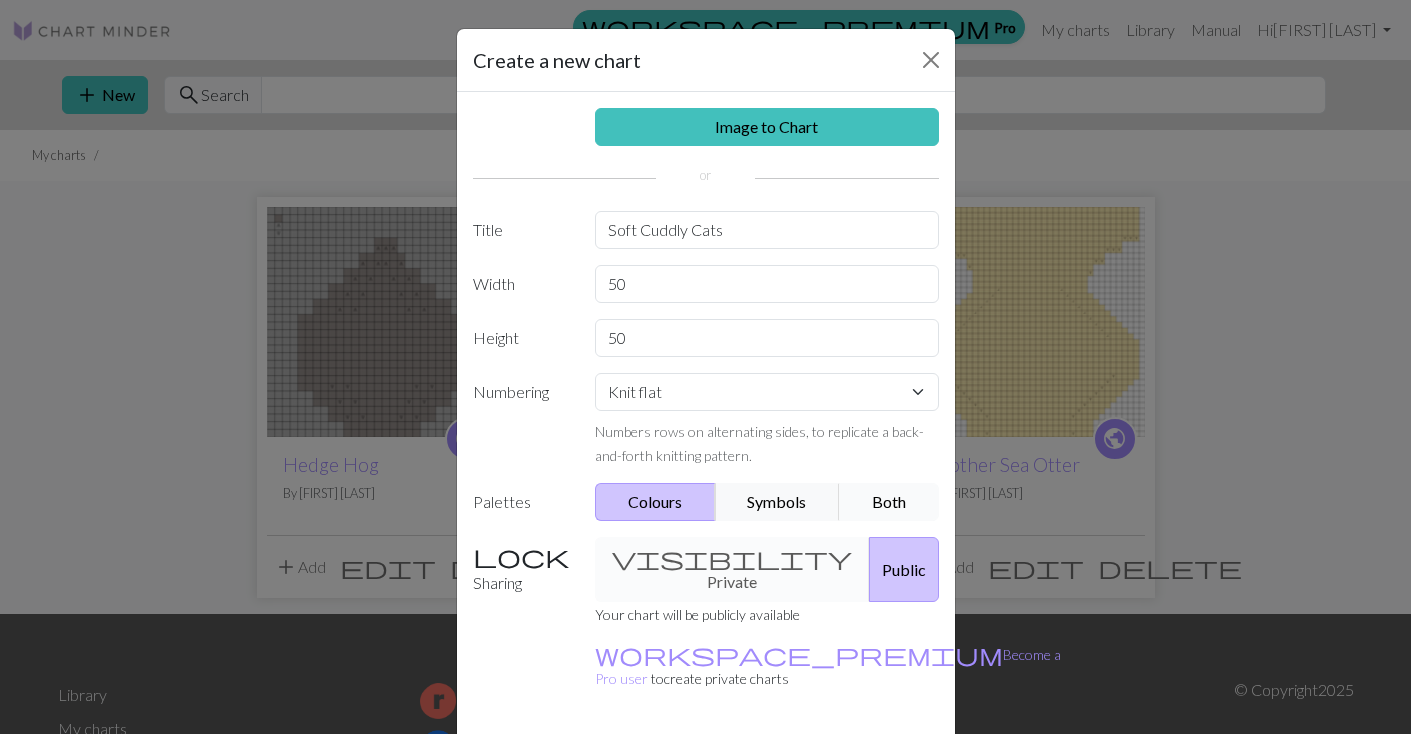 click on "Both" at bounding box center [889, 502] 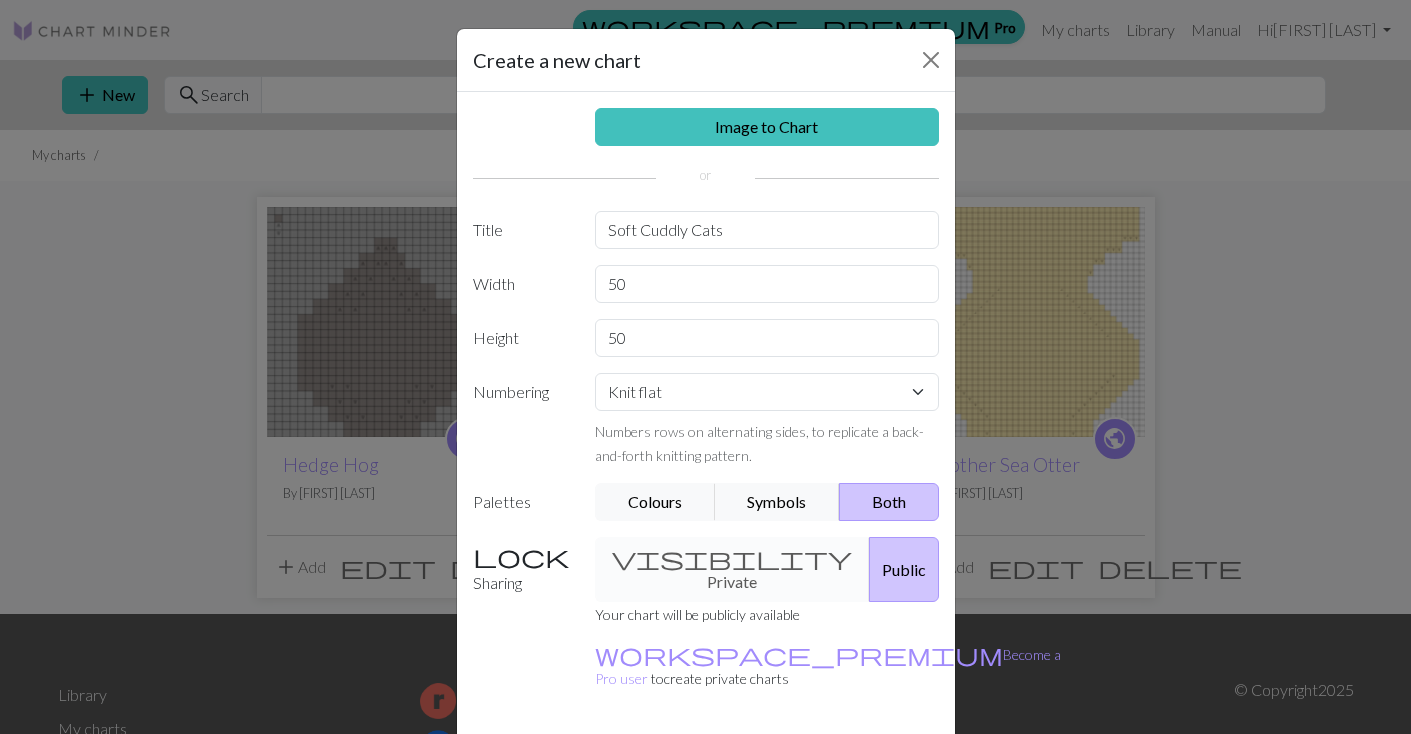 scroll, scrollTop: 55, scrollLeft: 0, axis: vertical 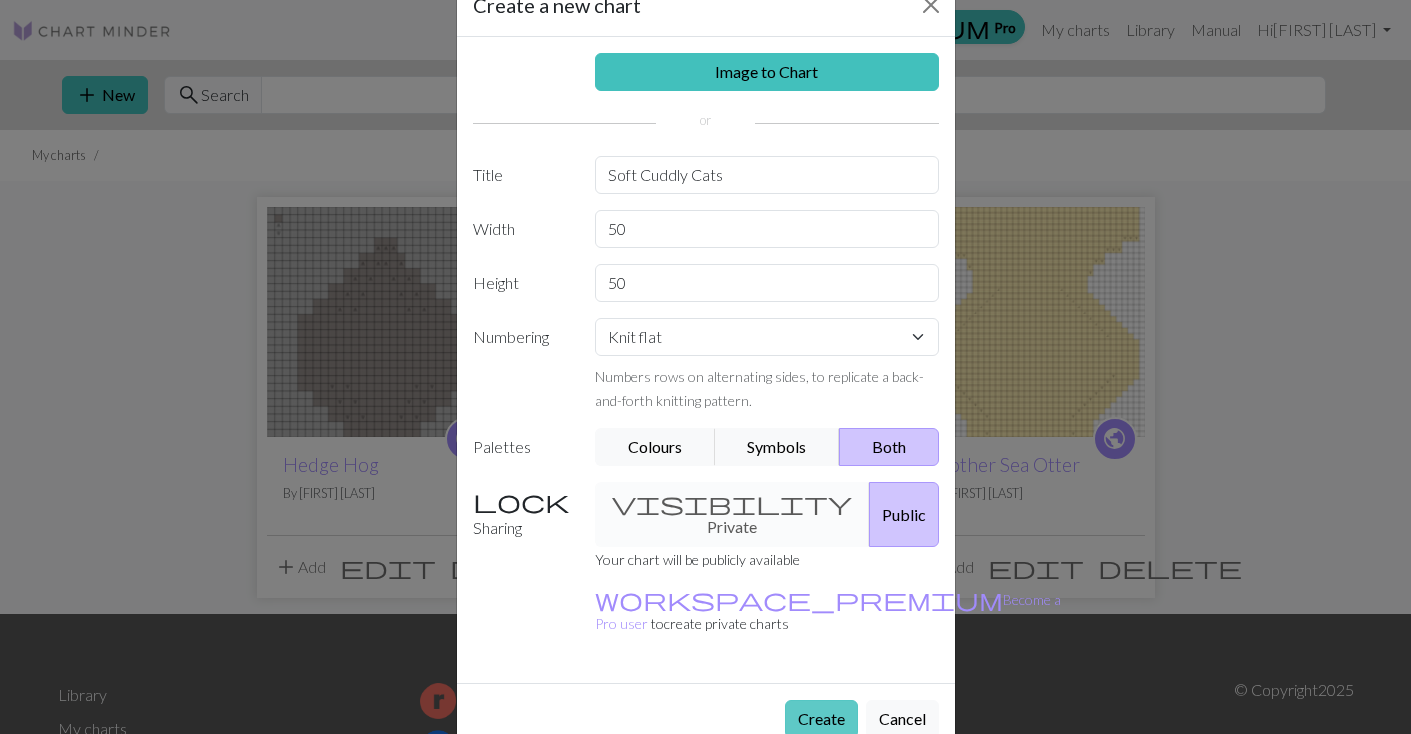 click on "Create" at bounding box center [821, 719] 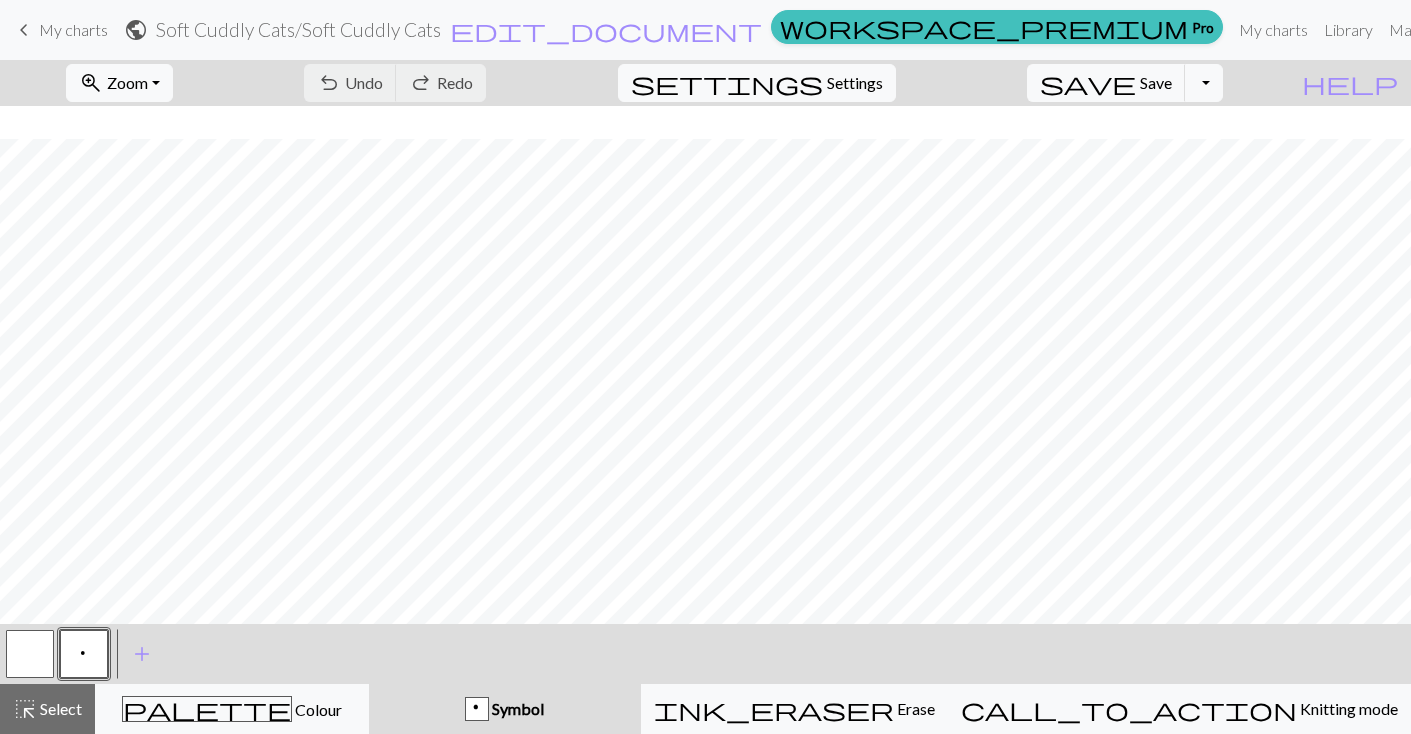 scroll, scrollTop: 572, scrollLeft: 0, axis: vertical 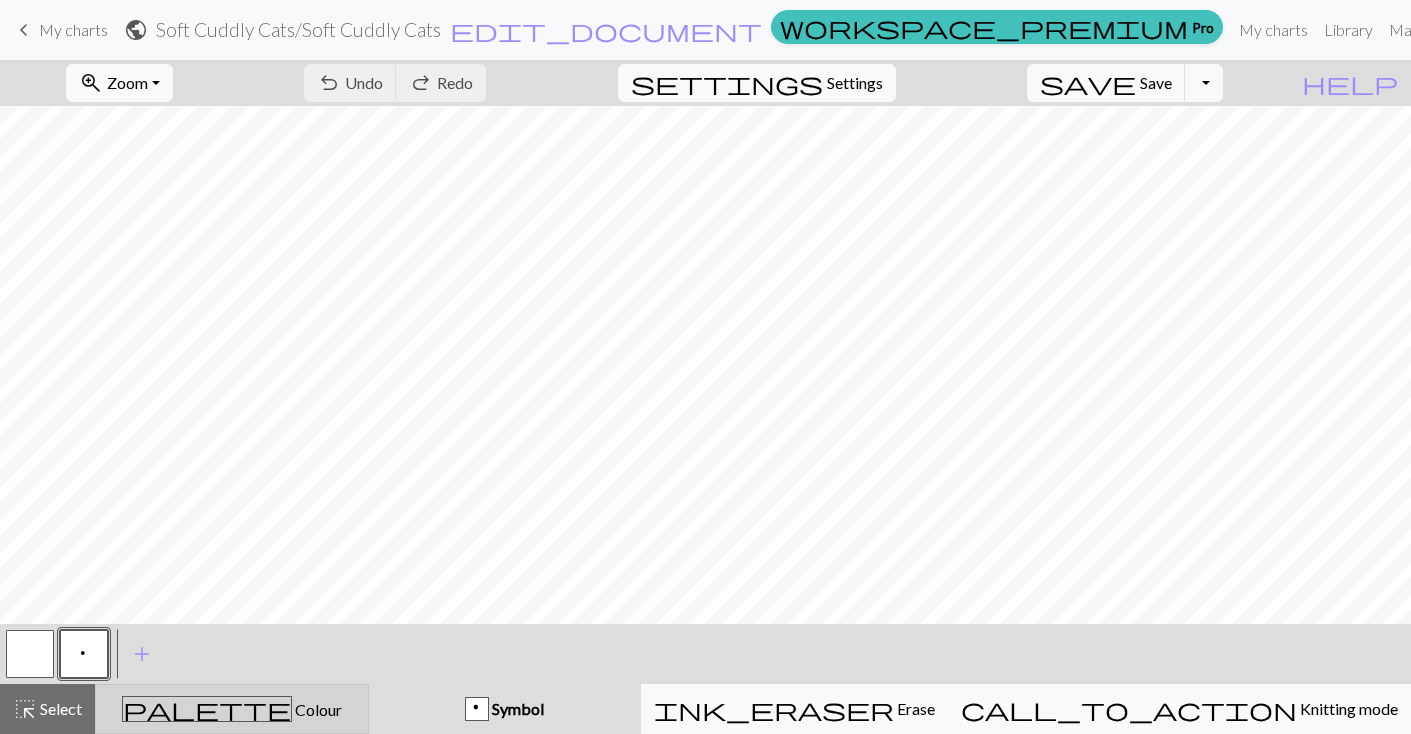 click on "Colour" at bounding box center (317, 709) 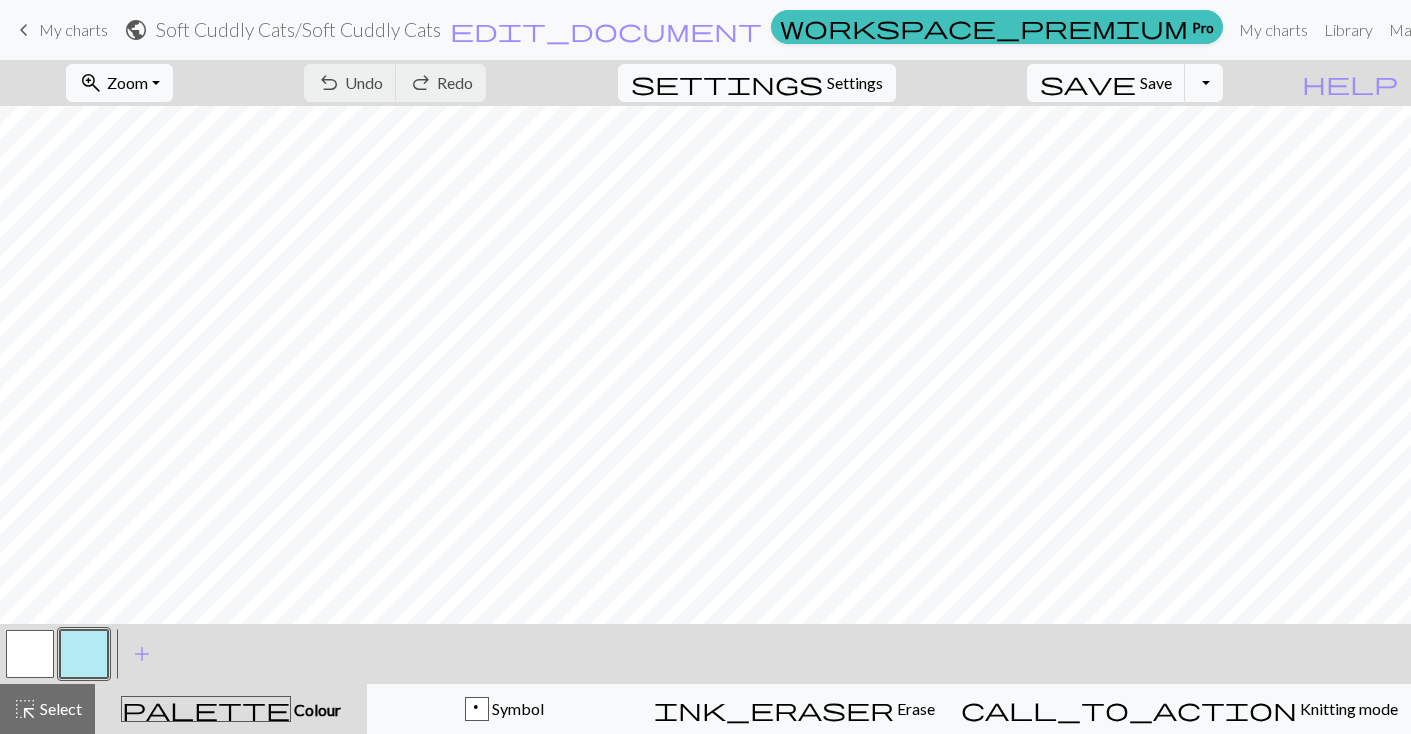 click on "palette" at bounding box center (206, 709) 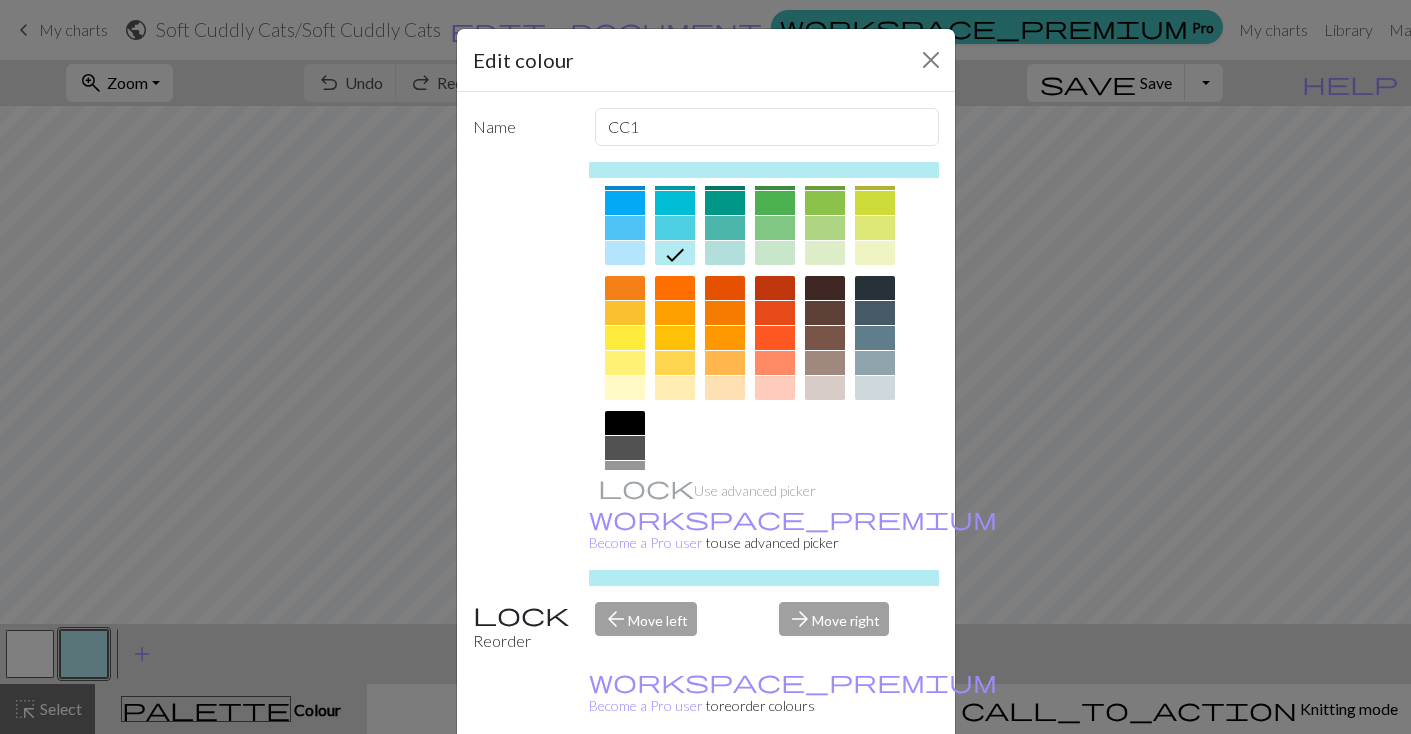 scroll, scrollTop: 198, scrollLeft: 0, axis: vertical 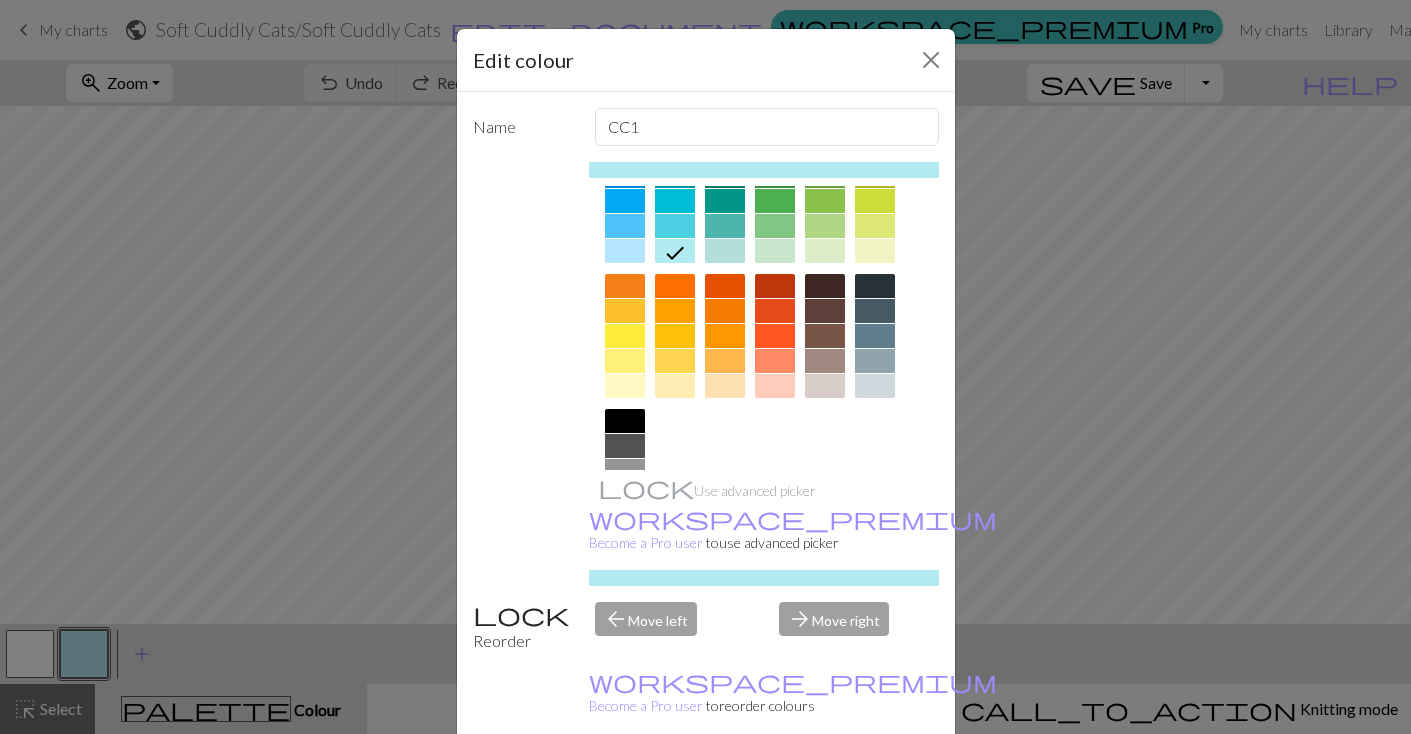 click at bounding box center (725, 361) 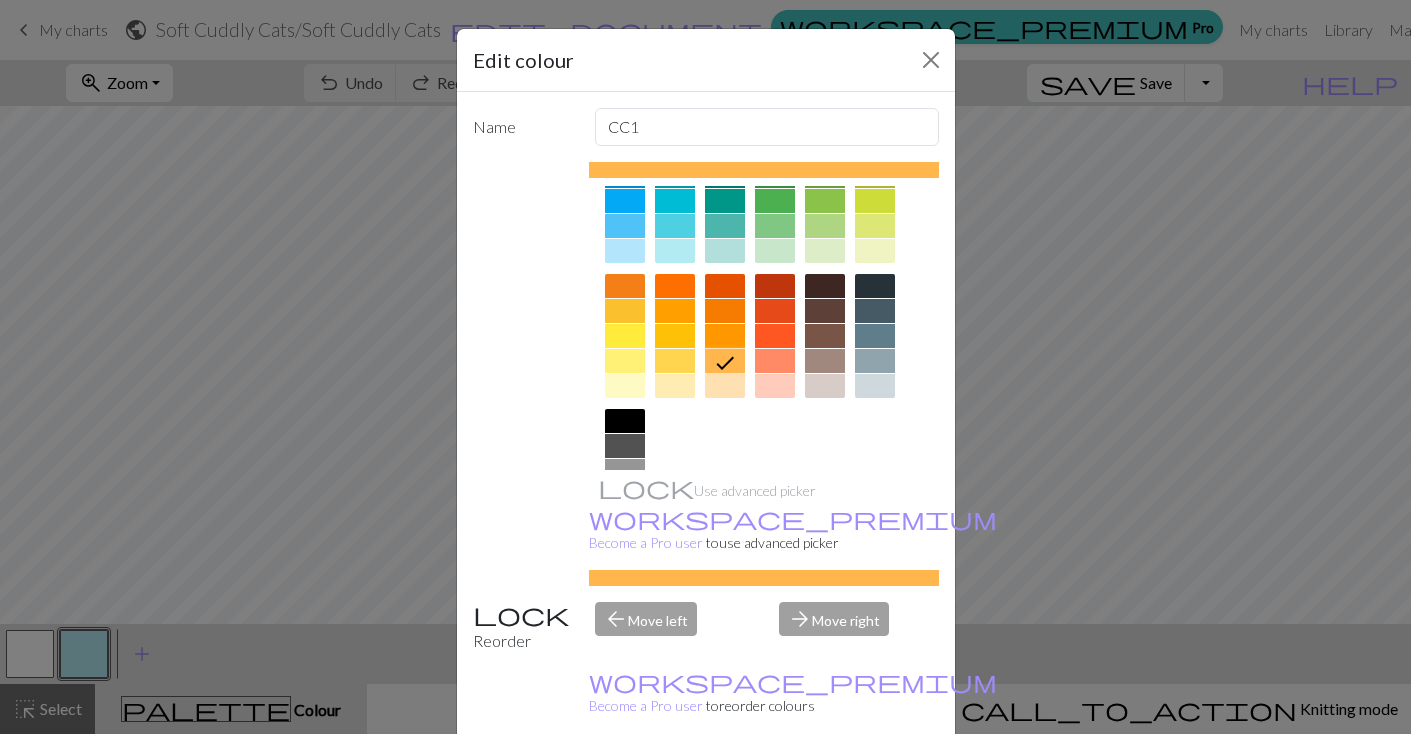 click on "Done" at bounding box center (826, 785) 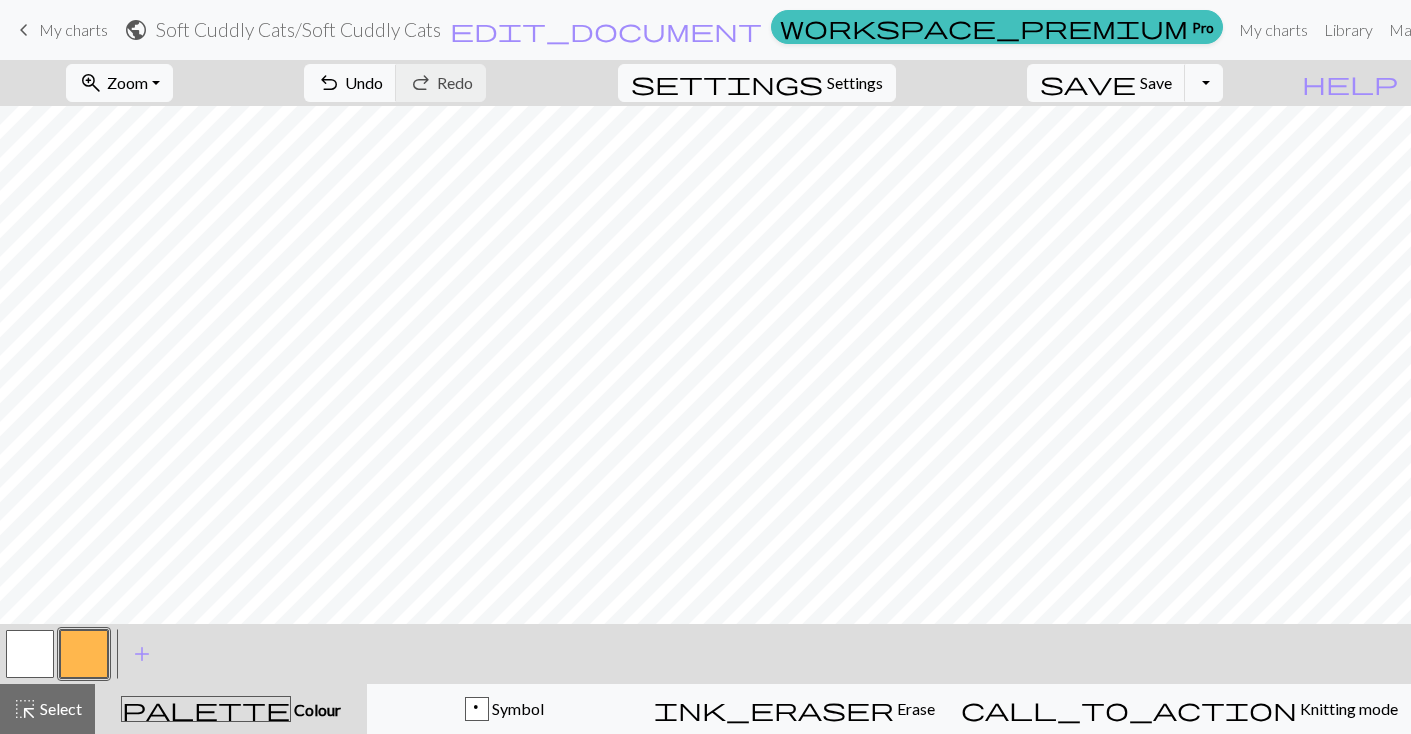 click at bounding box center [84, 654] 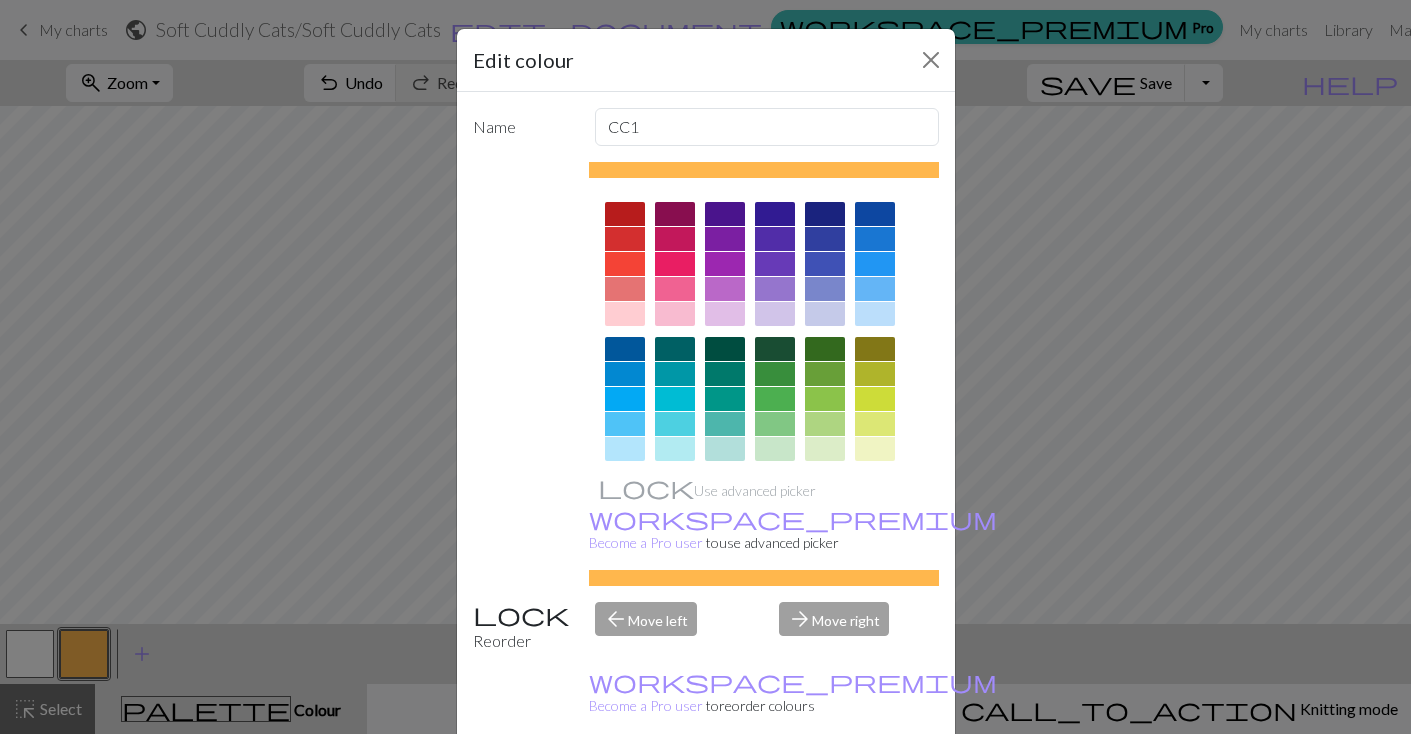 scroll, scrollTop: 6, scrollLeft: 0, axis: vertical 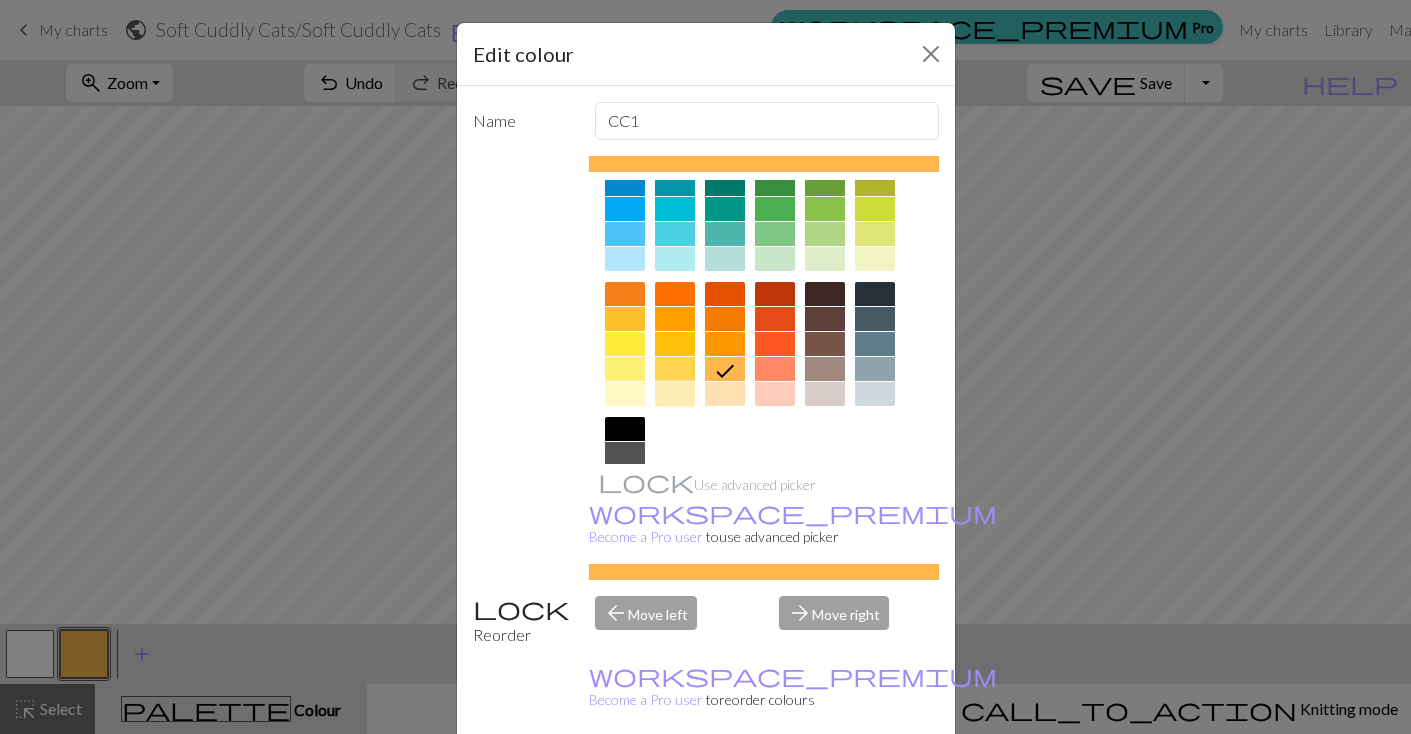 click at bounding box center (675, 394) 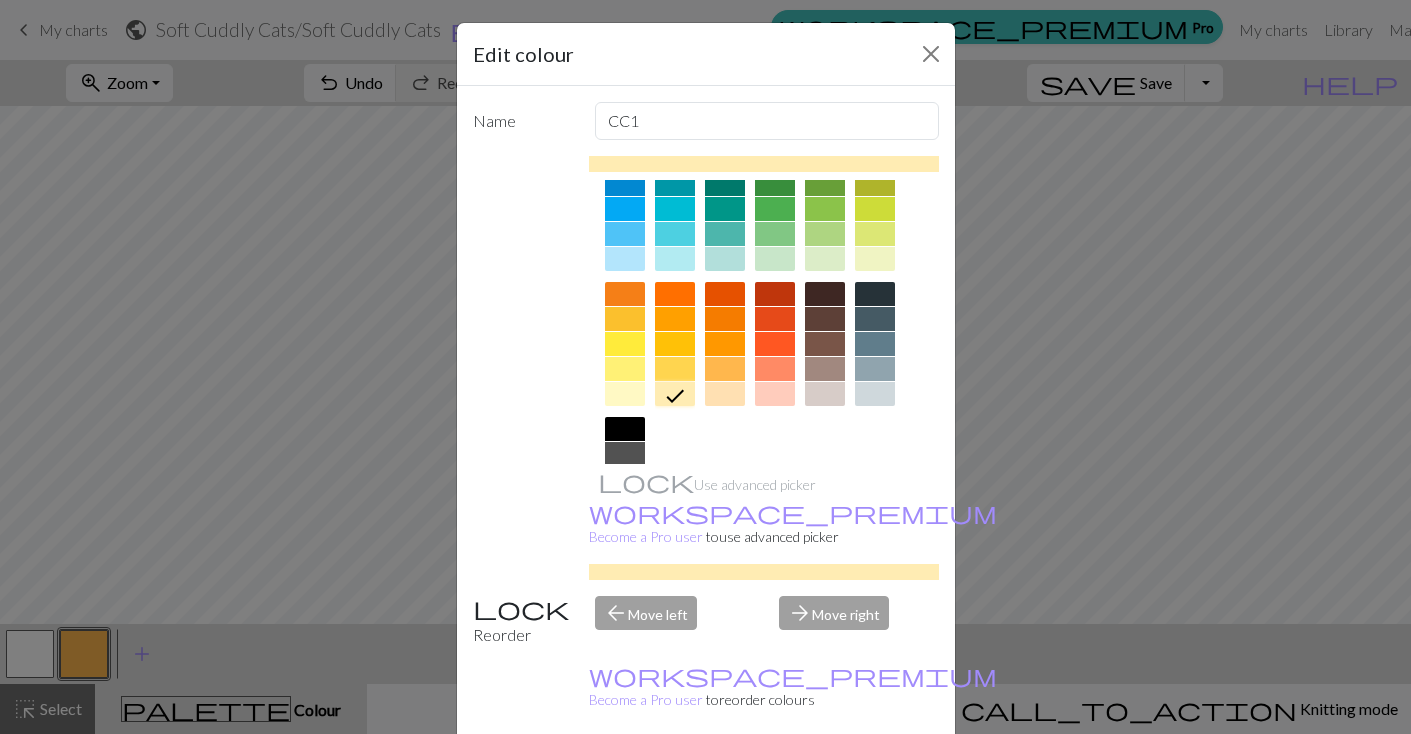 click on "Done" at bounding box center (826, 779) 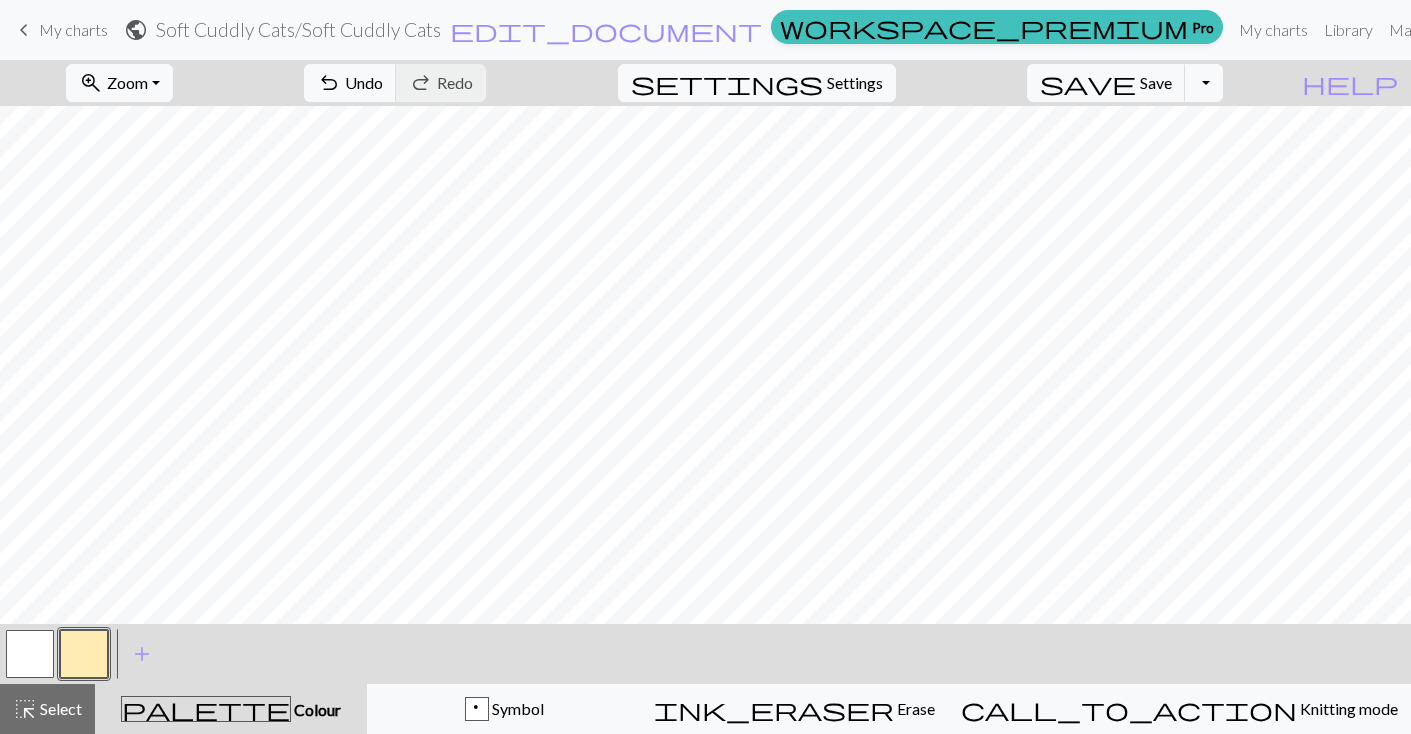 click at bounding box center [84, 654] 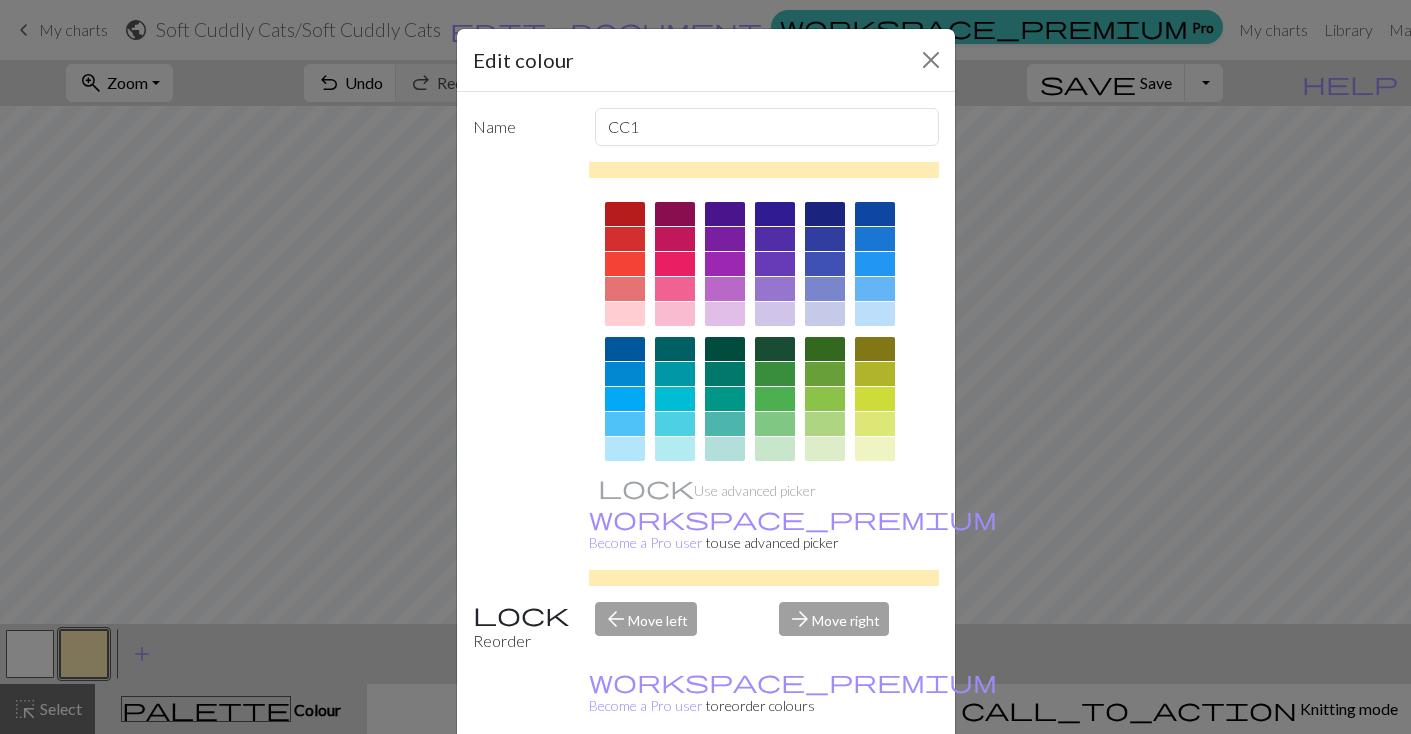 scroll, scrollTop: 50, scrollLeft: 0, axis: vertical 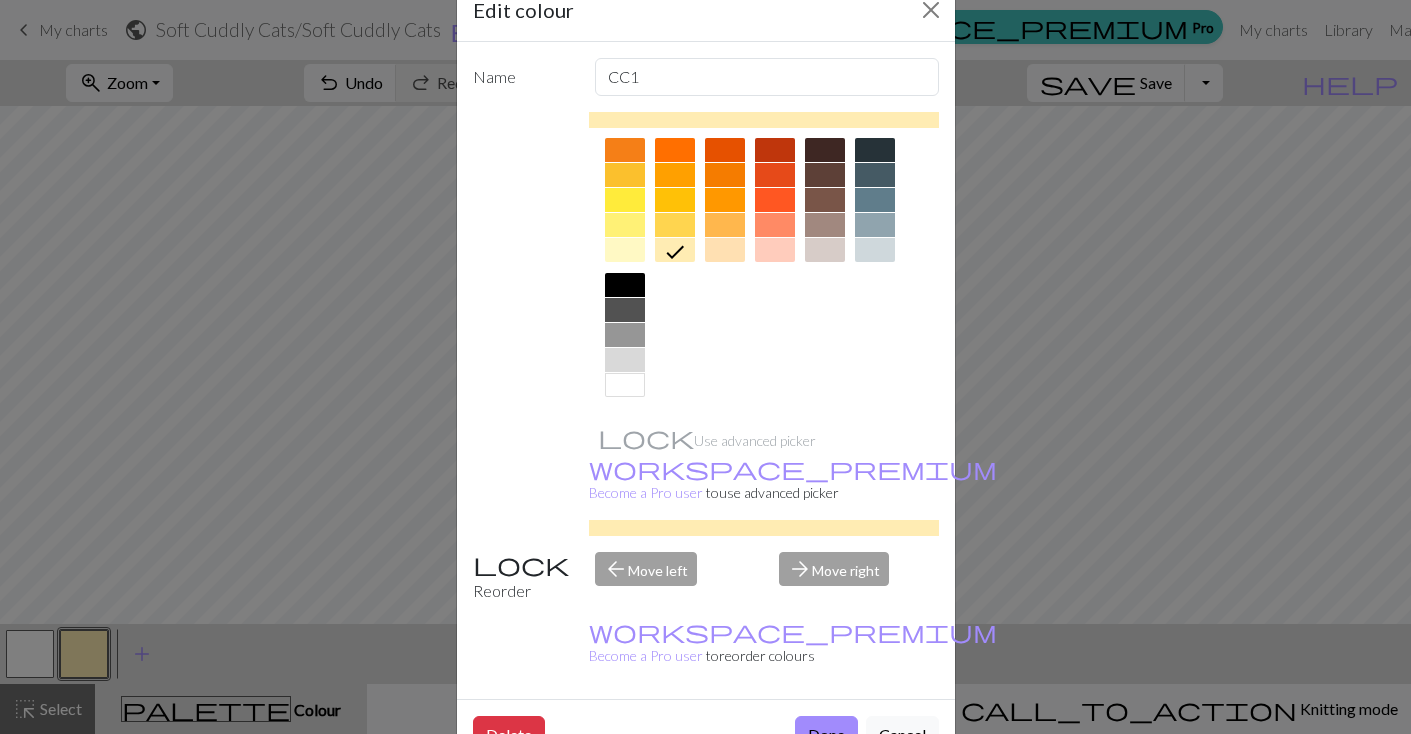 click at bounding box center [675, 225] 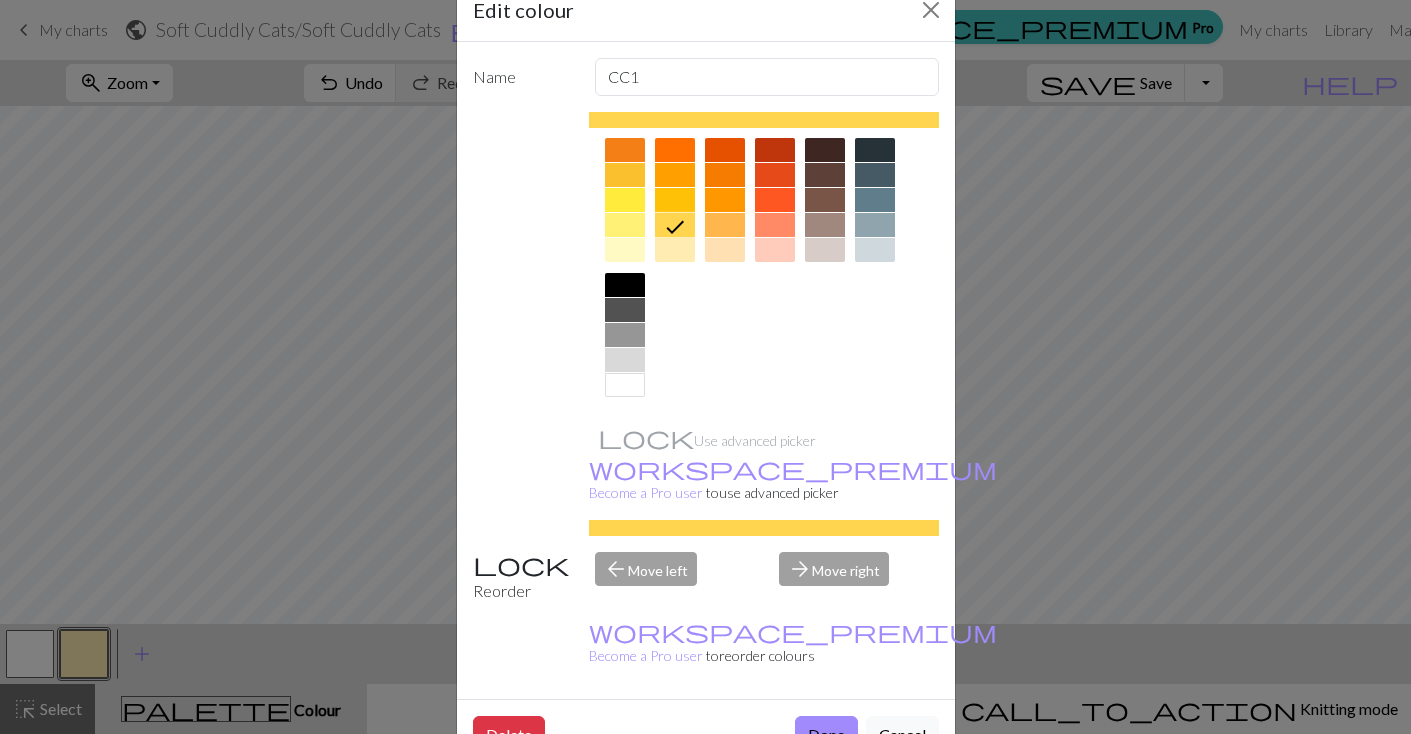 click at bounding box center [725, 225] 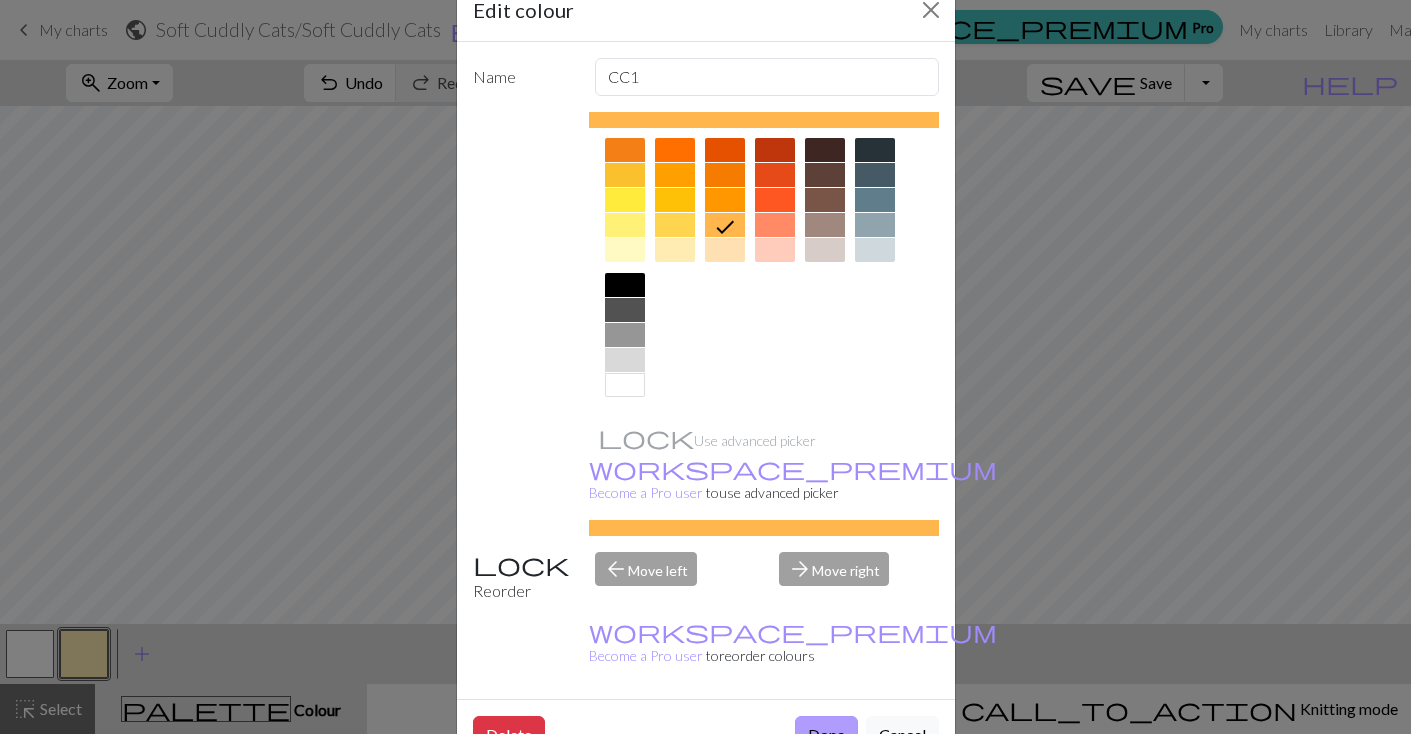 click on "Done" at bounding box center [826, 735] 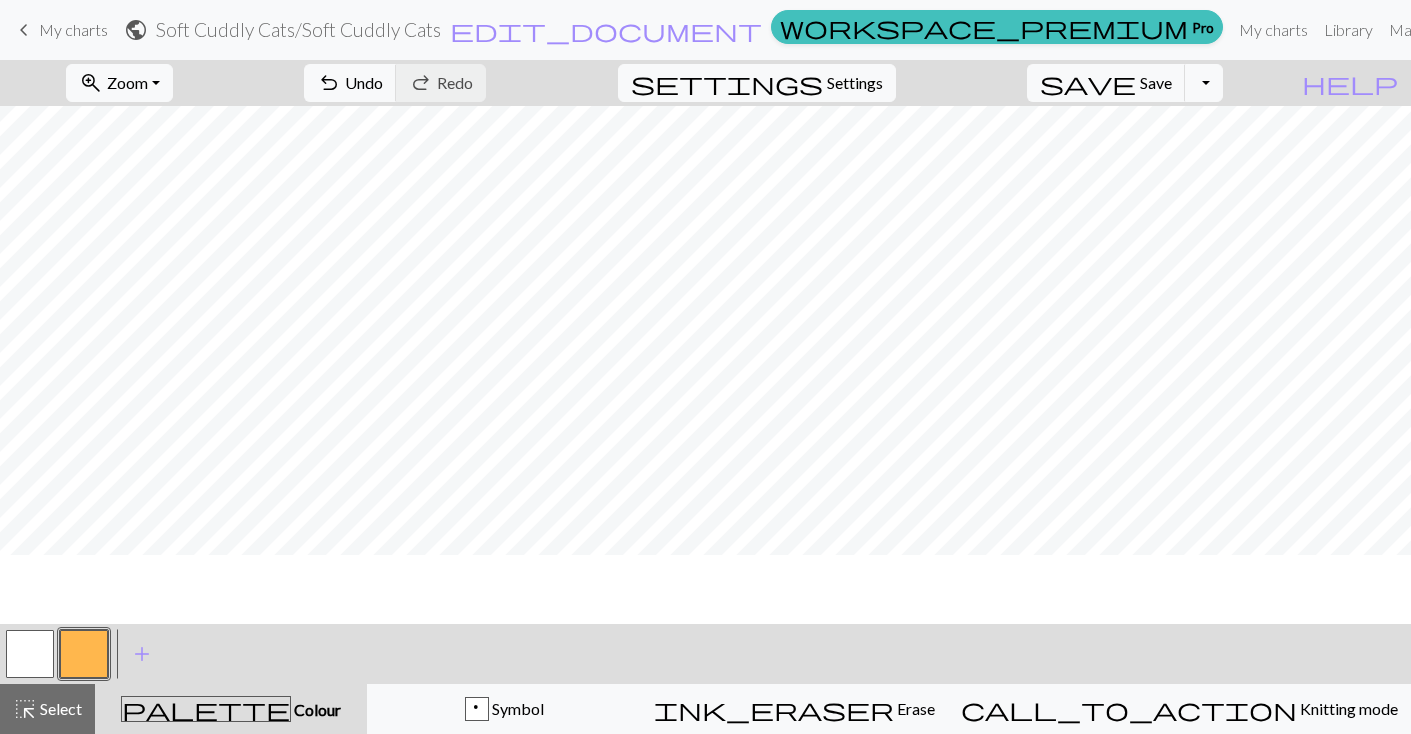 scroll, scrollTop: 0, scrollLeft: 0, axis: both 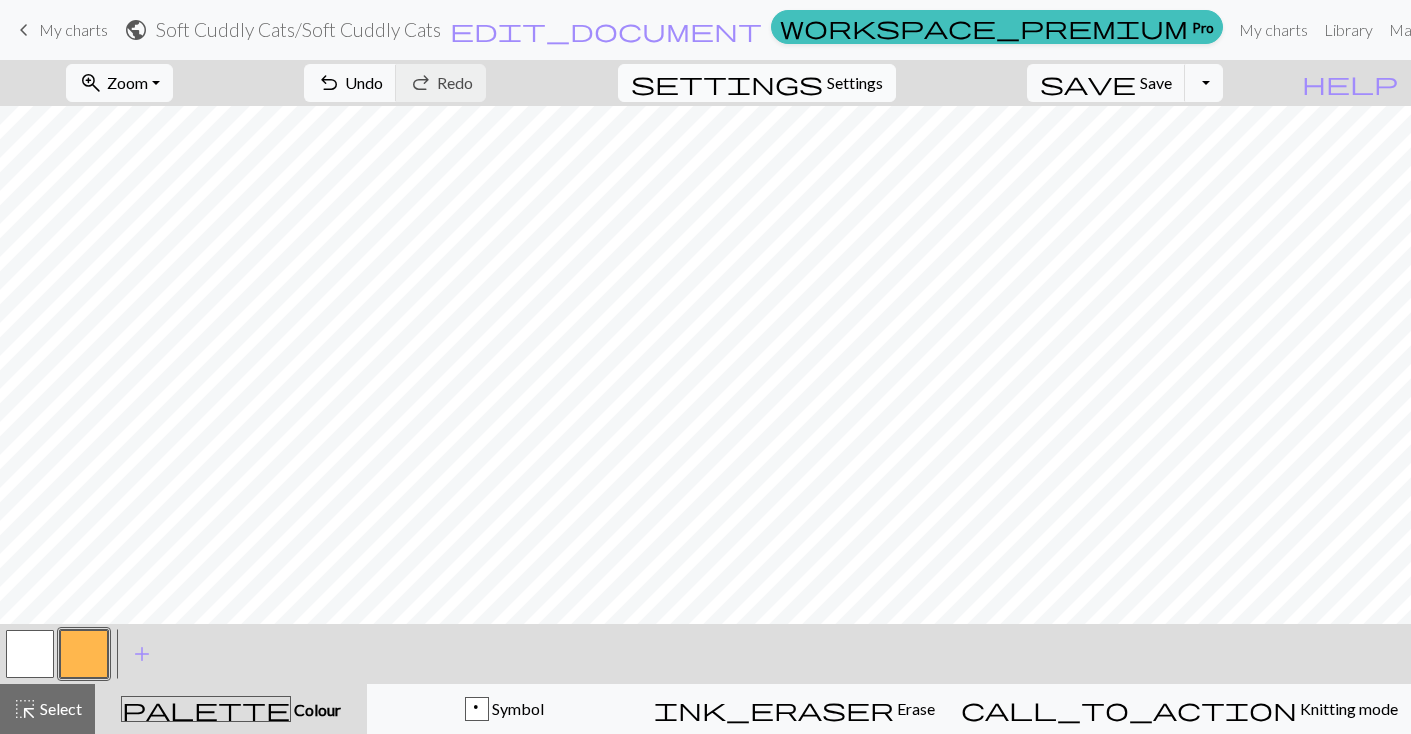 click on "Settings" at bounding box center [855, 83] 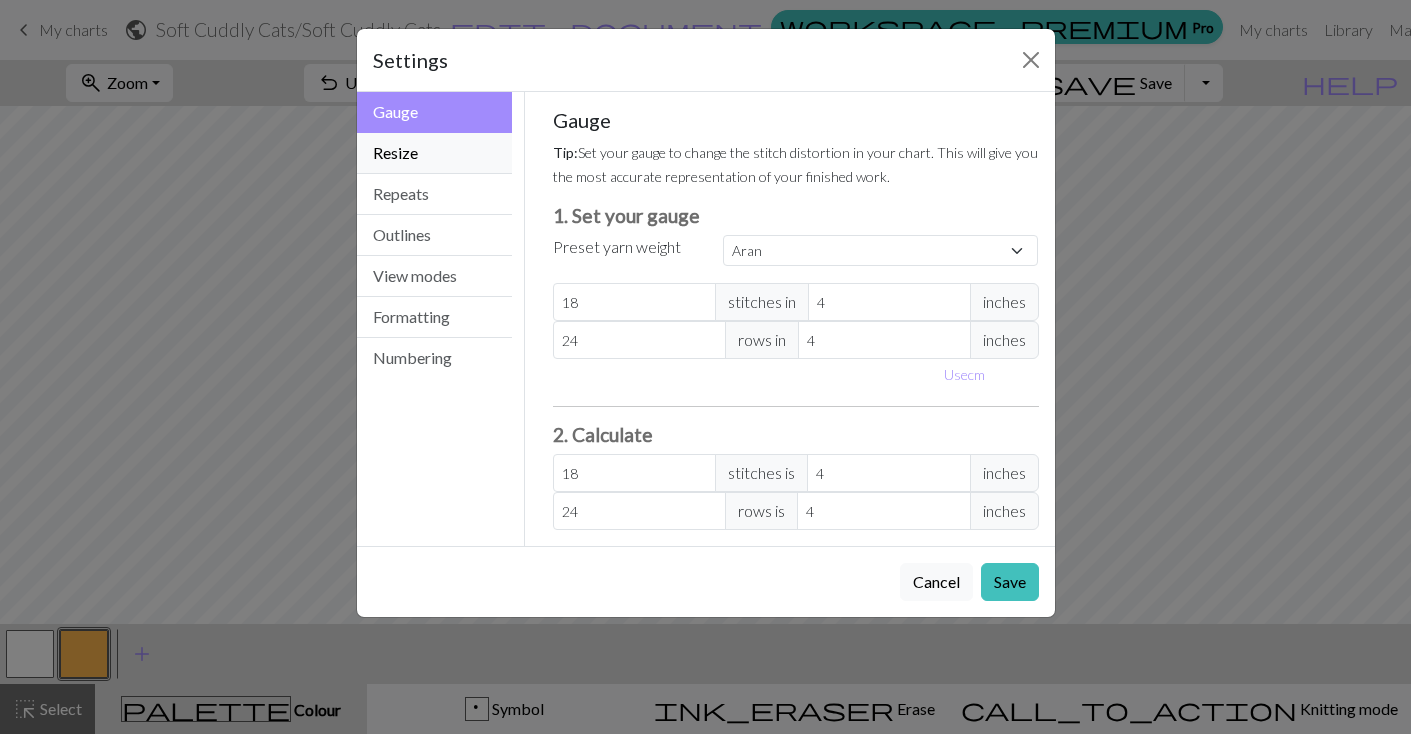 click on "Resize" at bounding box center [435, 153] 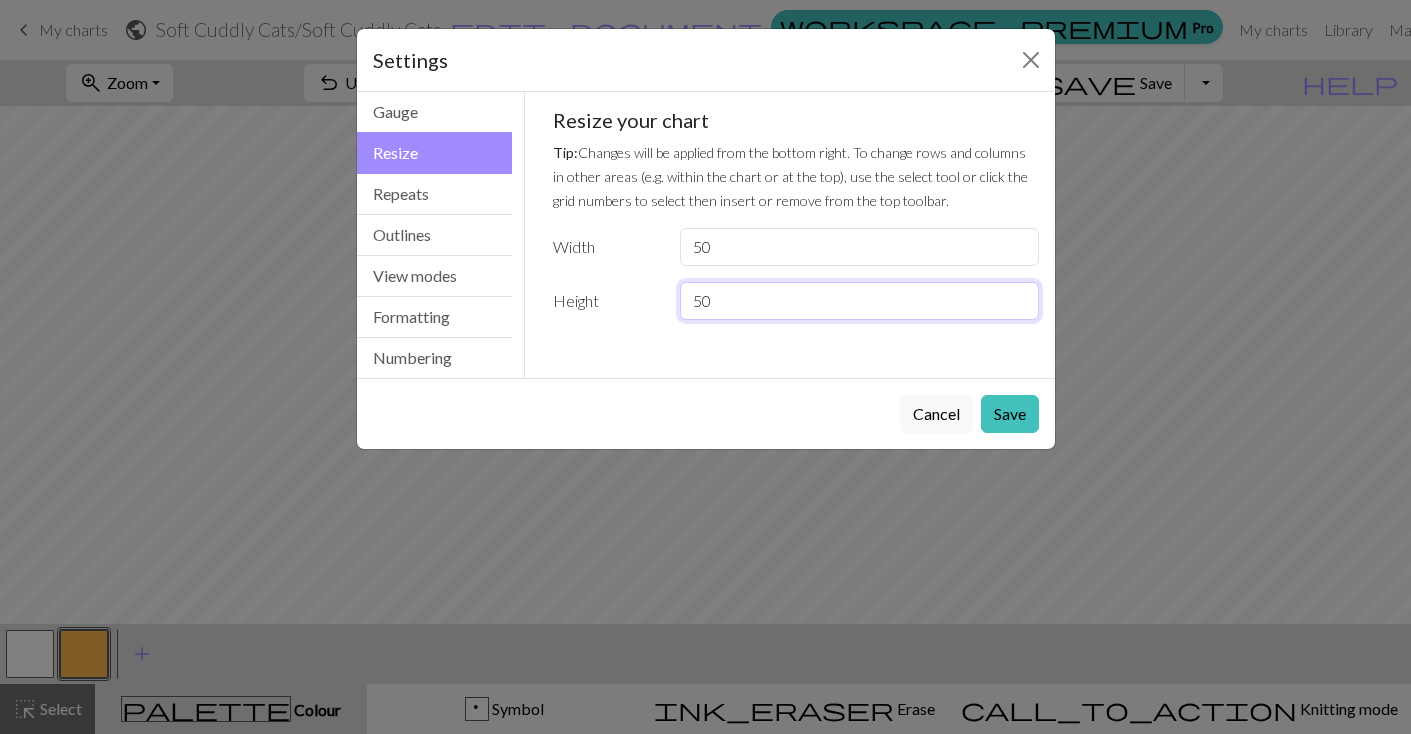drag, startPoint x: 732, startPoint y: 302, endPoint x: 689, endPoint y: 302, distance: 43 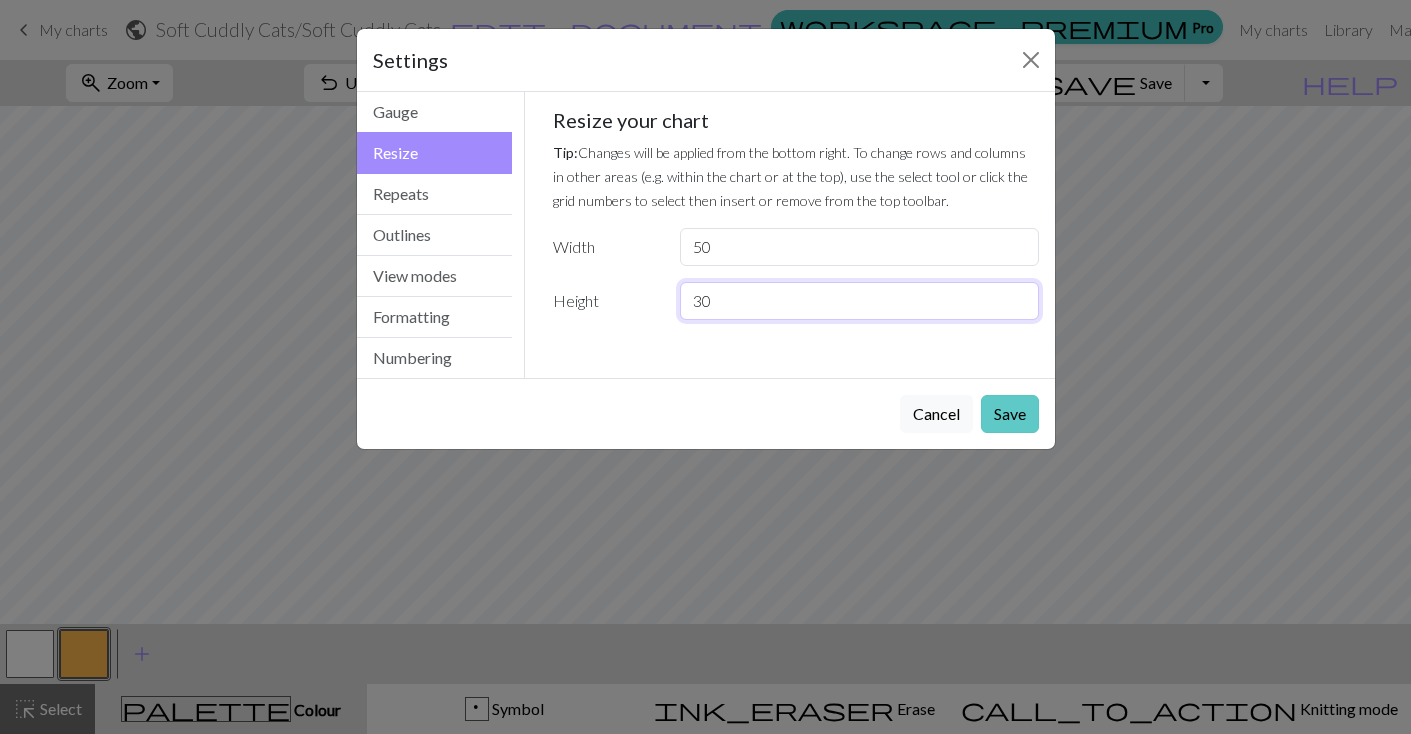 type on "30" 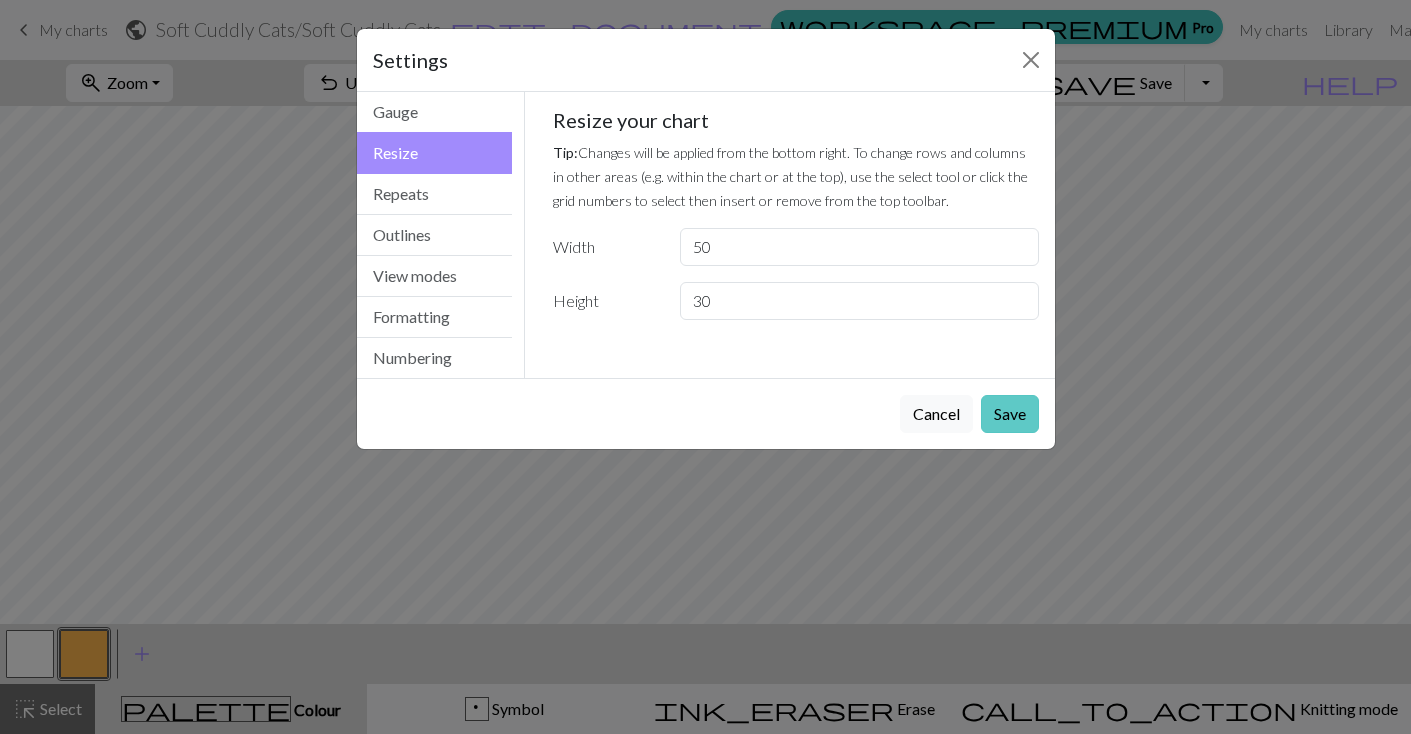 click on "Save" at bounding box center [1010, 414] 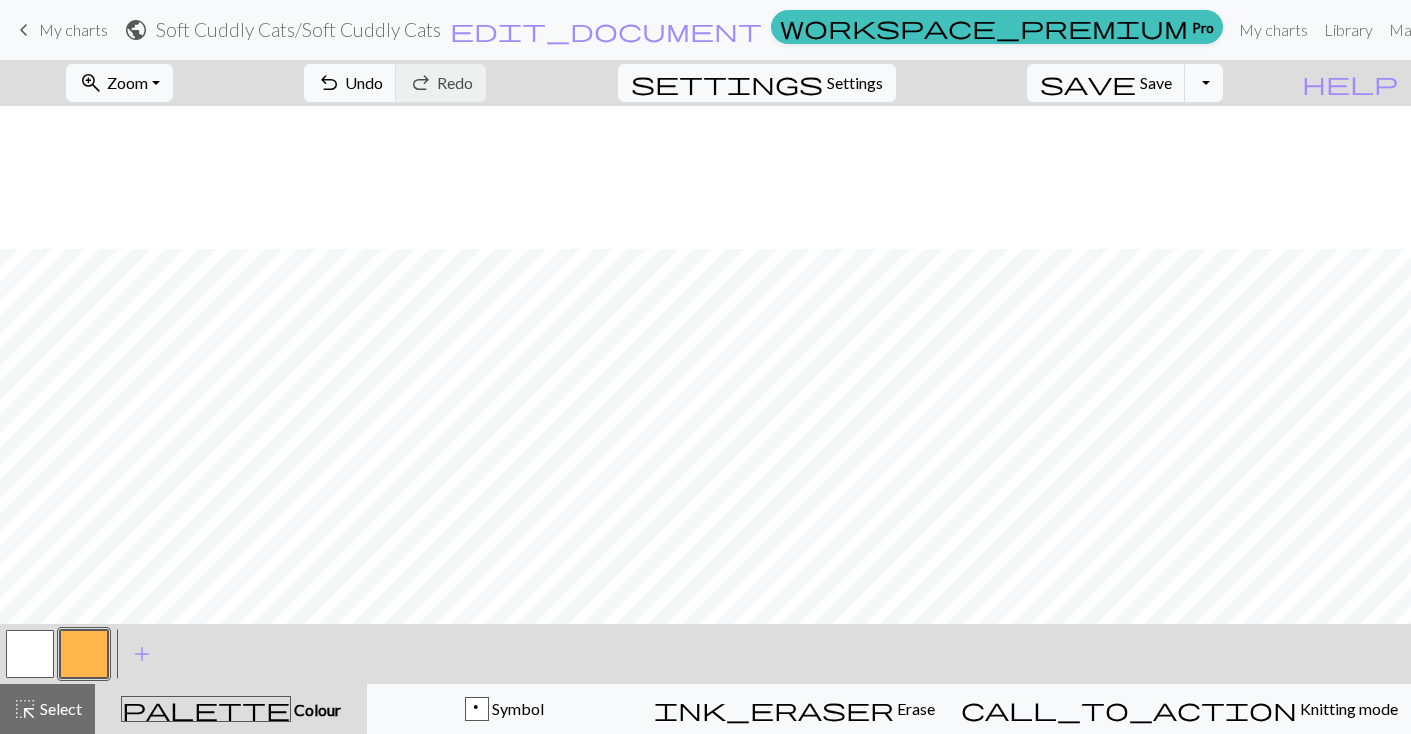 scroll, scrollTop: 172, scrollLeft: 0, axis: vertical 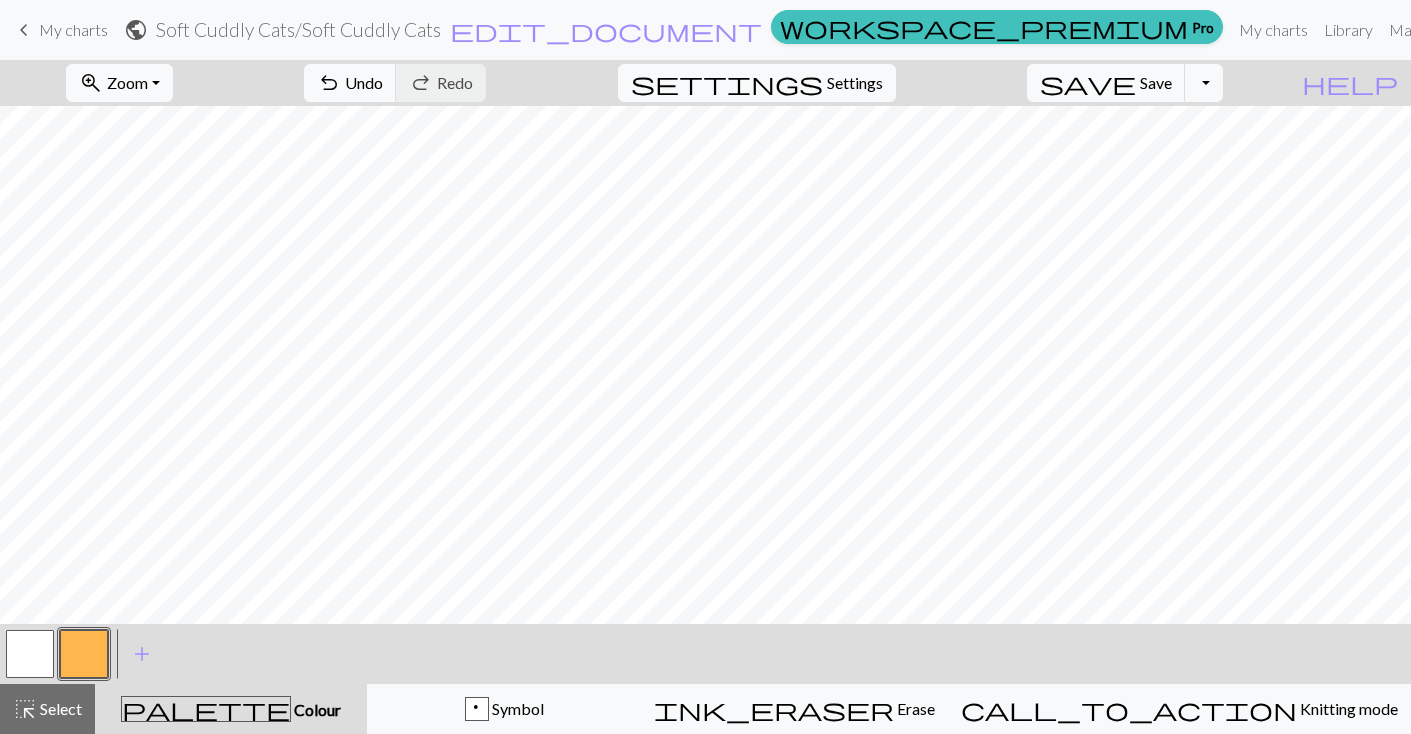 click at bounding box center (30, 654) 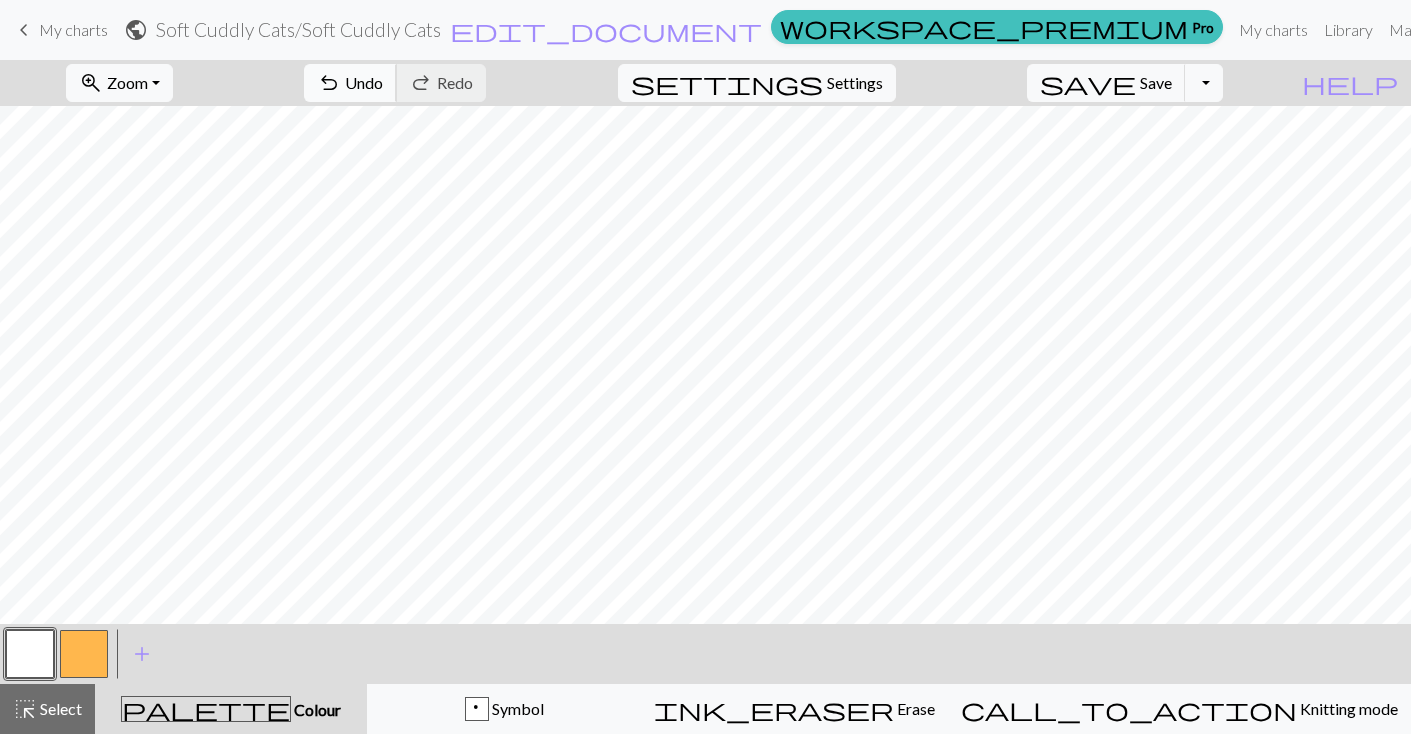 click on "undo" at bounding box center (329, 83) 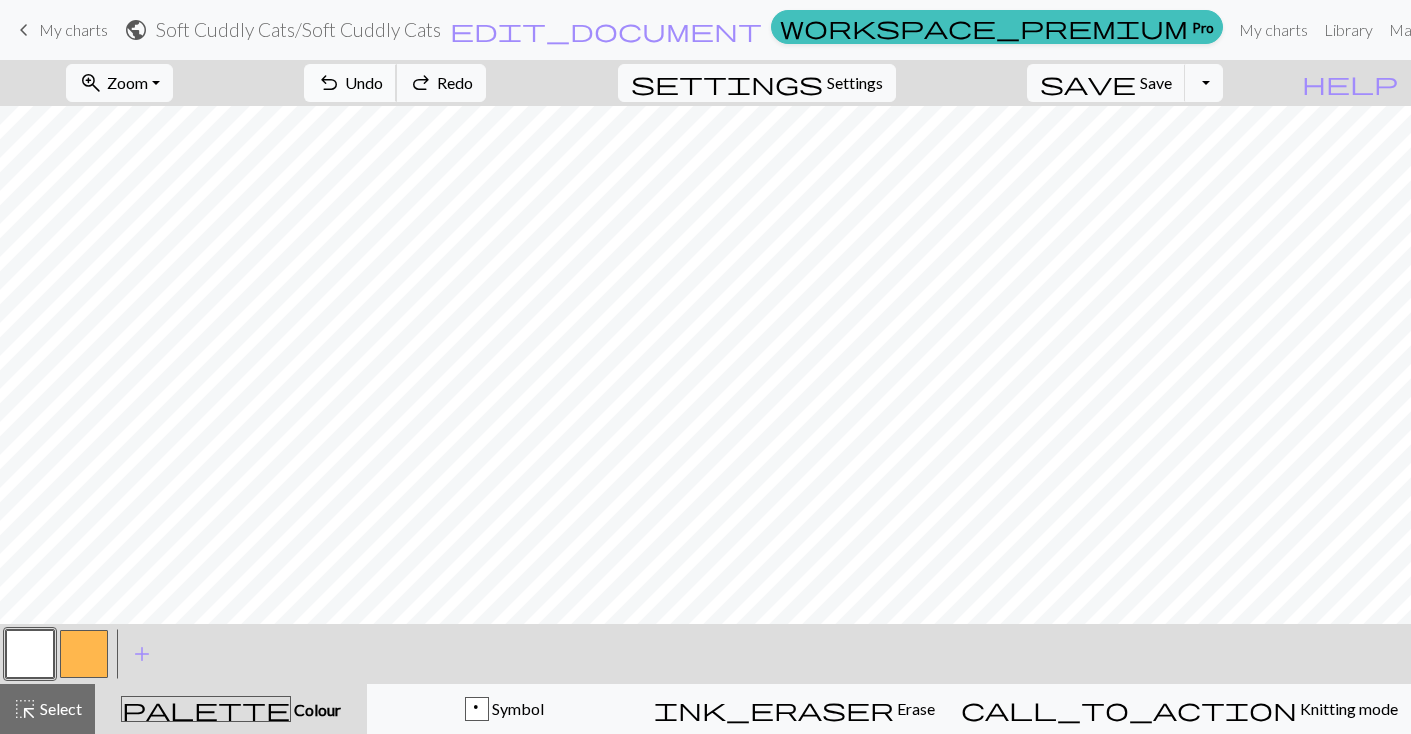 click on "undo" at bounding box center (329, 83) 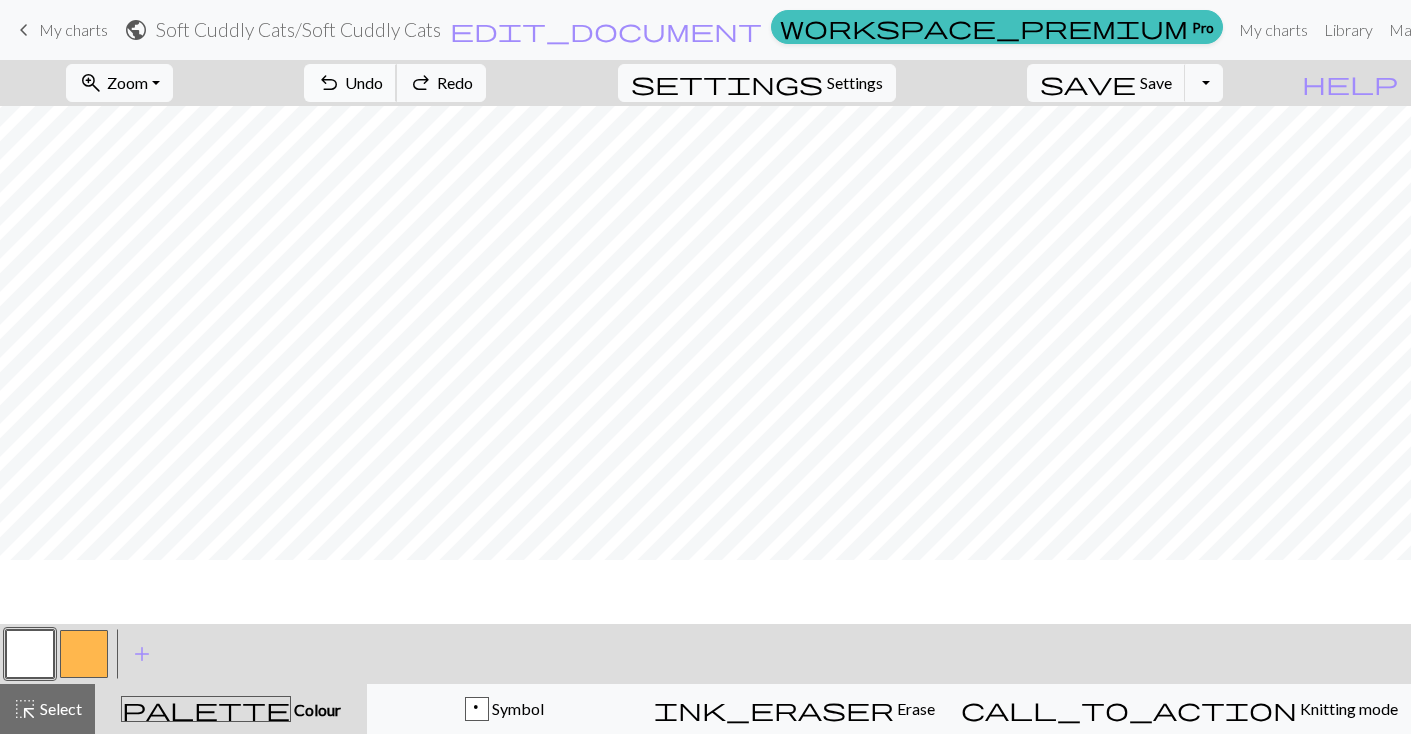 scroll, scrollTop: 0, scrollLeft: 0, axis: both 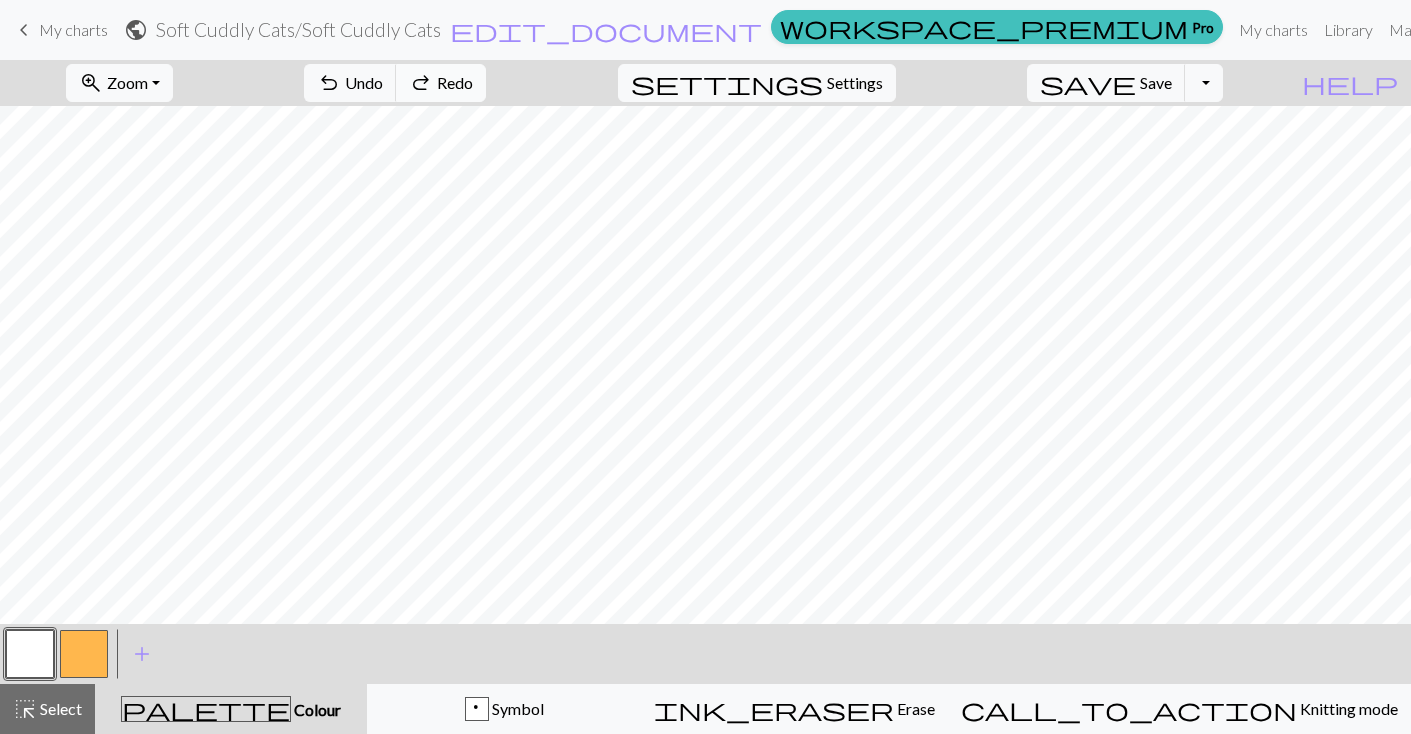 click on "redo" at bounding box center [421, 83] 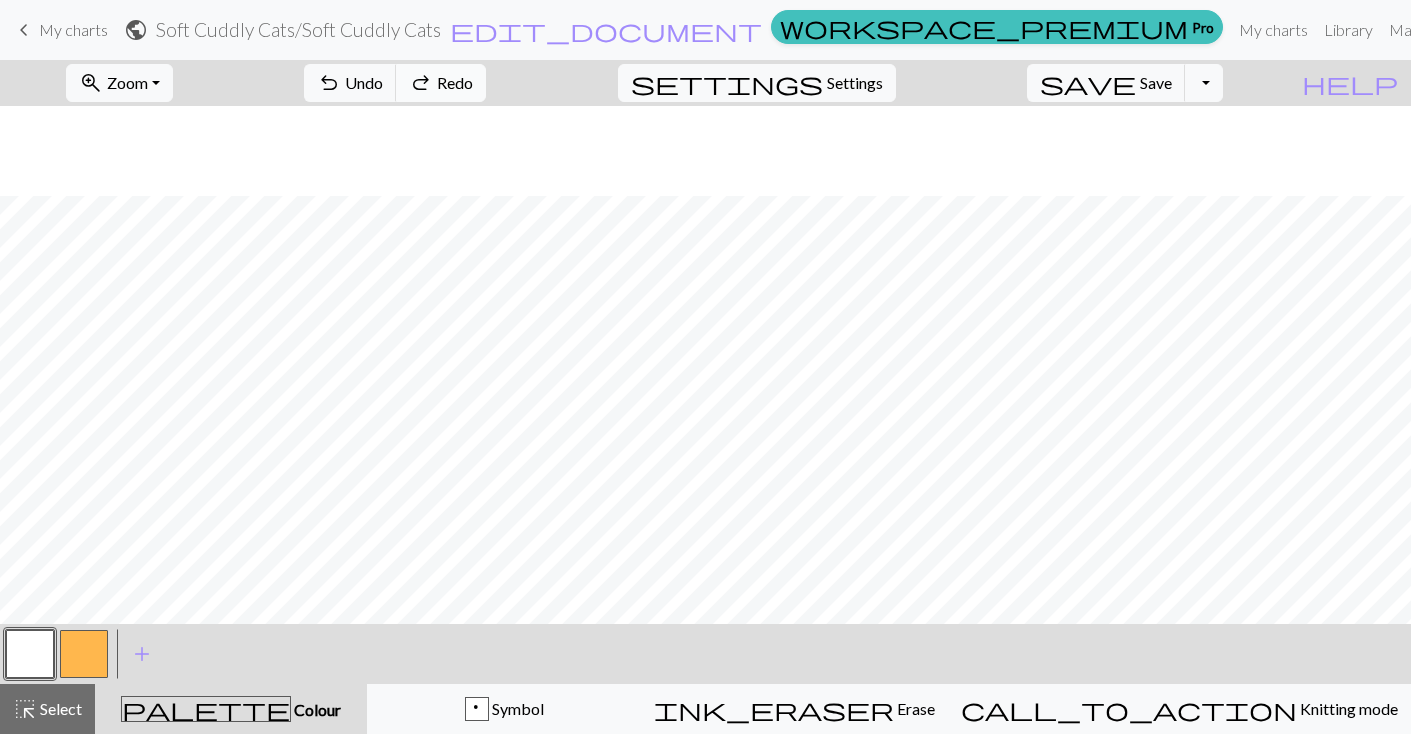 scroll, scrollTop: 172, scrollLeft: 0, axis: vertical 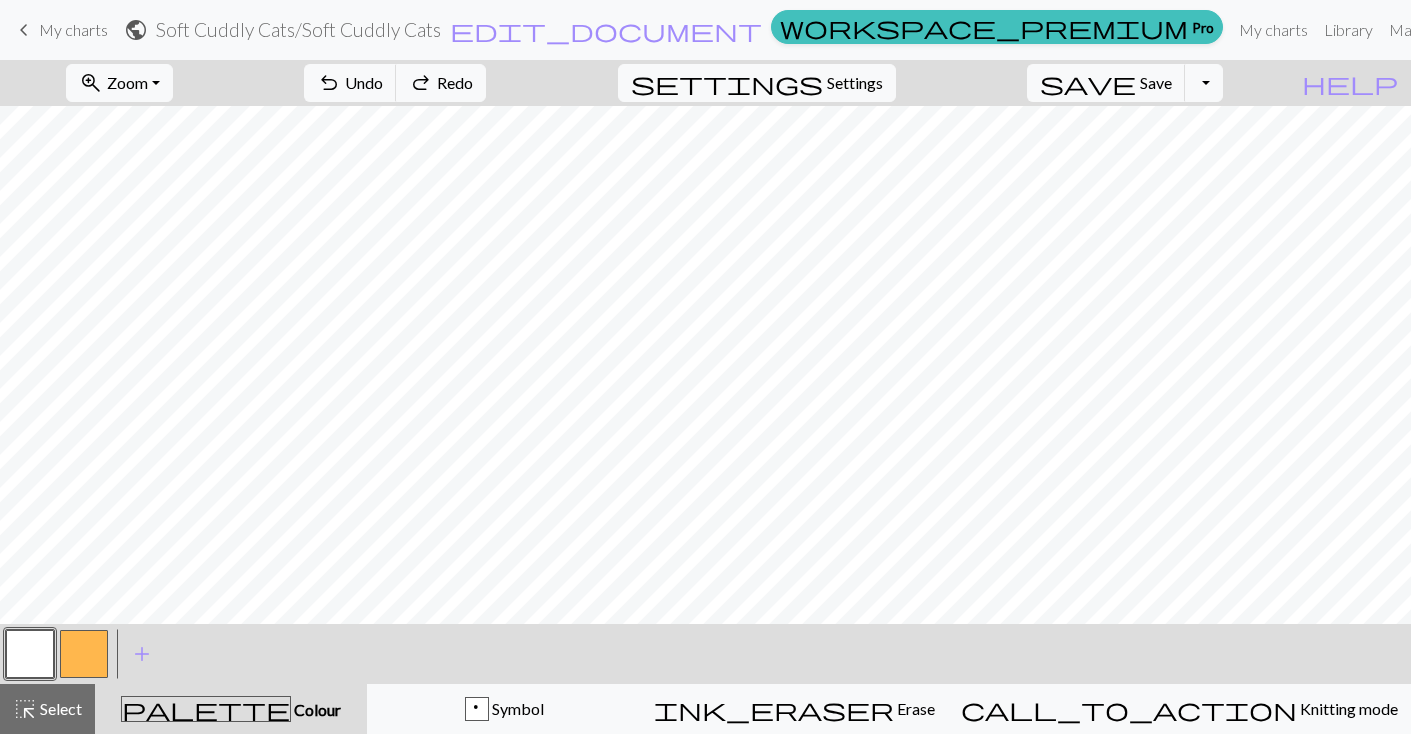 click at bounding box center (30, 654) 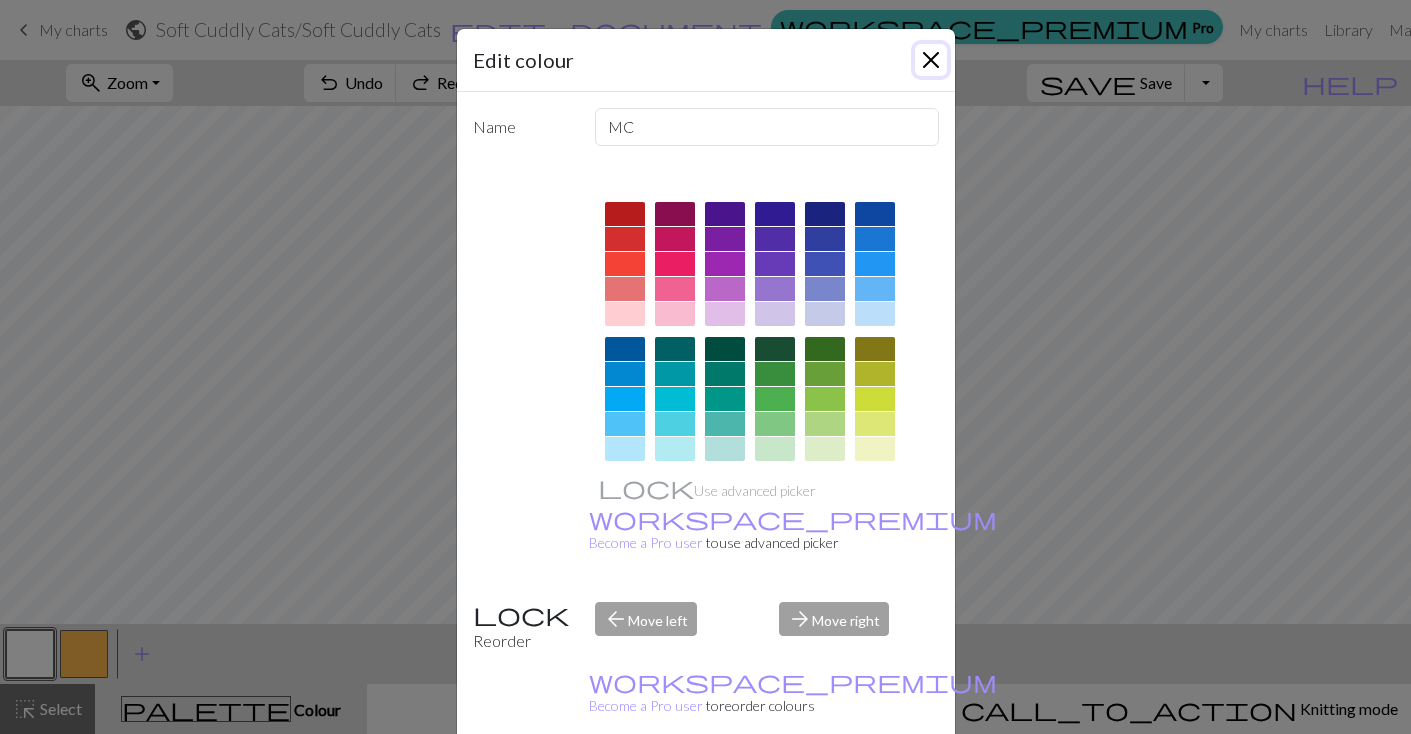 click at bounding box center [931, 60] 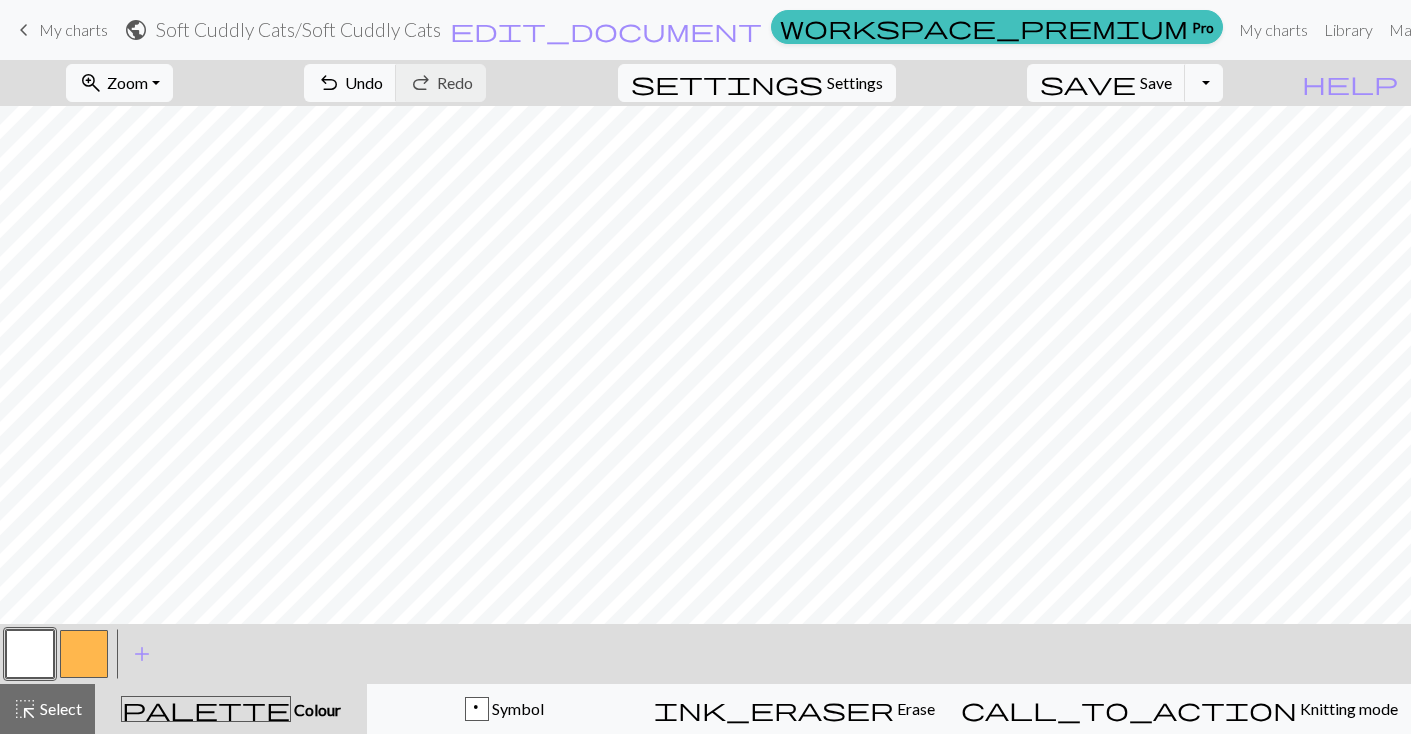 click at bounding box center (84, 654) 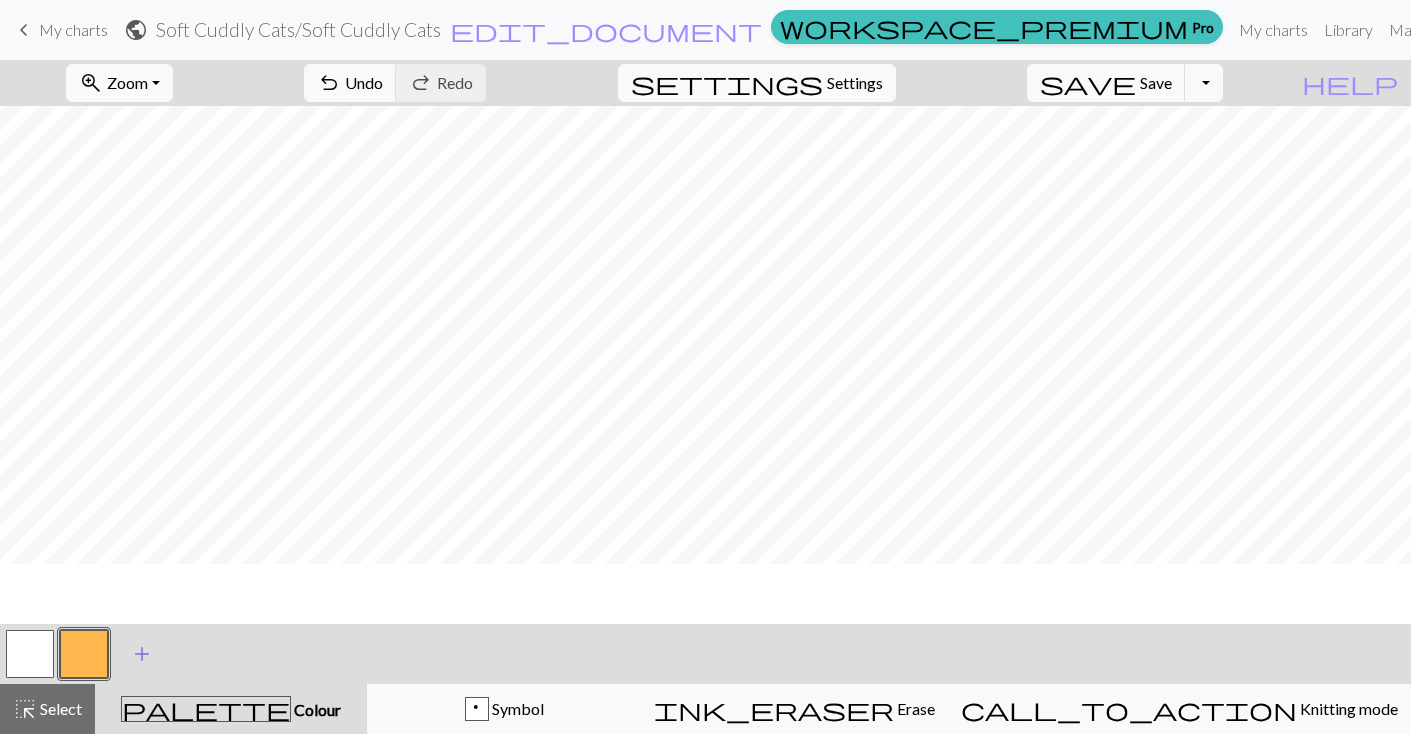 scroll, scrollTop: 2, scrollLeft: 0, axis: vertical 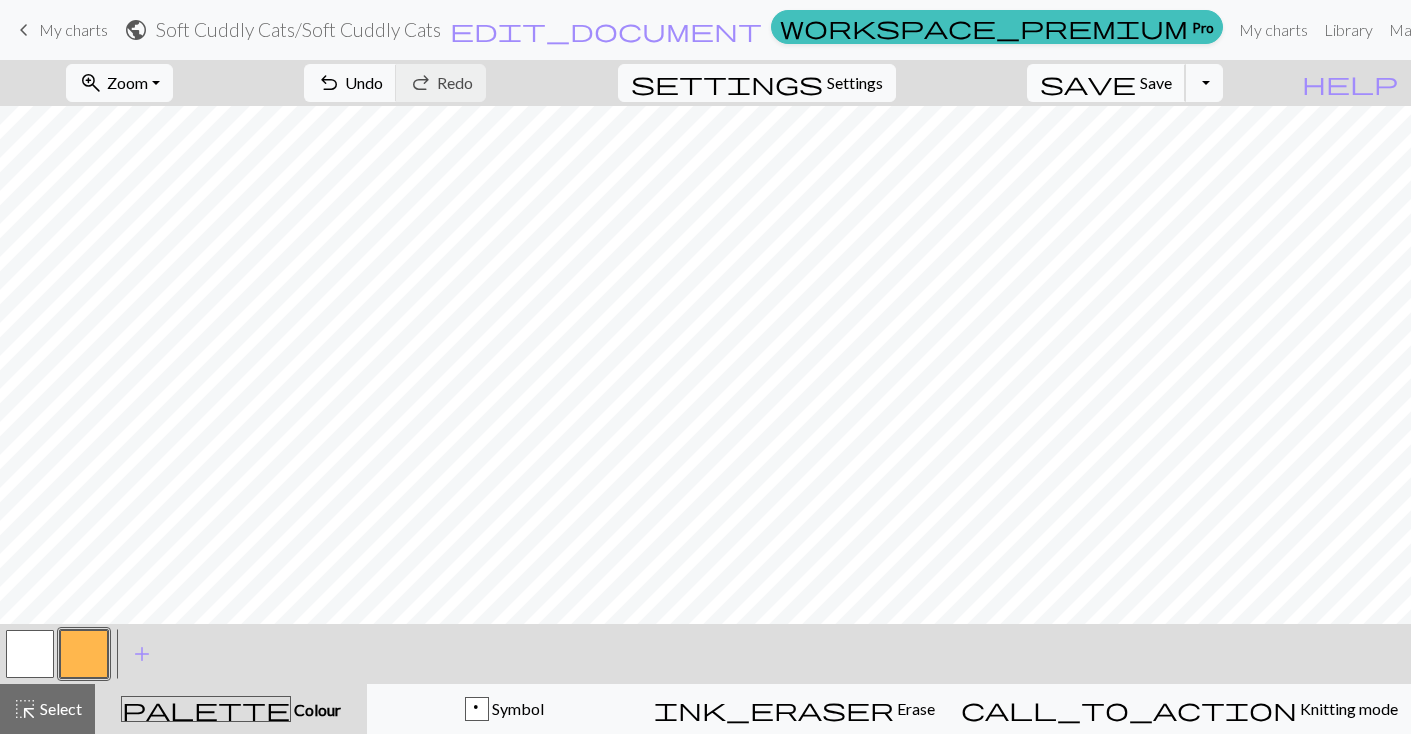click on "Save" at bounding box center [1156, 82] 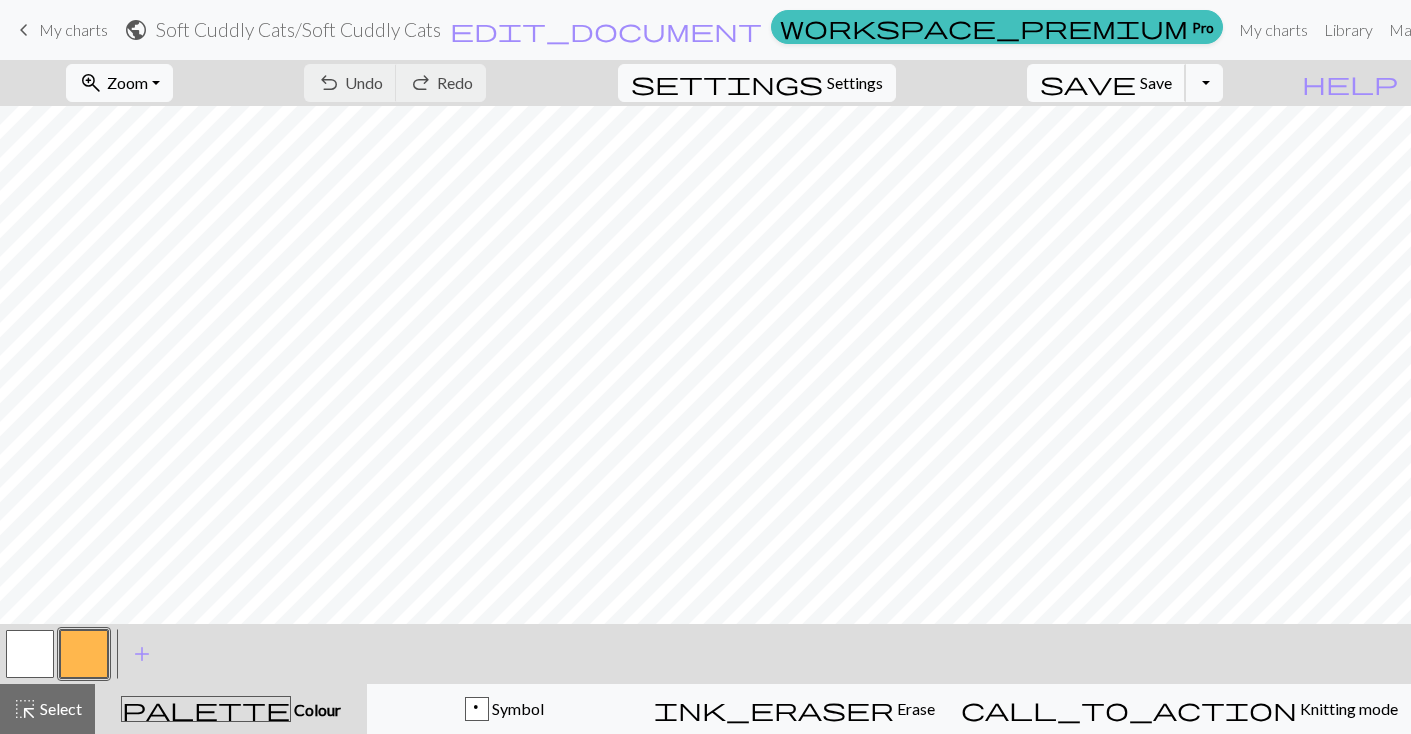 click on "Save" at bounding box center (1156, 82) 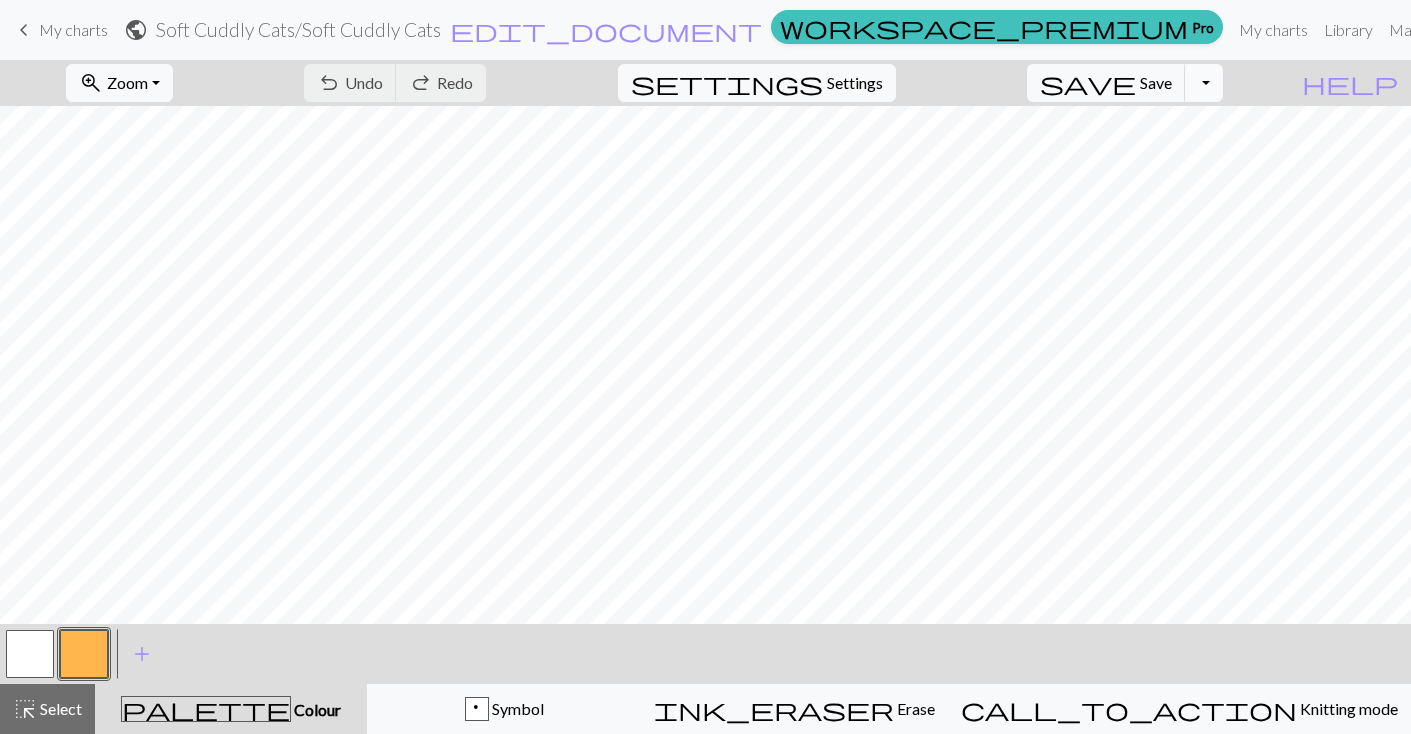 click on "Toggle Dropdown" at bounding box center (1204, 83) 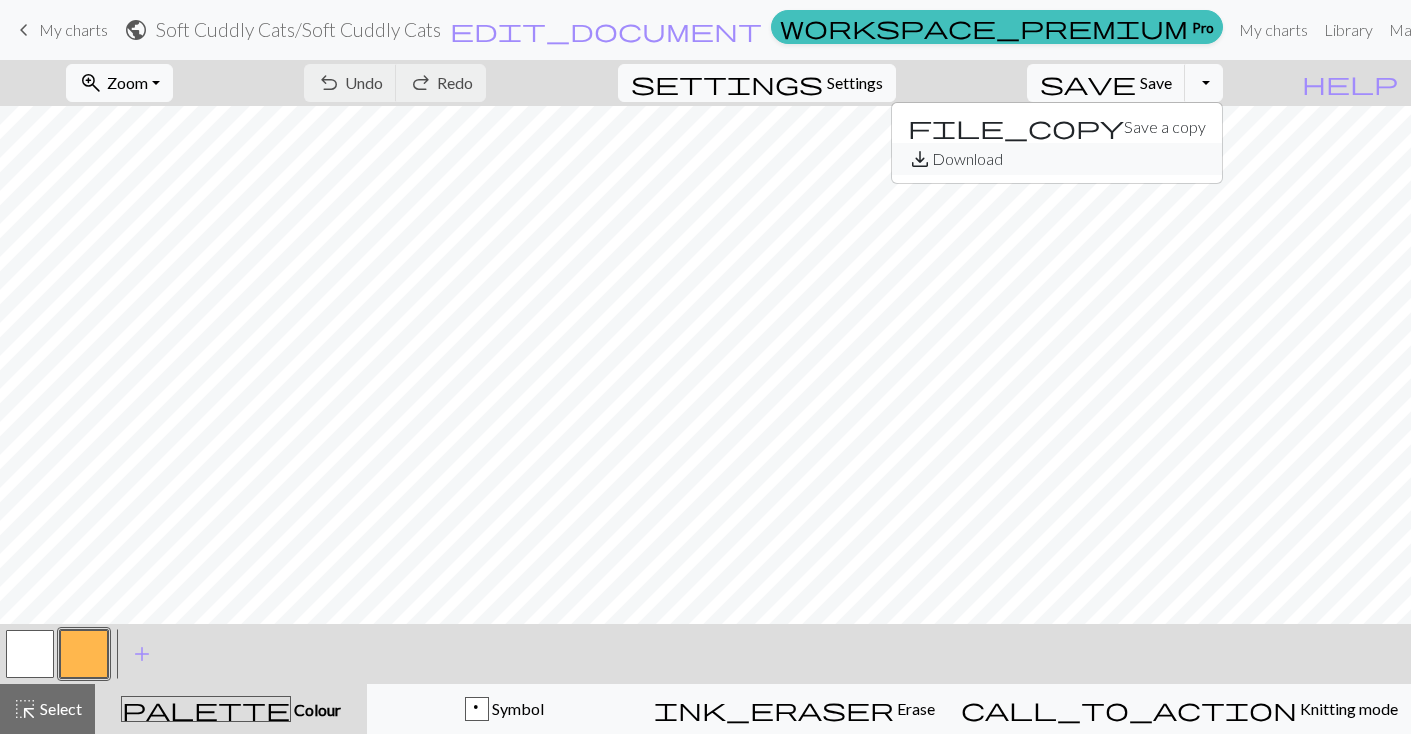 click on "save_alt  Download" at bounding box center (1057, 159) 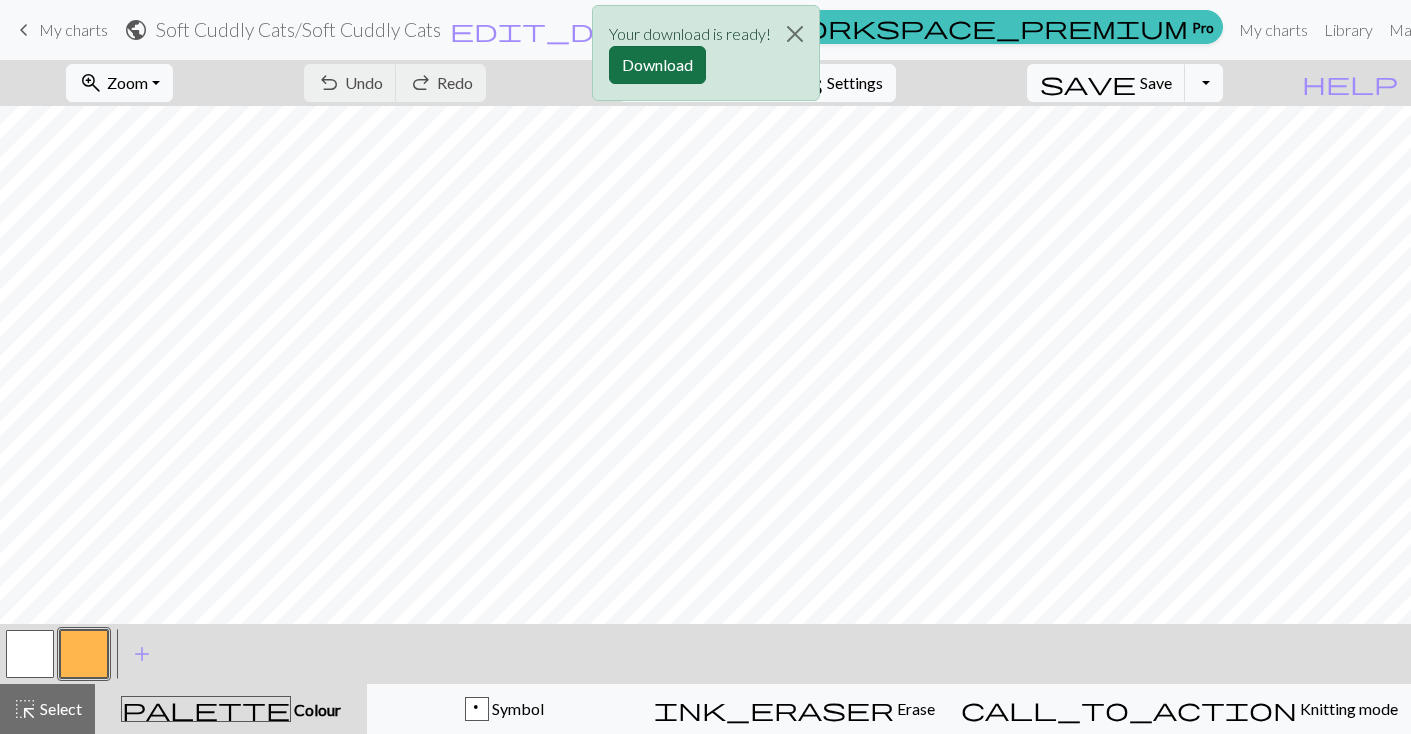 click on "Download" at bounding box center [657, 65] 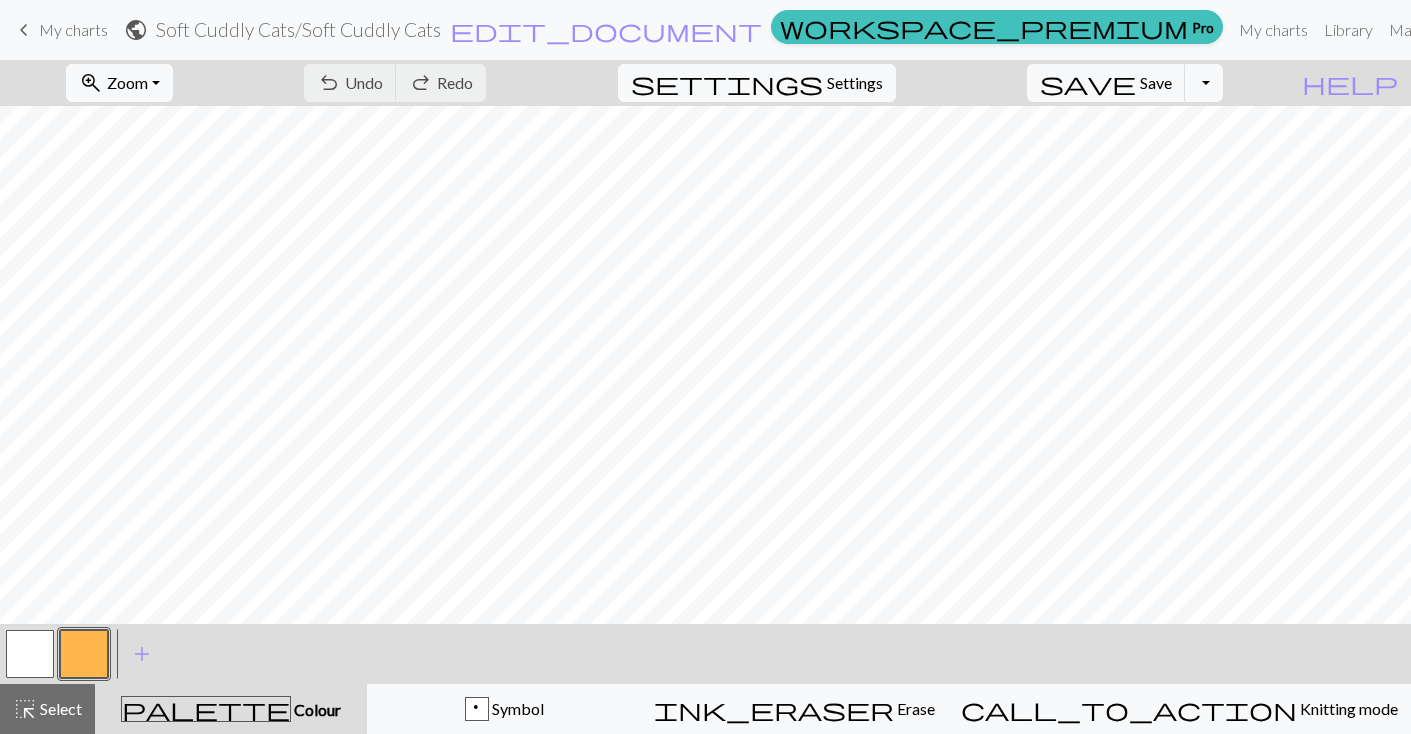 click on "My charts" at bounding box center [73, 29] 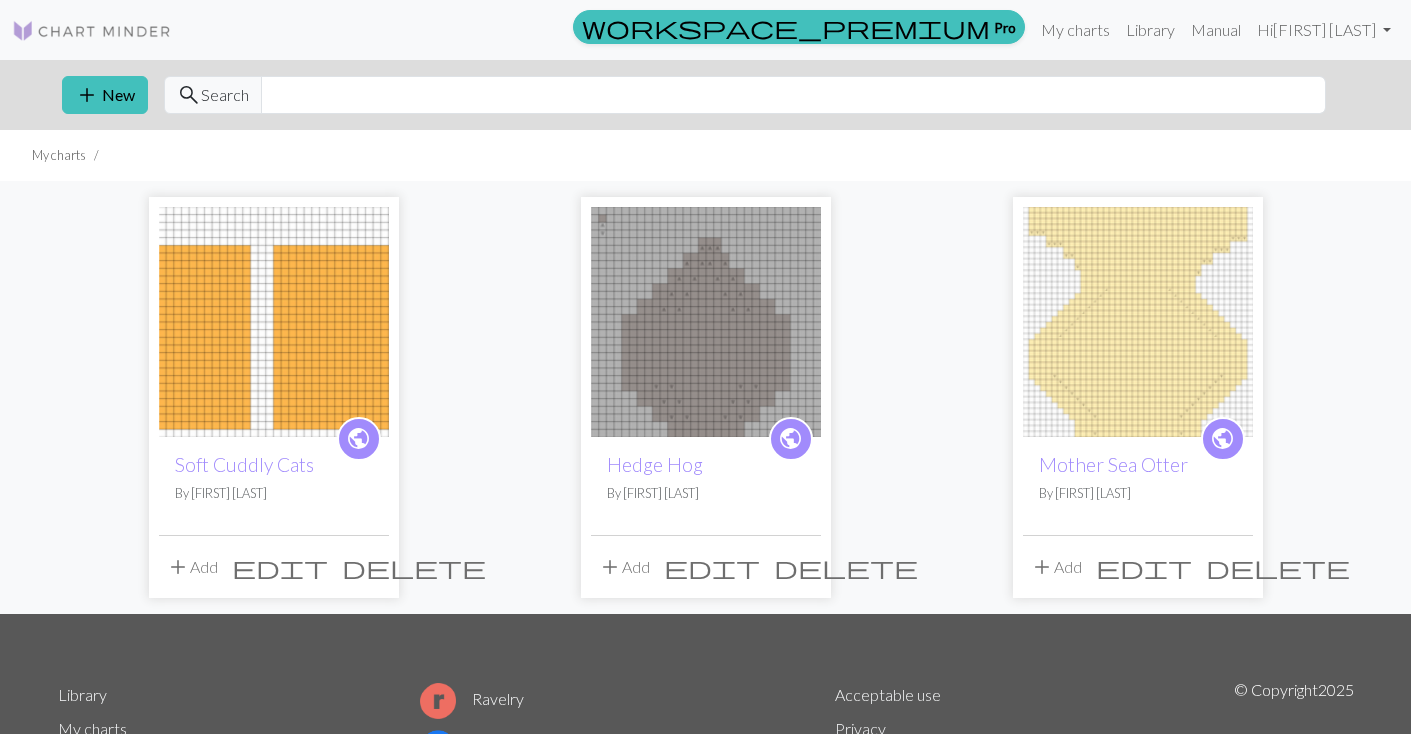 click at bounding box center [274, 322] 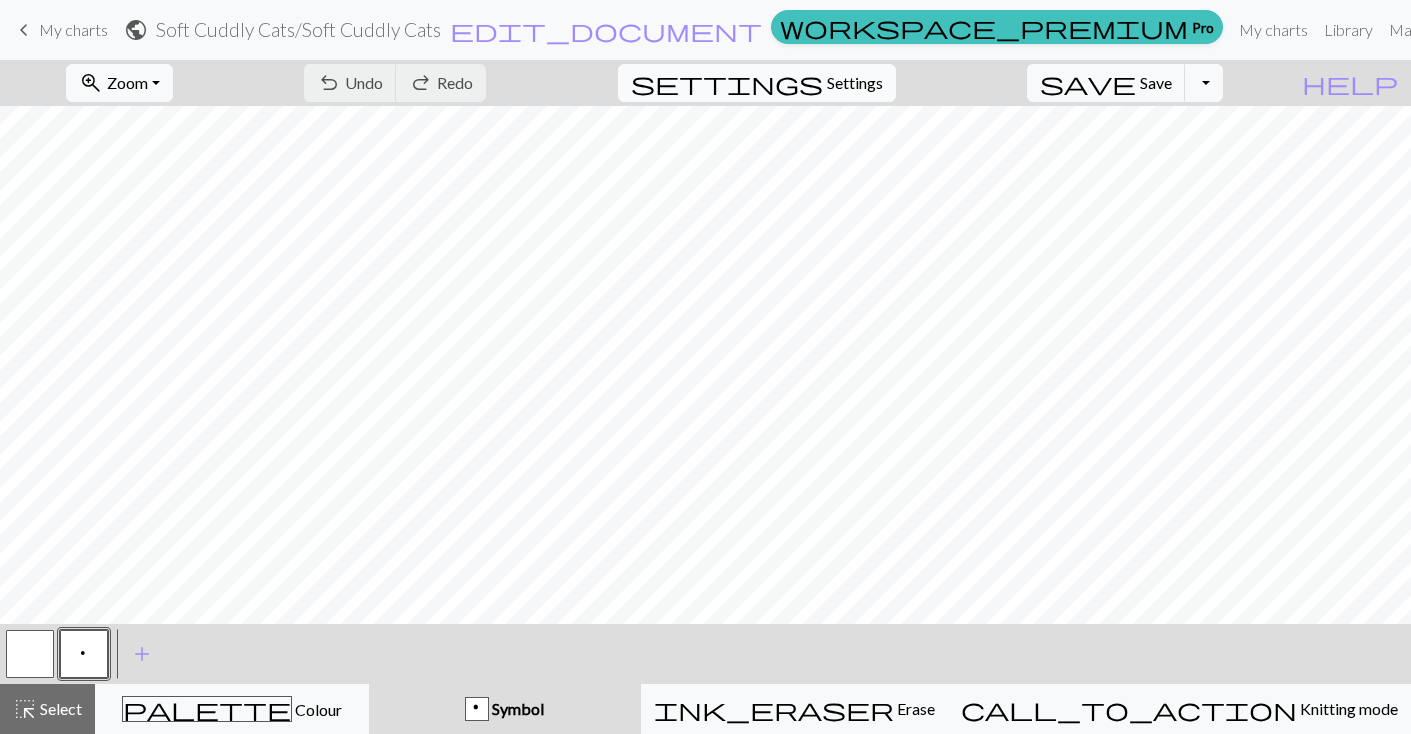 click on "Settings" at bounding box center [855, 83] 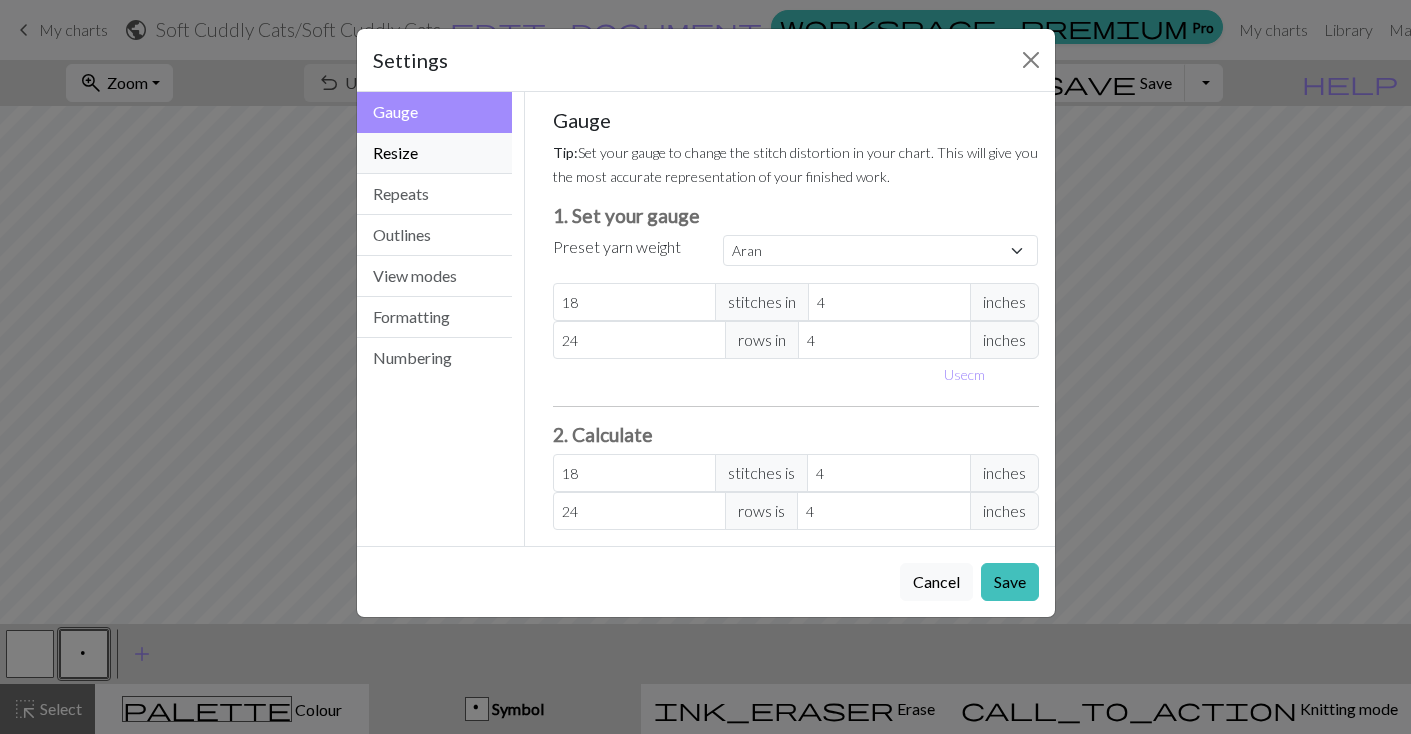 click on "Resize" at bounding box center [435, 153] 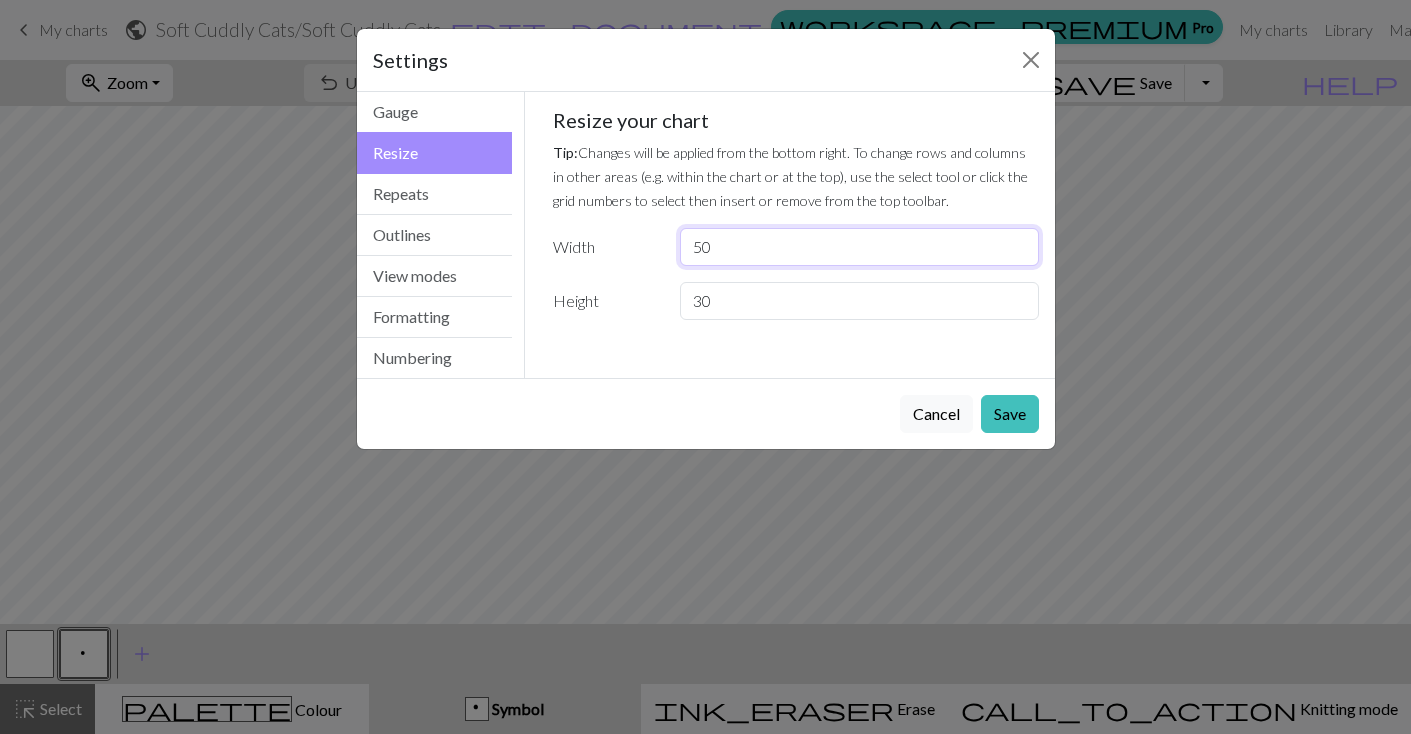 drag, startPoint x: 716, startPoint y: 246, endPoint x: 688, endPoint y: 246, distance: 28 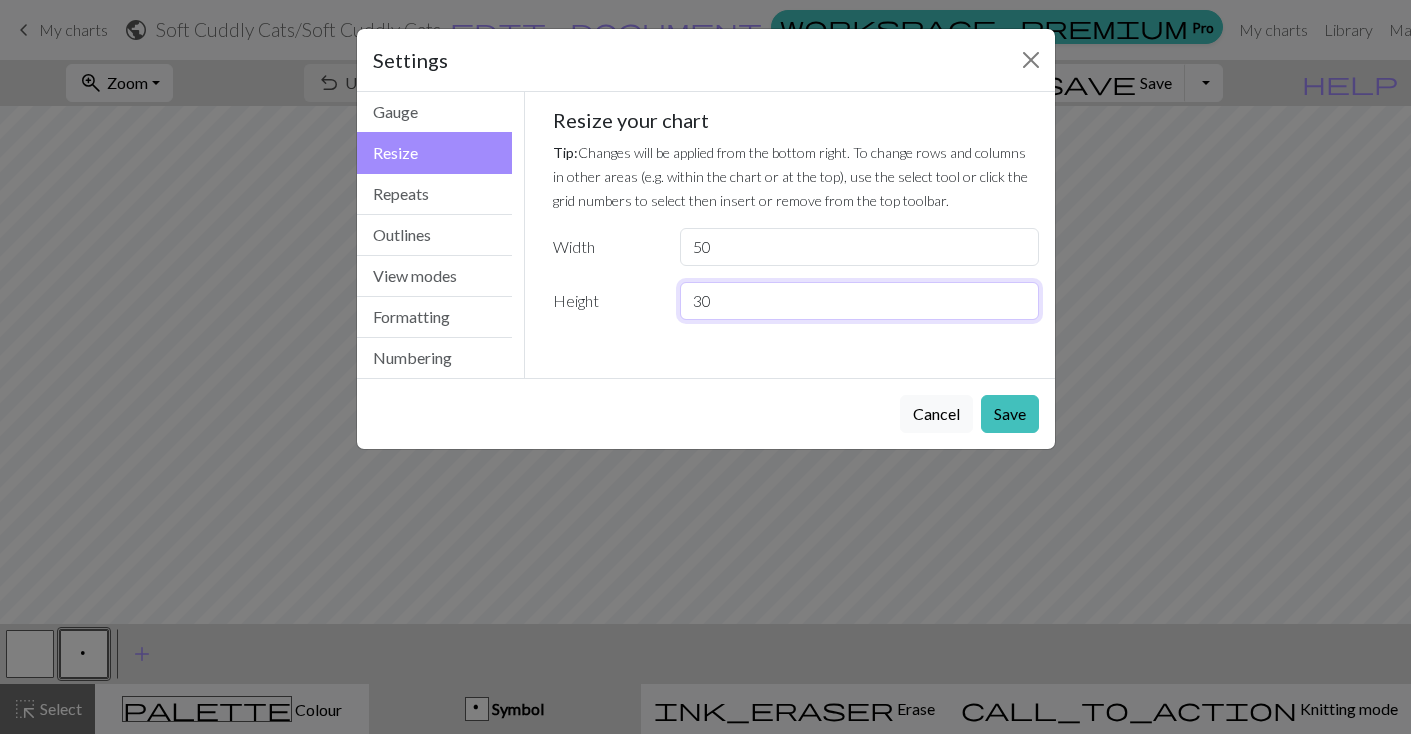 drag, startPoint x: 718, startPoint y: 300, endPoint x: 690, endPoint y: 300, distance: 28 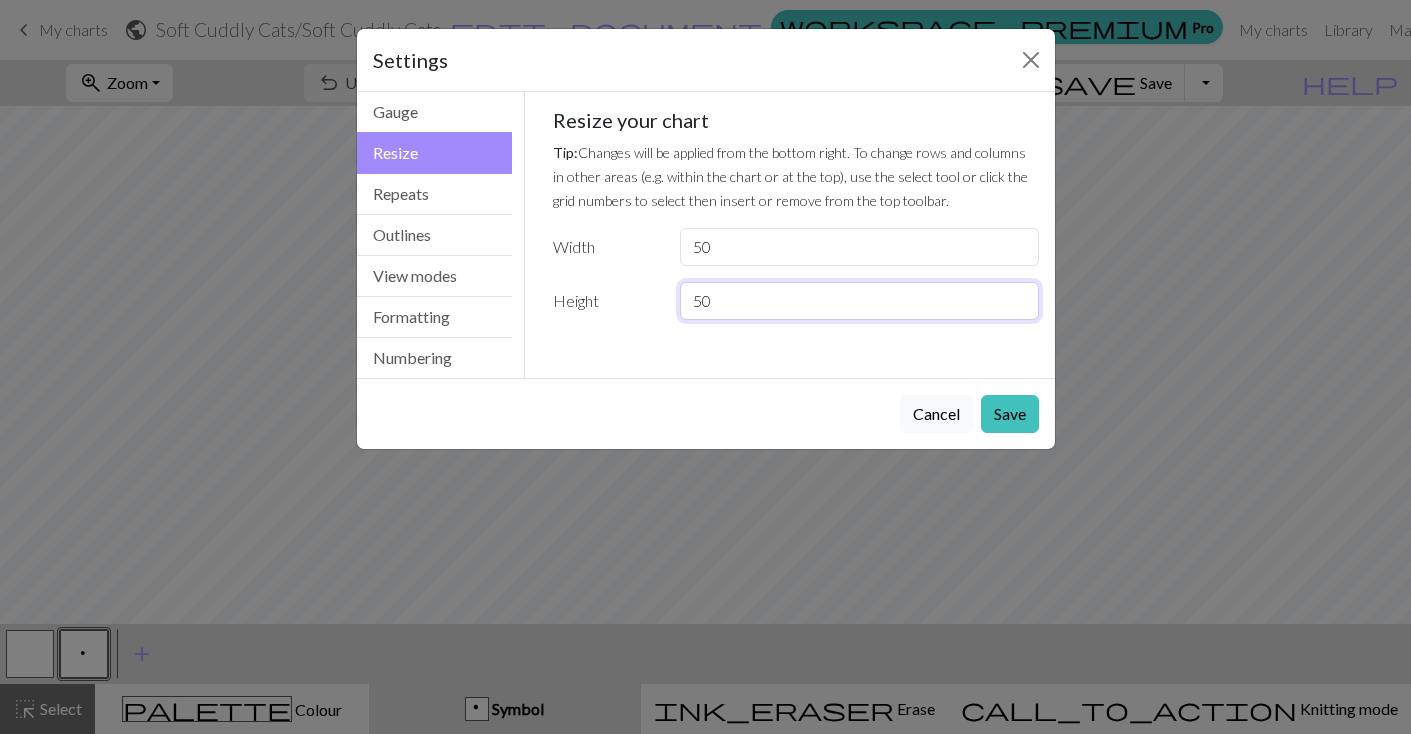 type on "50" 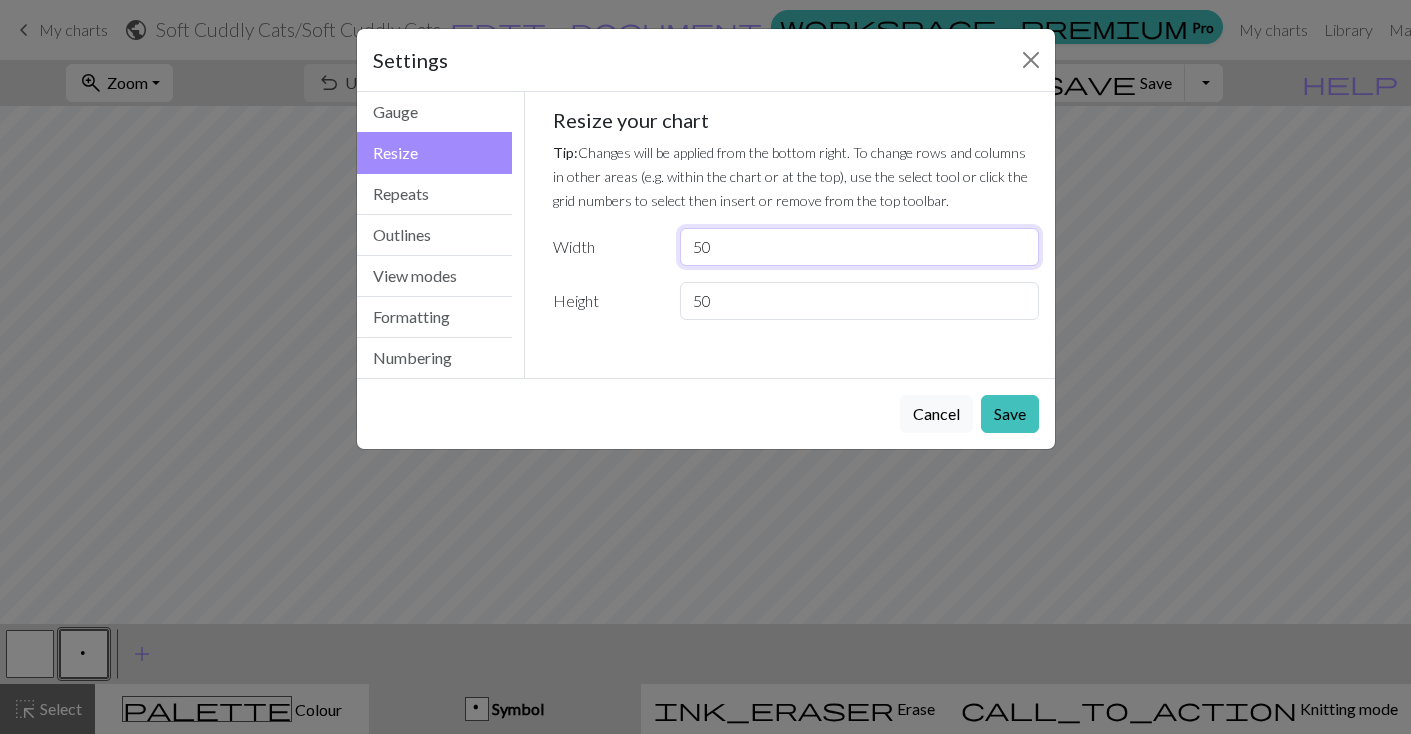 click on "50" at bounding box center [859, 247] 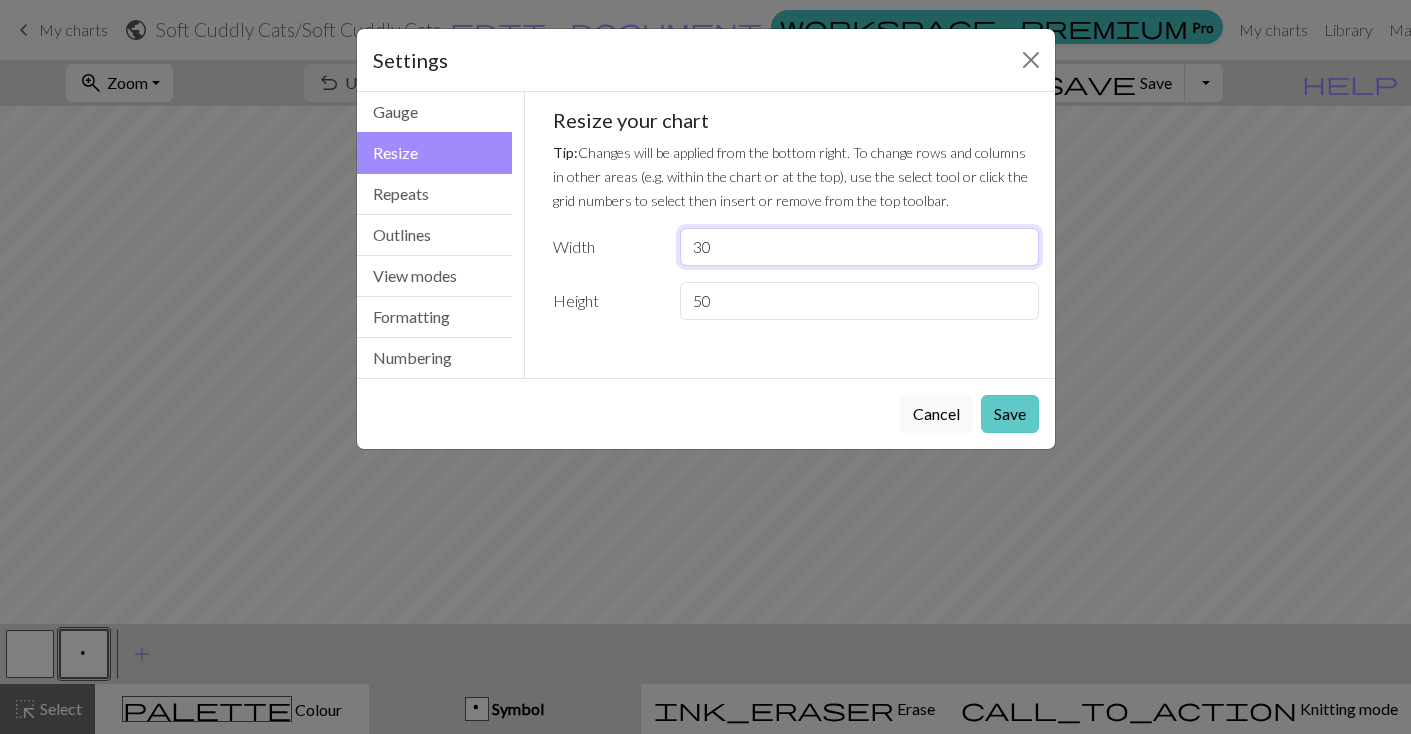 type on "30" 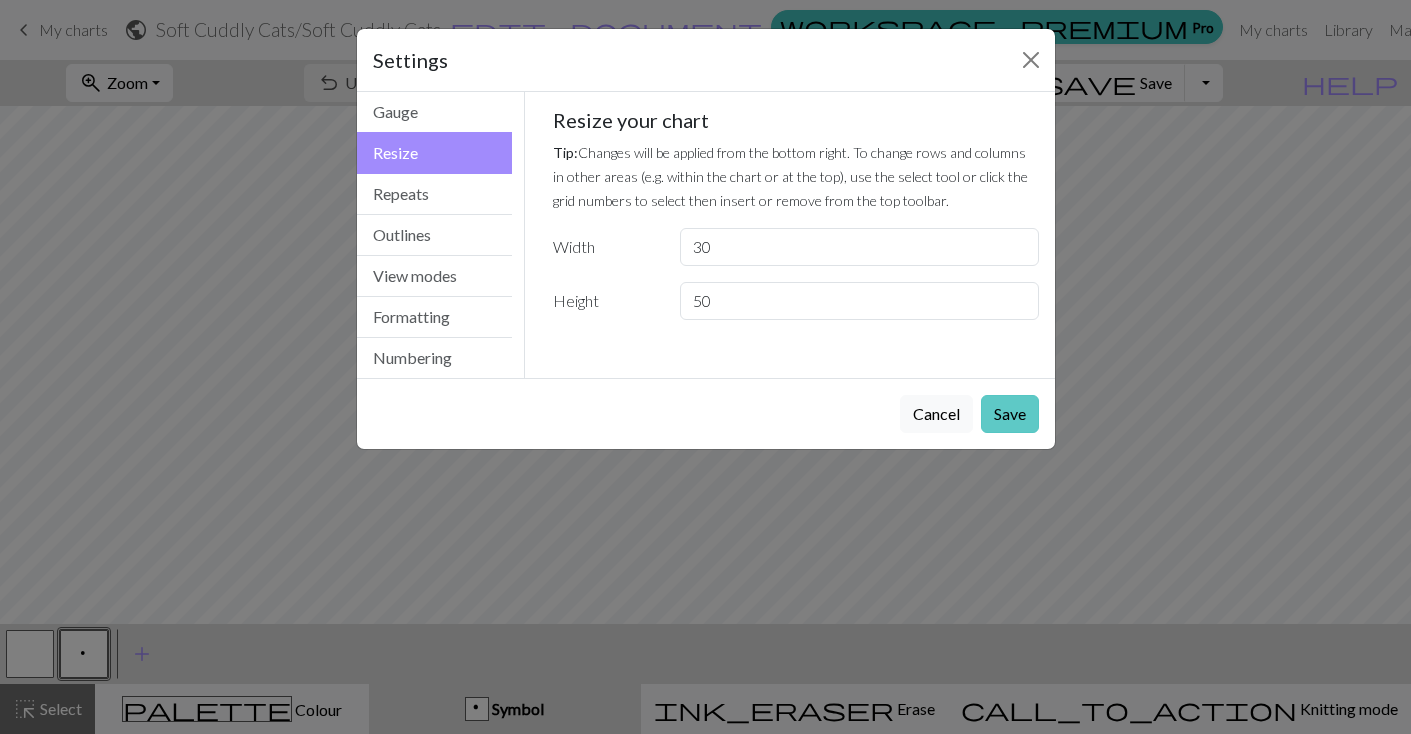 click on "Save" at bounding box center (1010, 414) 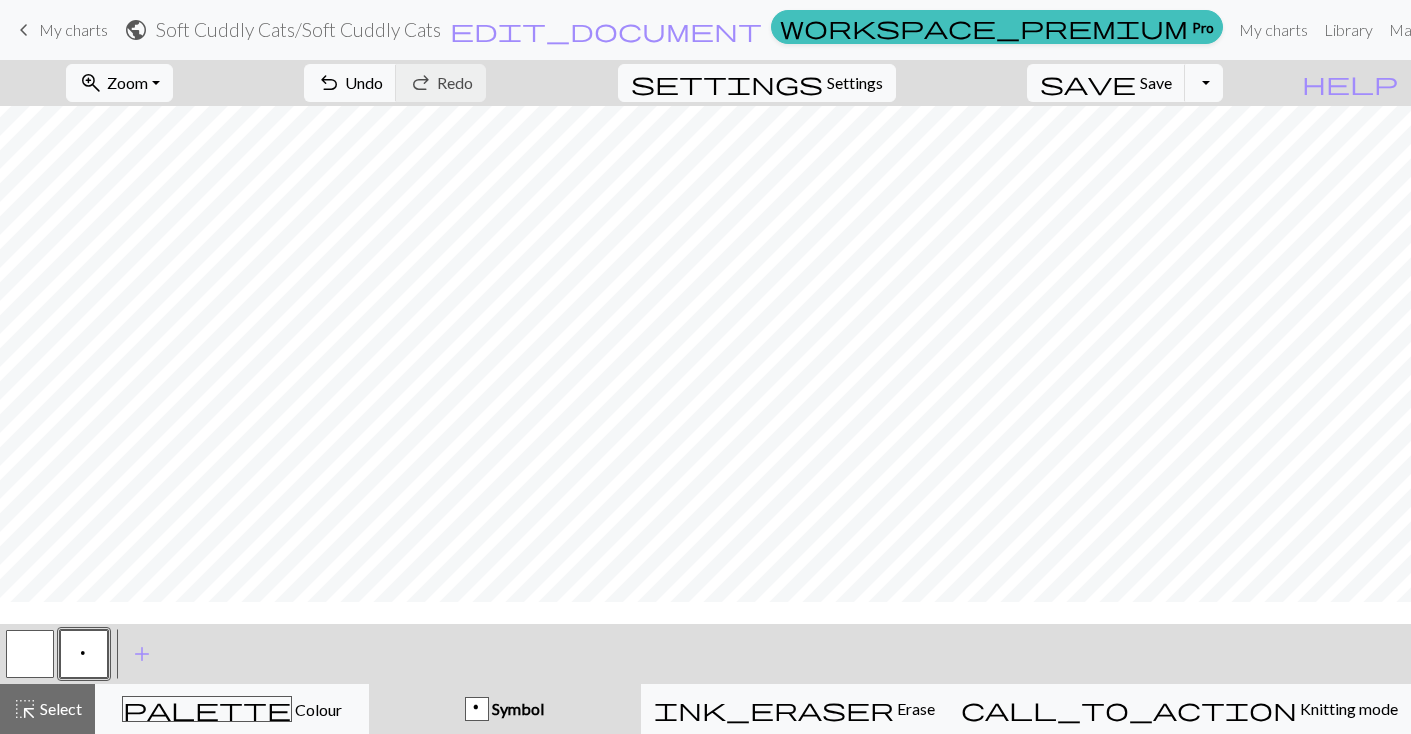 scroll, scrollTop: 0, scrollLeft: 0, axis: both 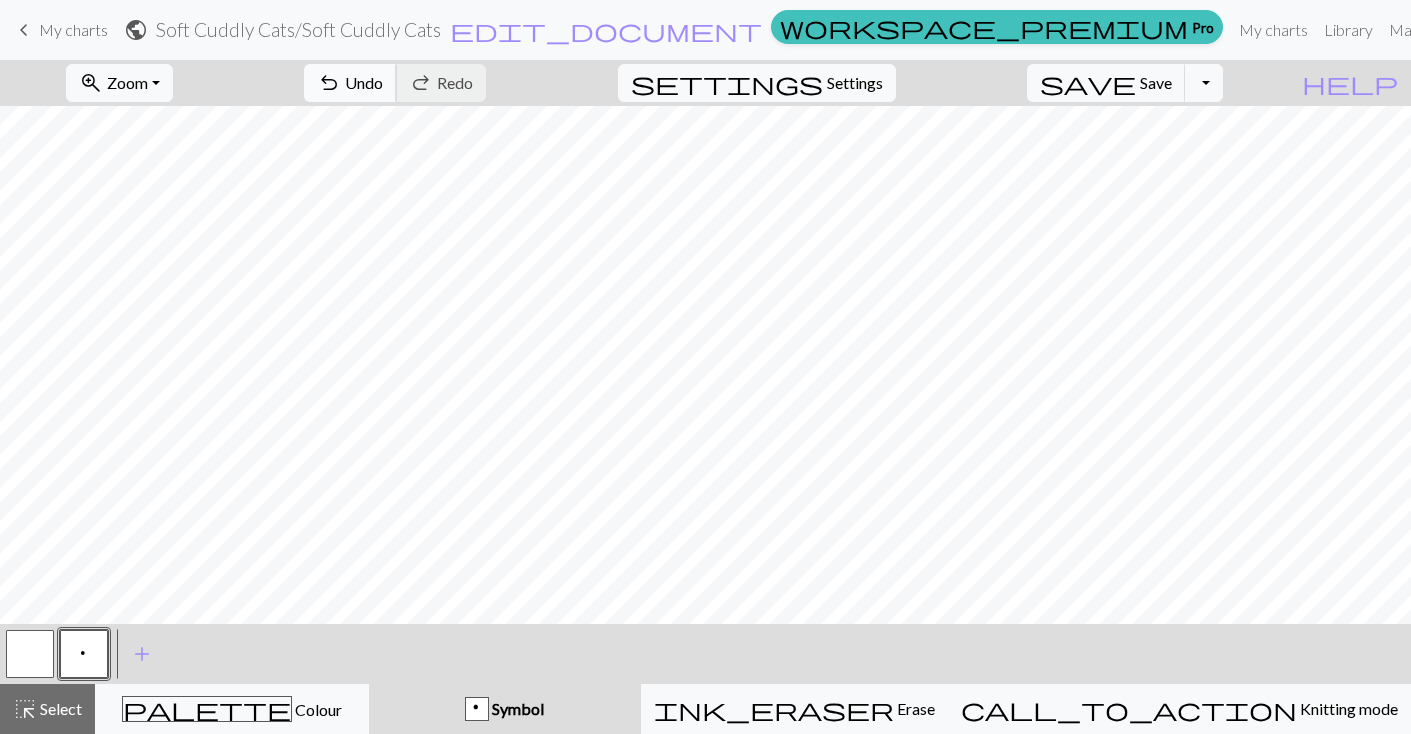 click on "undo" at bounding box center (329, 83) 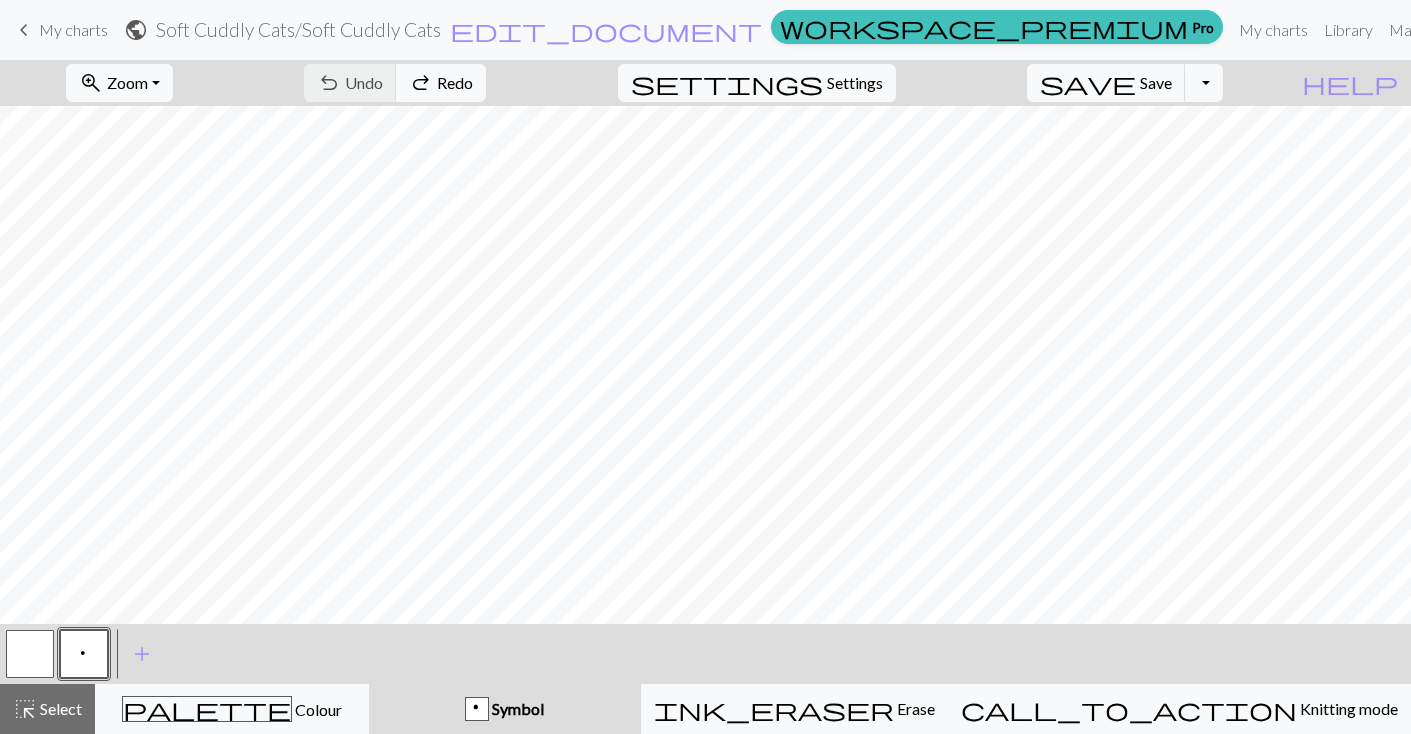 click at bounding box center (30, 654) 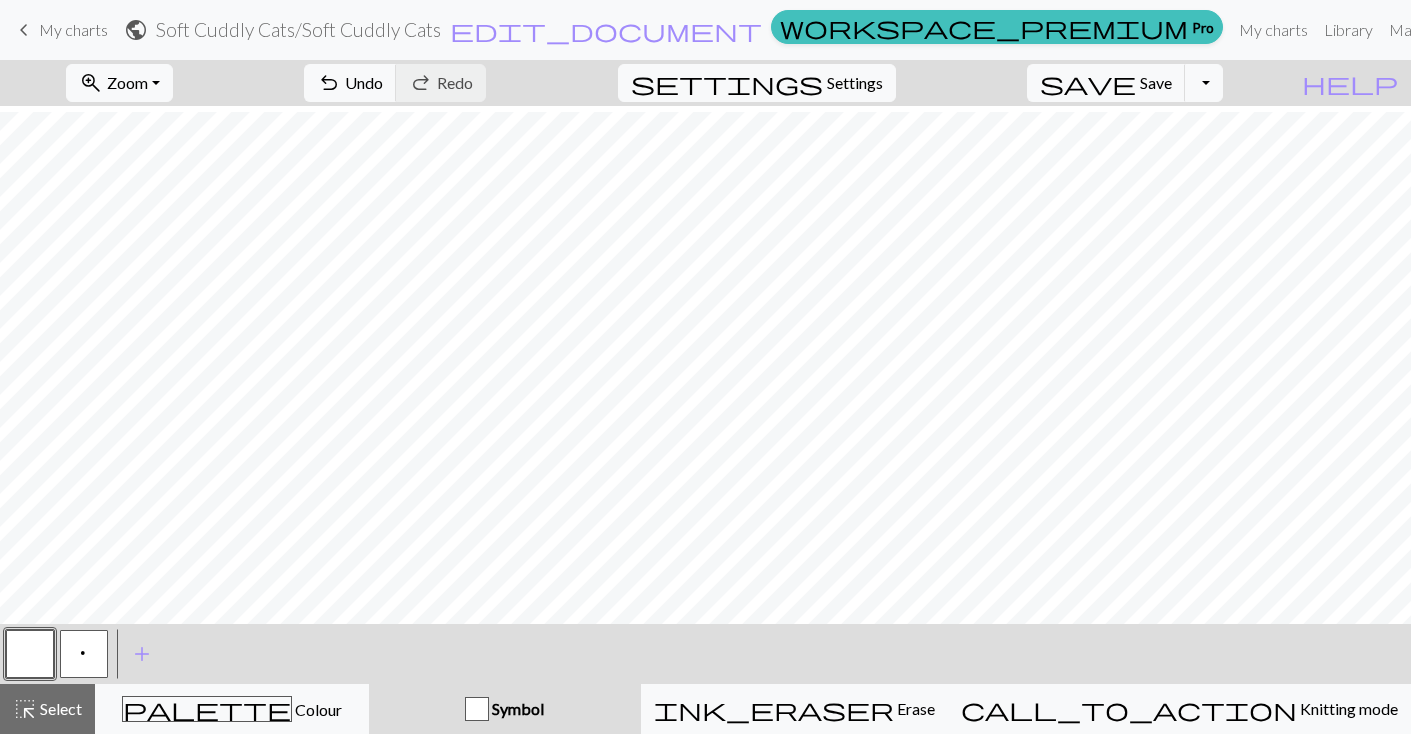 scroll, scrollTop: 172, scrollLeft: 0, axis: vertical 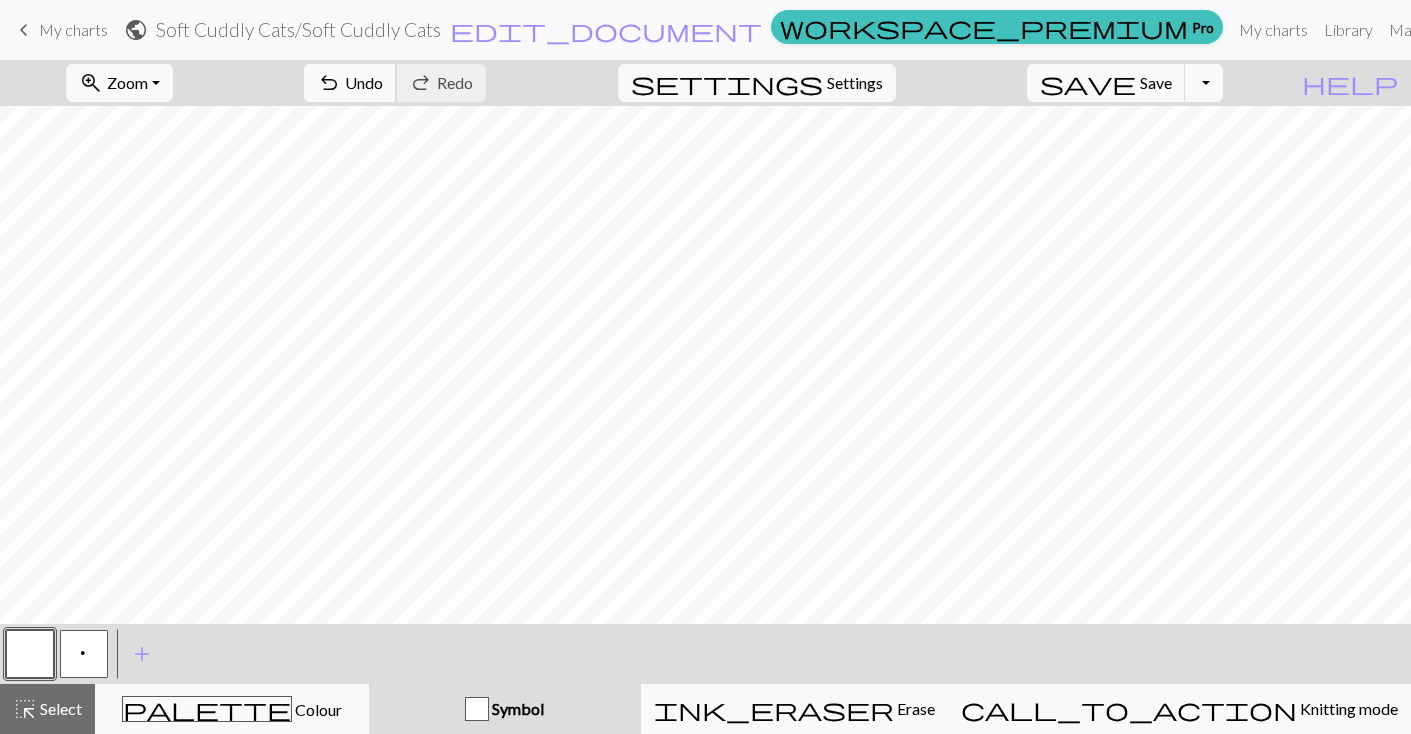 click on "Undo" at bounding box center (364, 82) 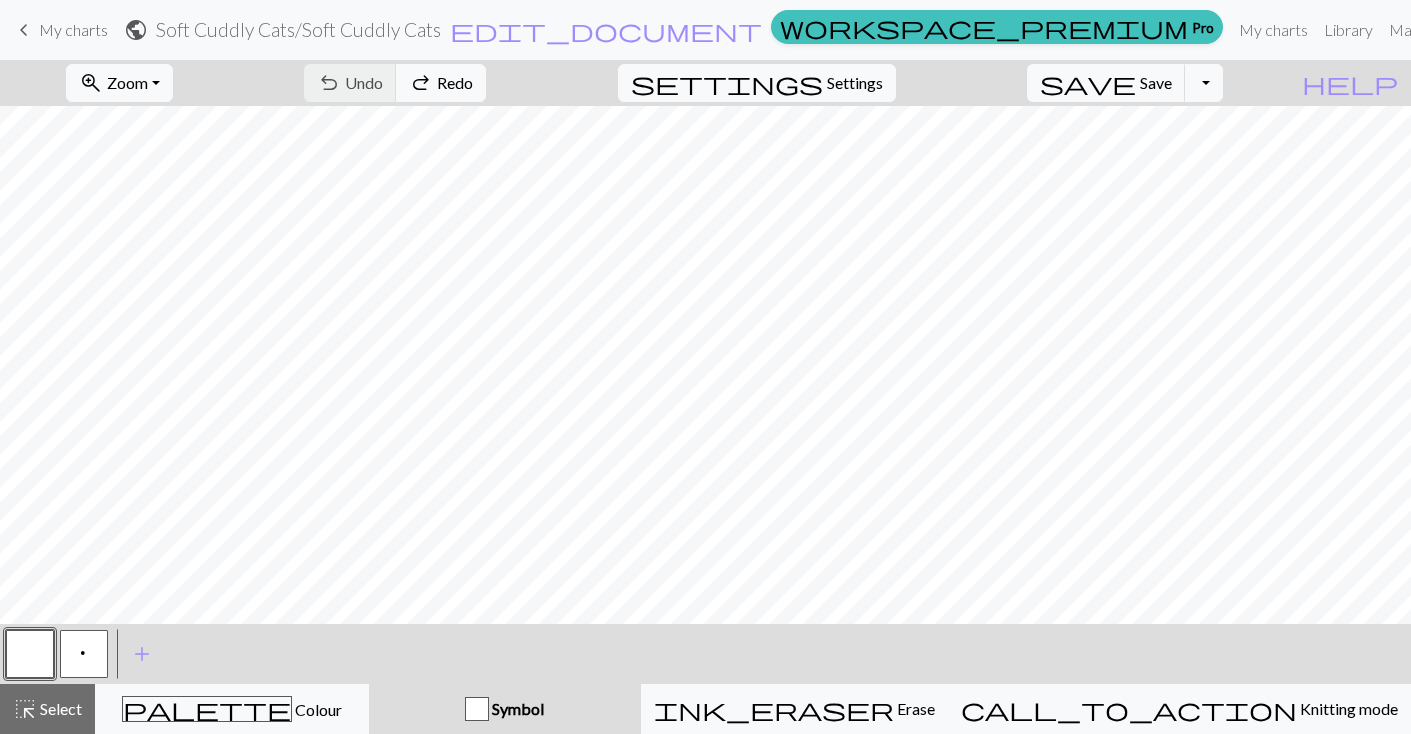 click on "undo Undo Undo redo Redo Redo" at bounding box center (395, 83) 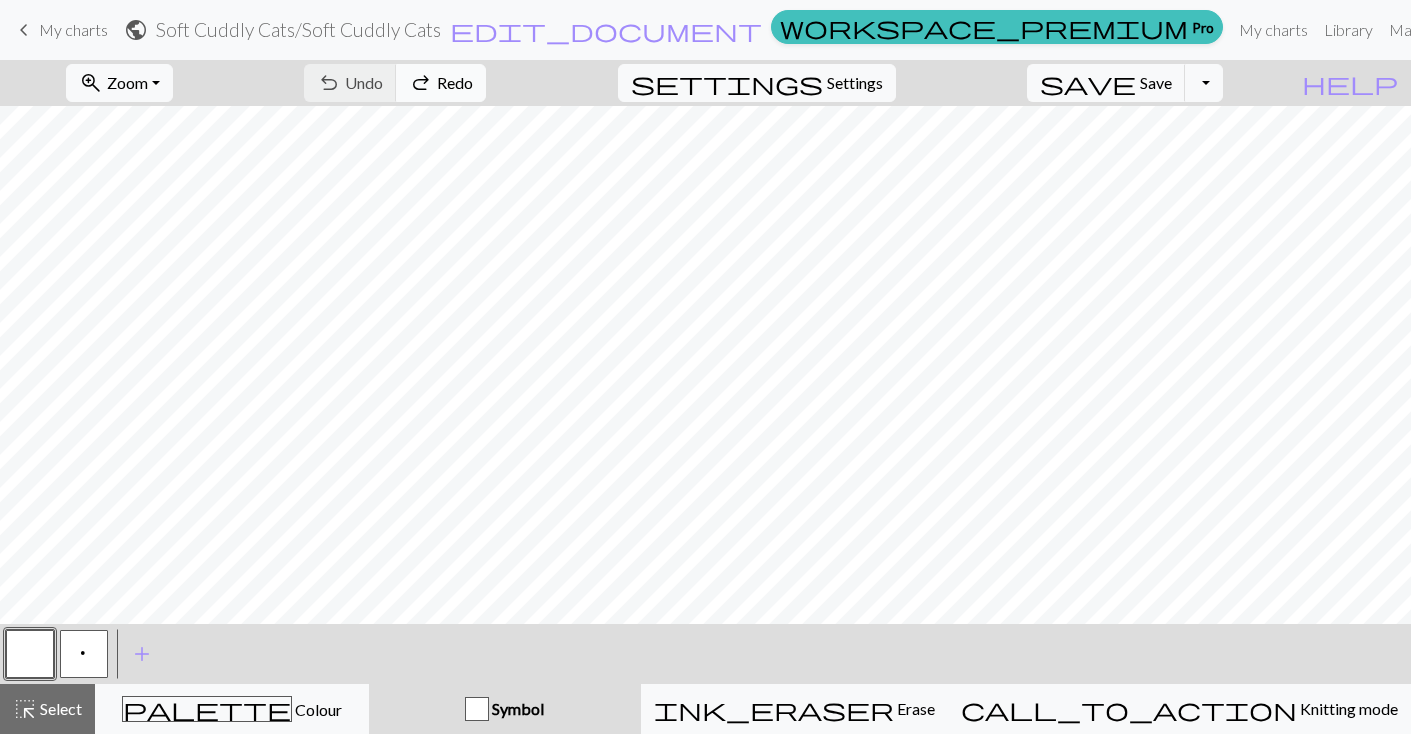 click on "Redo" at bounding box center [455, 82] 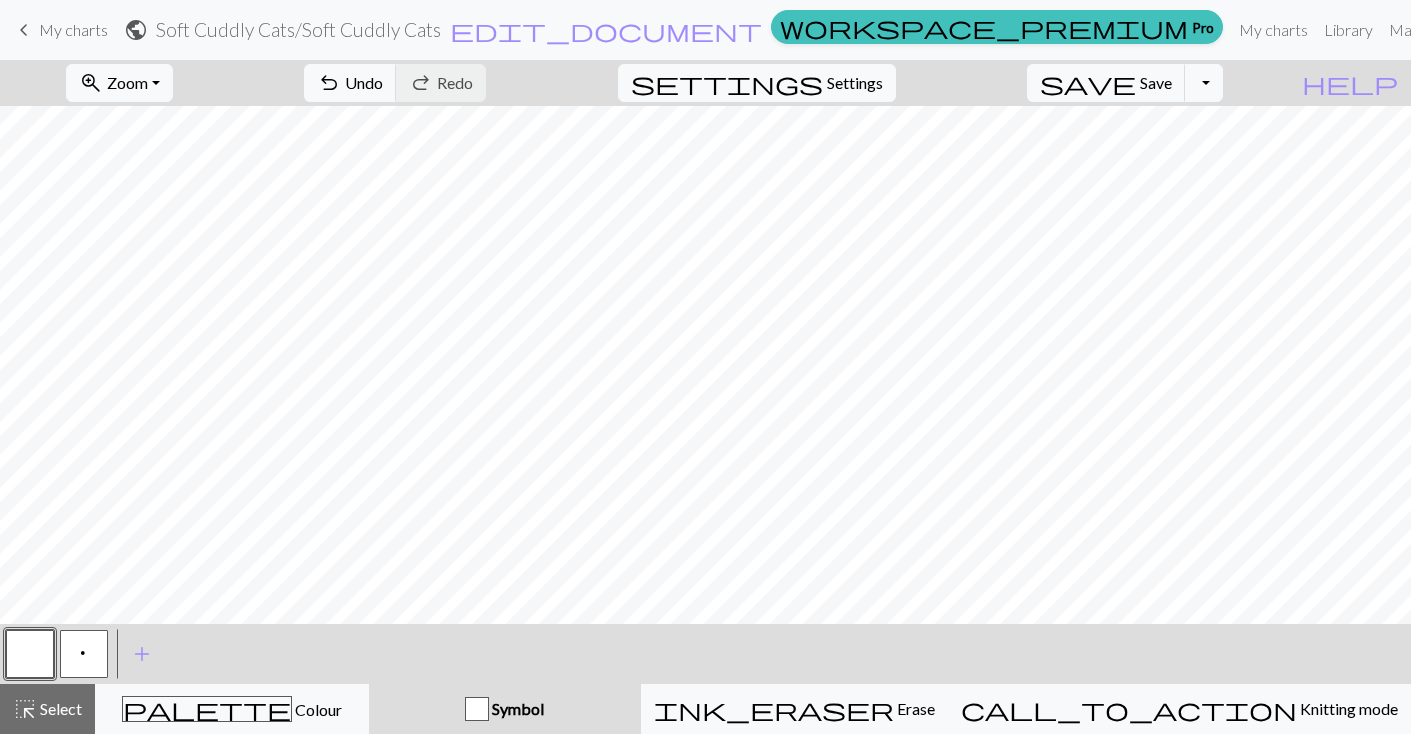 click on "undo Undo Undo redo Redo Redo" at bounding box center [395, 83] 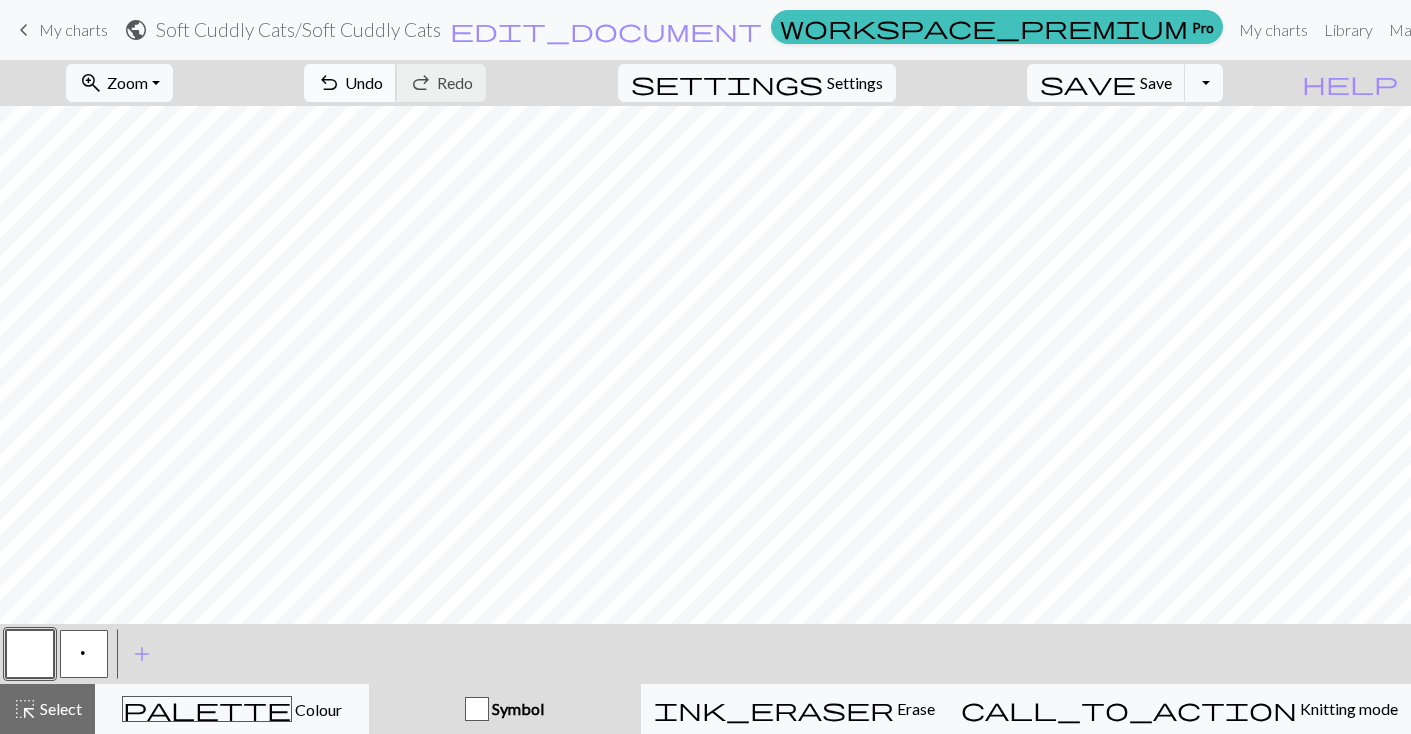 click on "Undo" at bounding box center (364, 82) 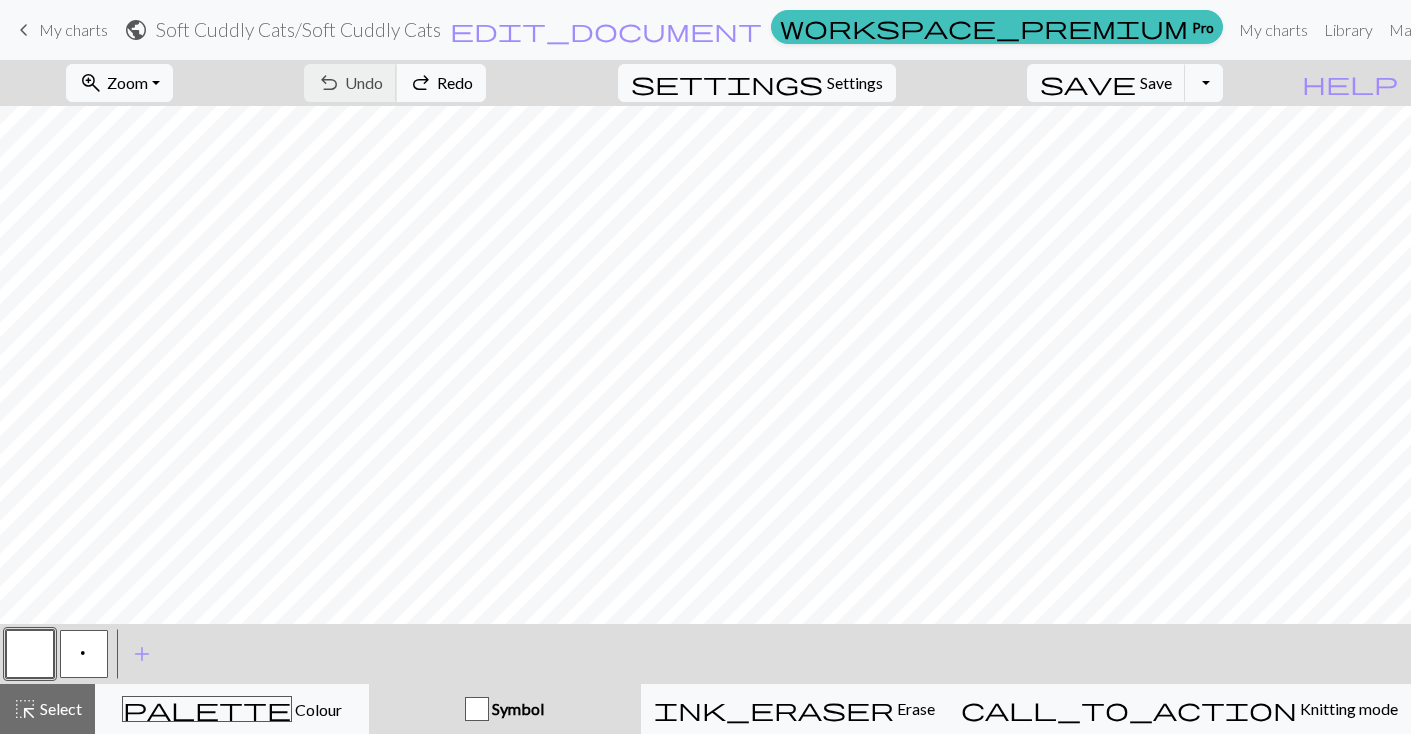 click on "undo Undo Undo redo Redo Redo" at bounding box center [395, 83] 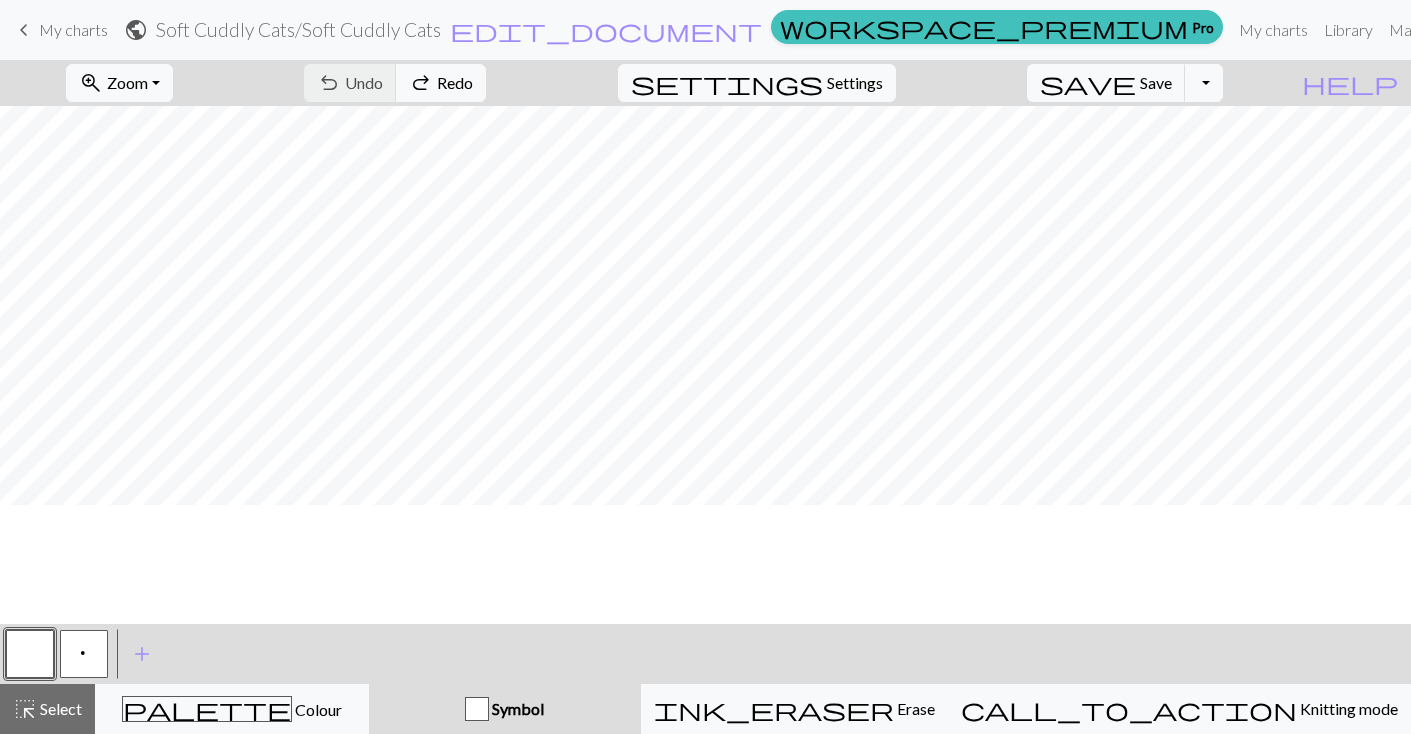 scroll, scrollTop: 0, scrollLeft: 0, axis: both 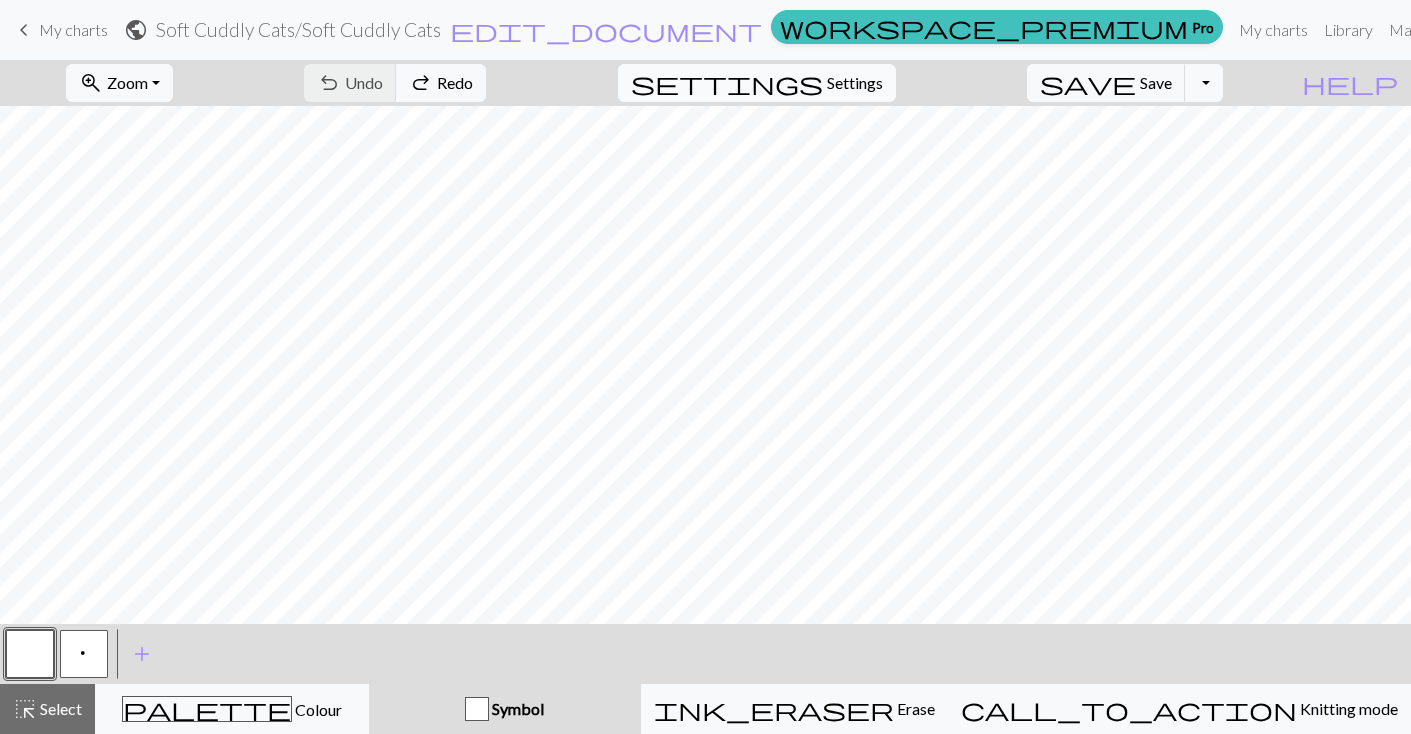 click on "Settings" at bounding box center (855, 83) 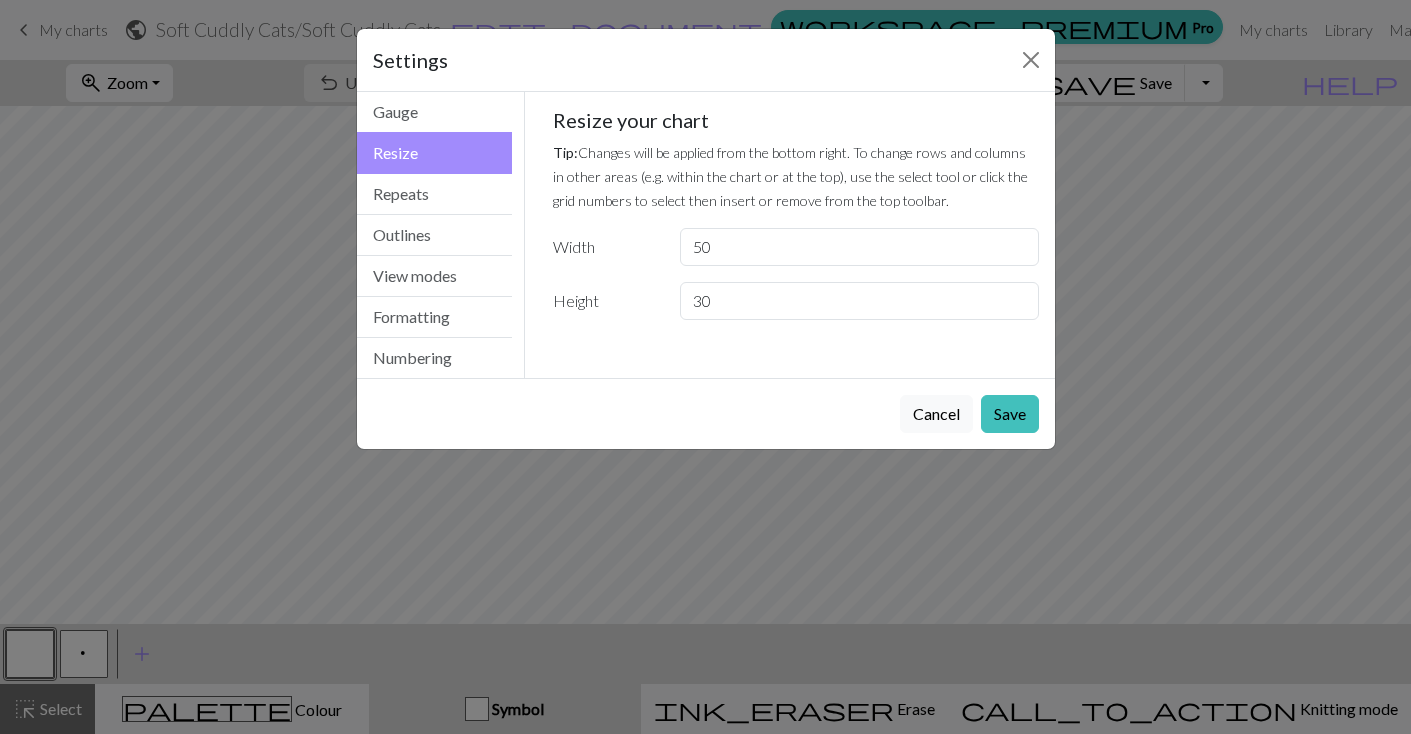 click on "Settings" at bounding box center (706, 60) 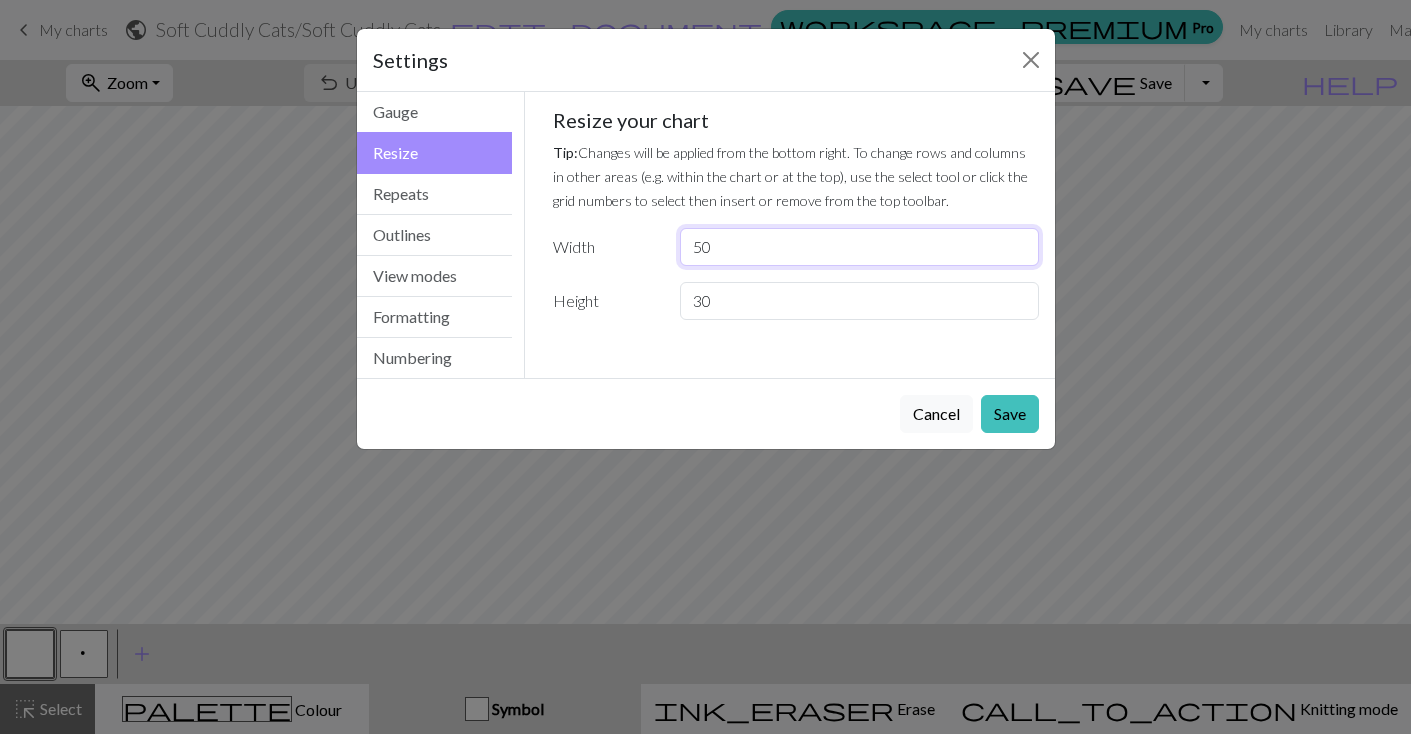 drag, startPoint x: 720, startPoint y: 248, endPoint x: 680, endPoint y: 248, distance: 40 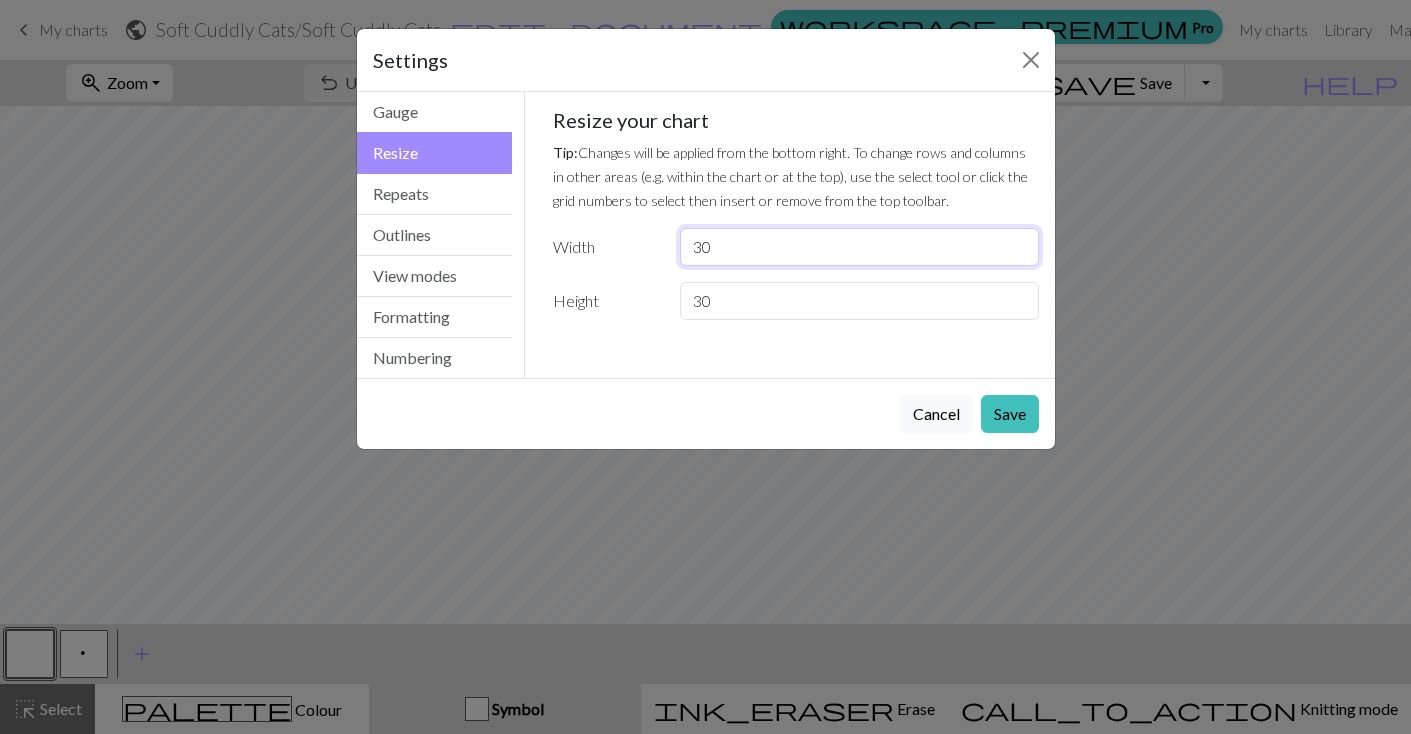 type on "30" 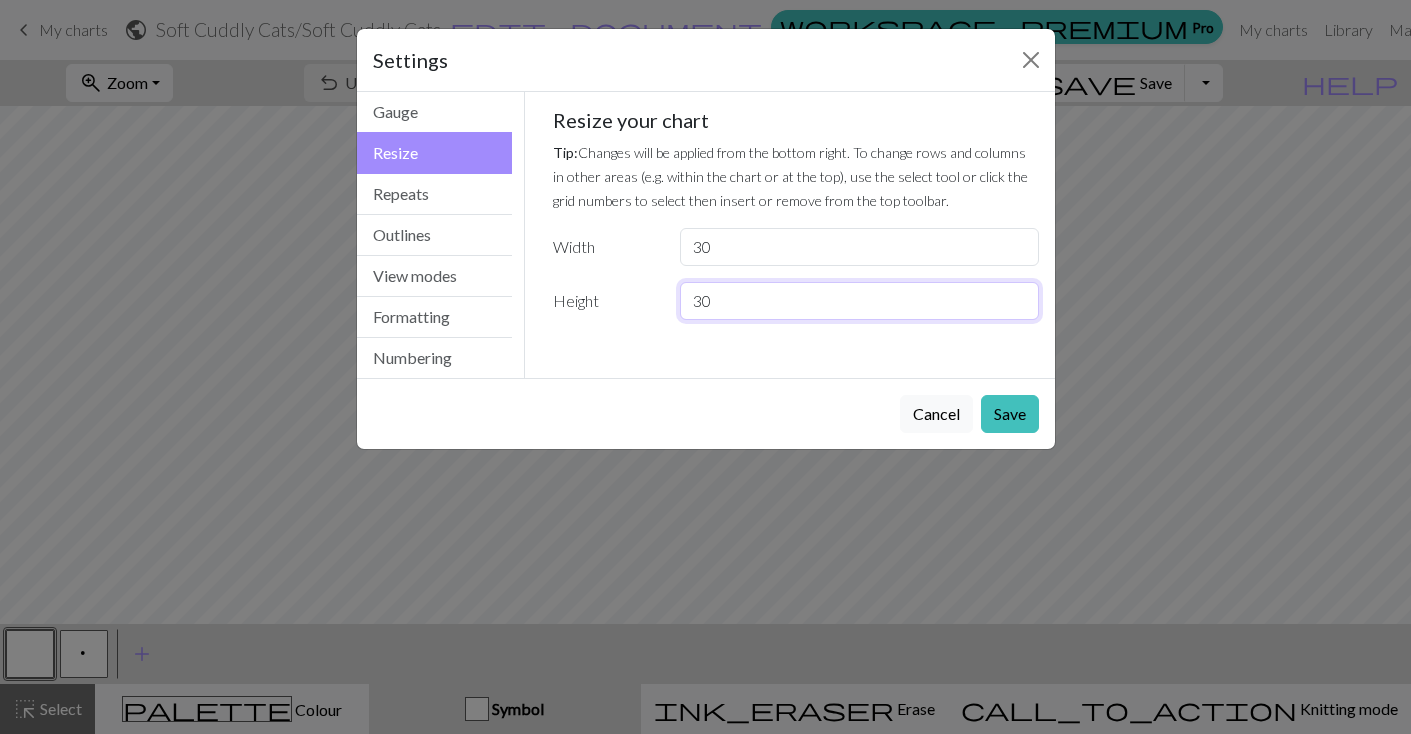 drag, startPoint x: 726, startPoint y: 300, endPoint x: 682, endPoint y: 301, distance: 44.011364 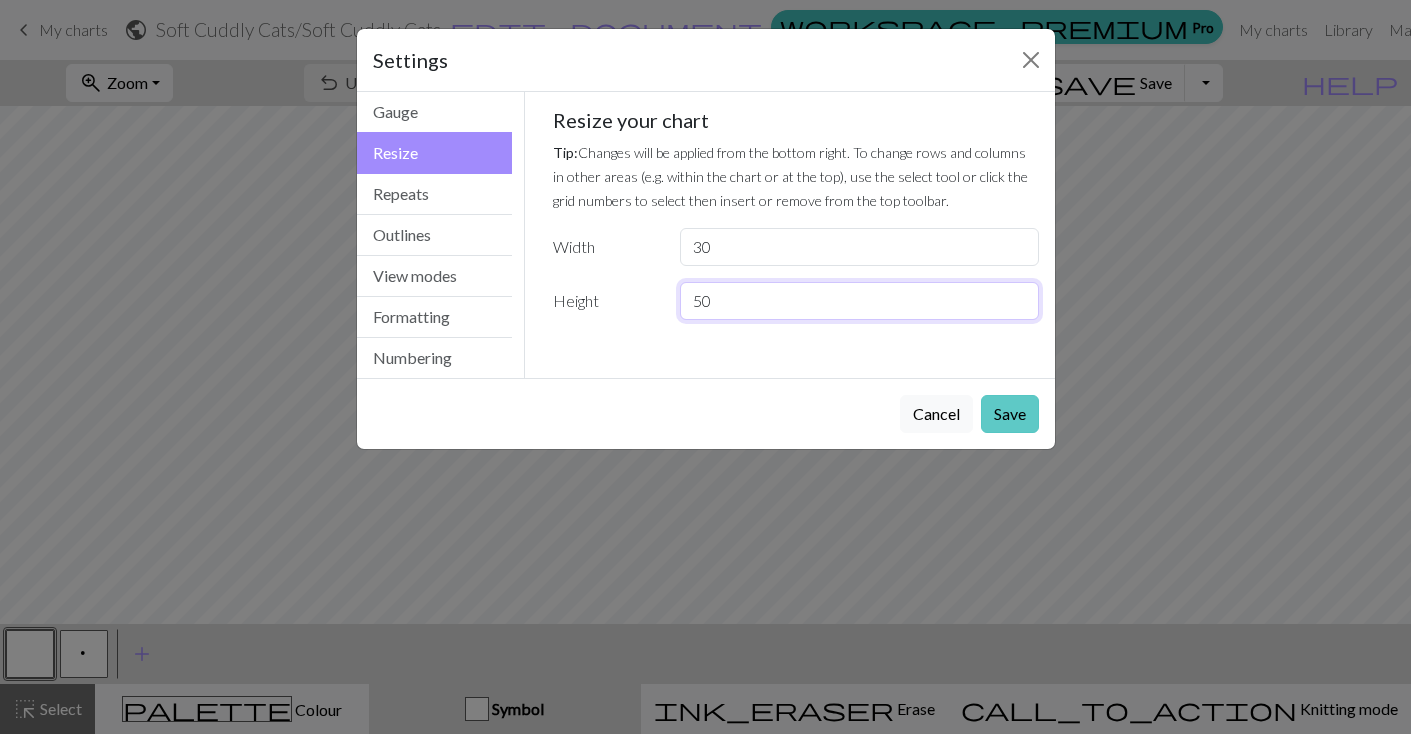 type on "50" 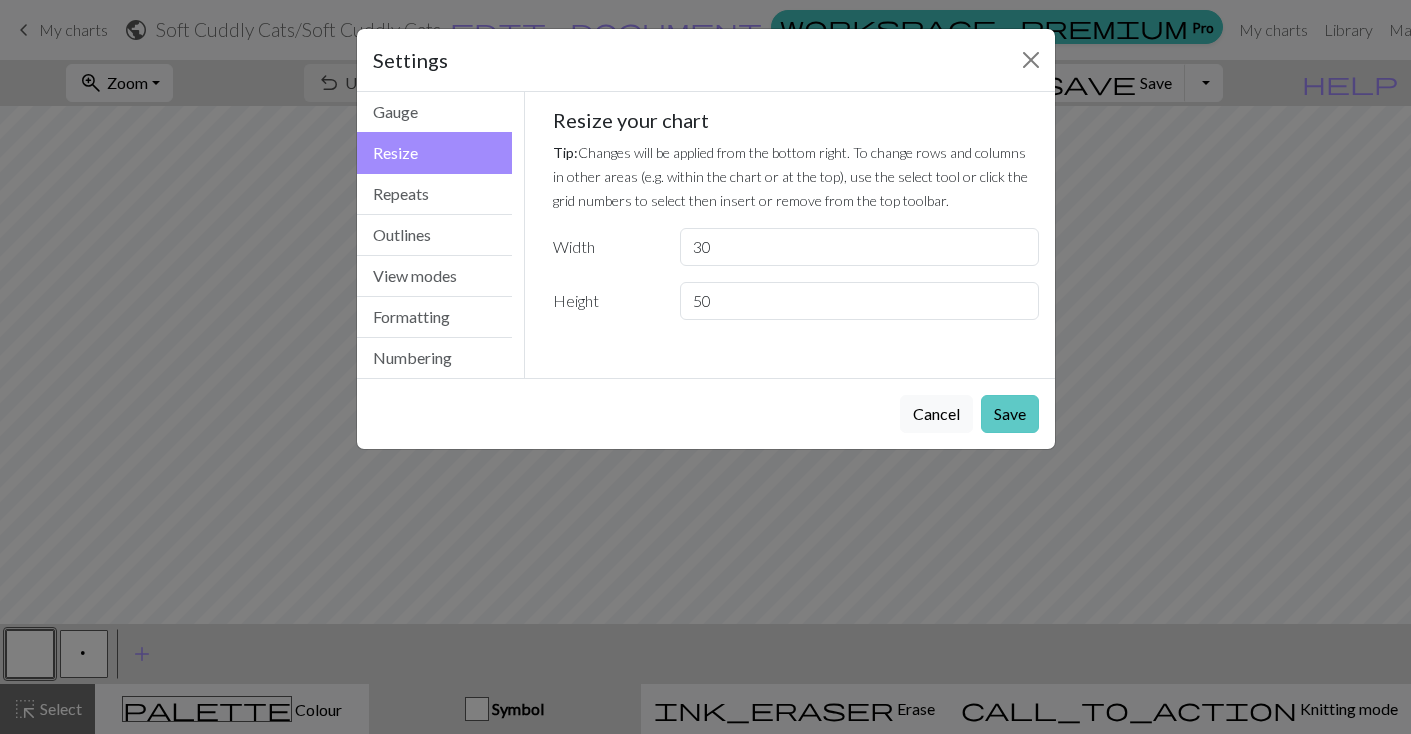 click on "Save" at bounding box center (1010, 414) 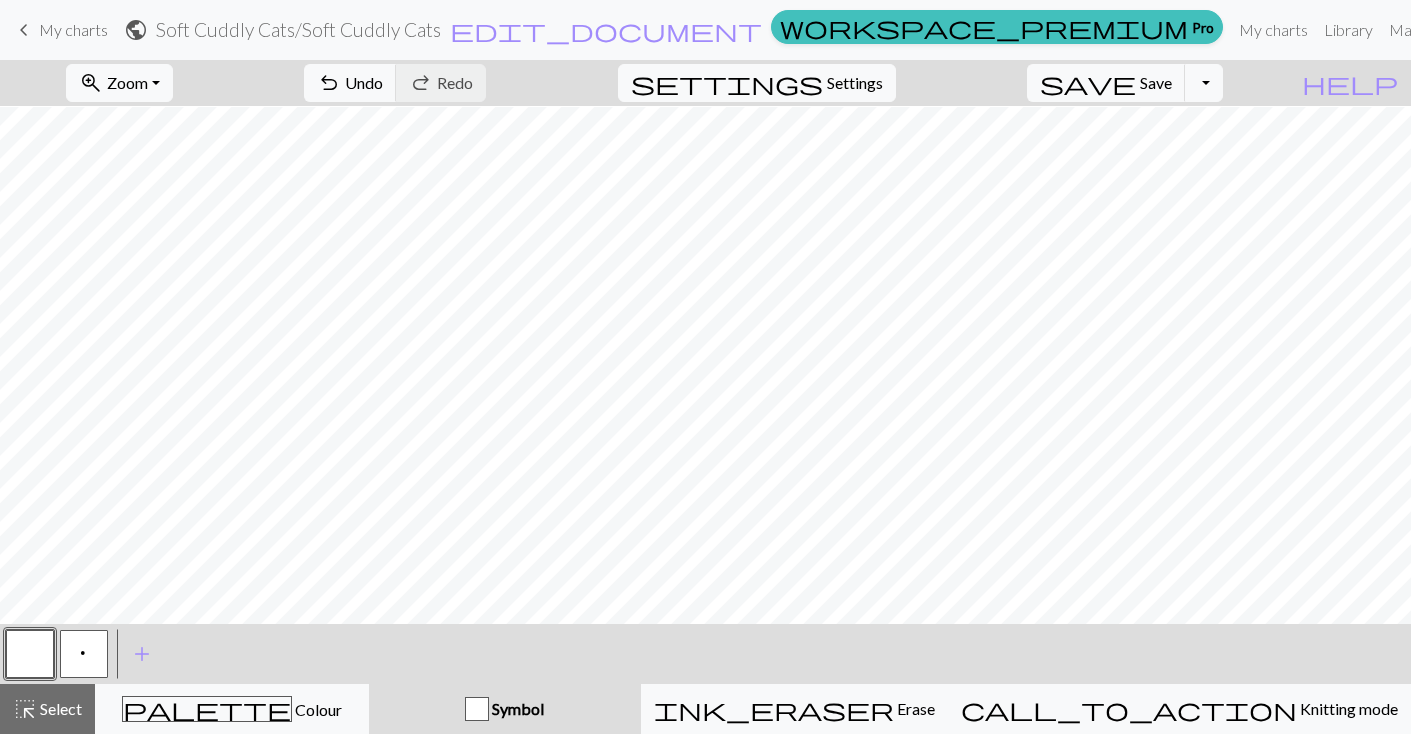 scroll, scrollTop: 572, scrollLeft: 0, axis: vertical 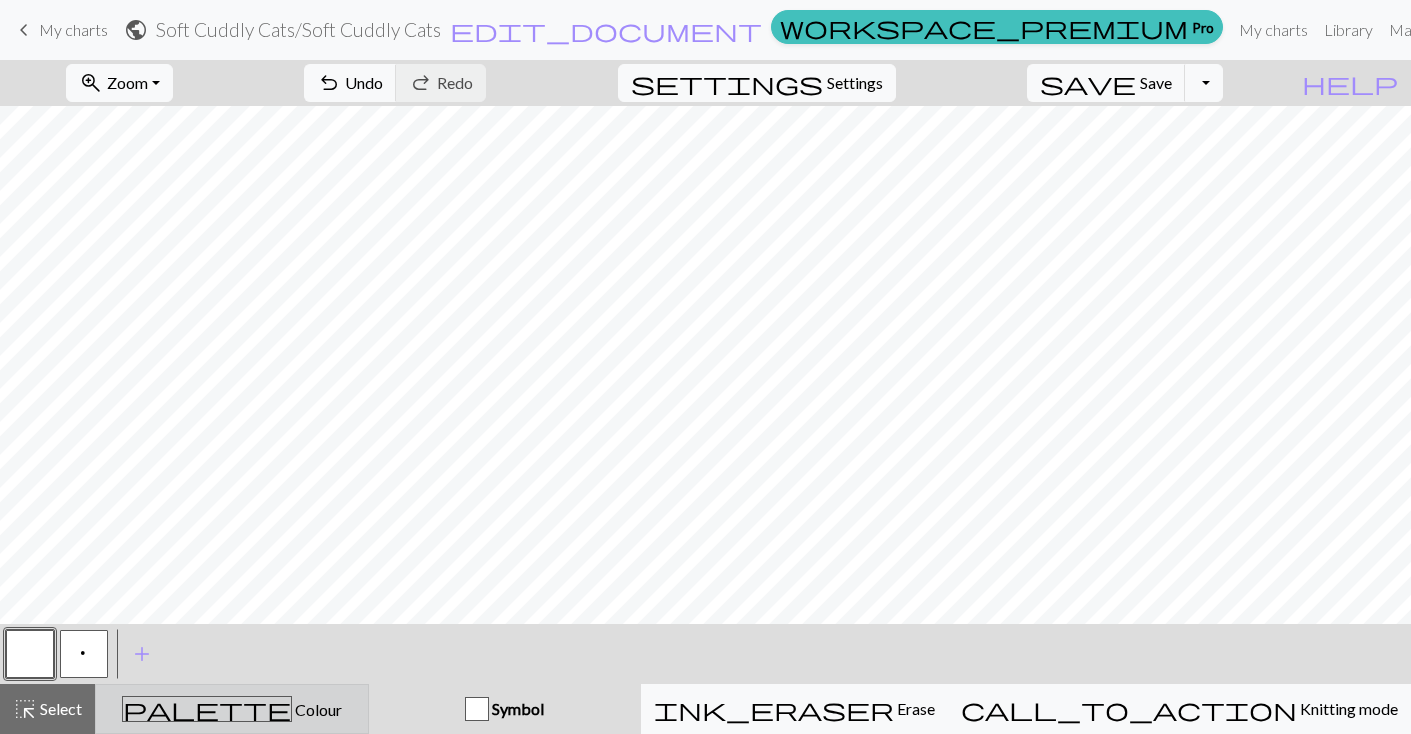 click on "Colour" at bounding box center [317, 709] 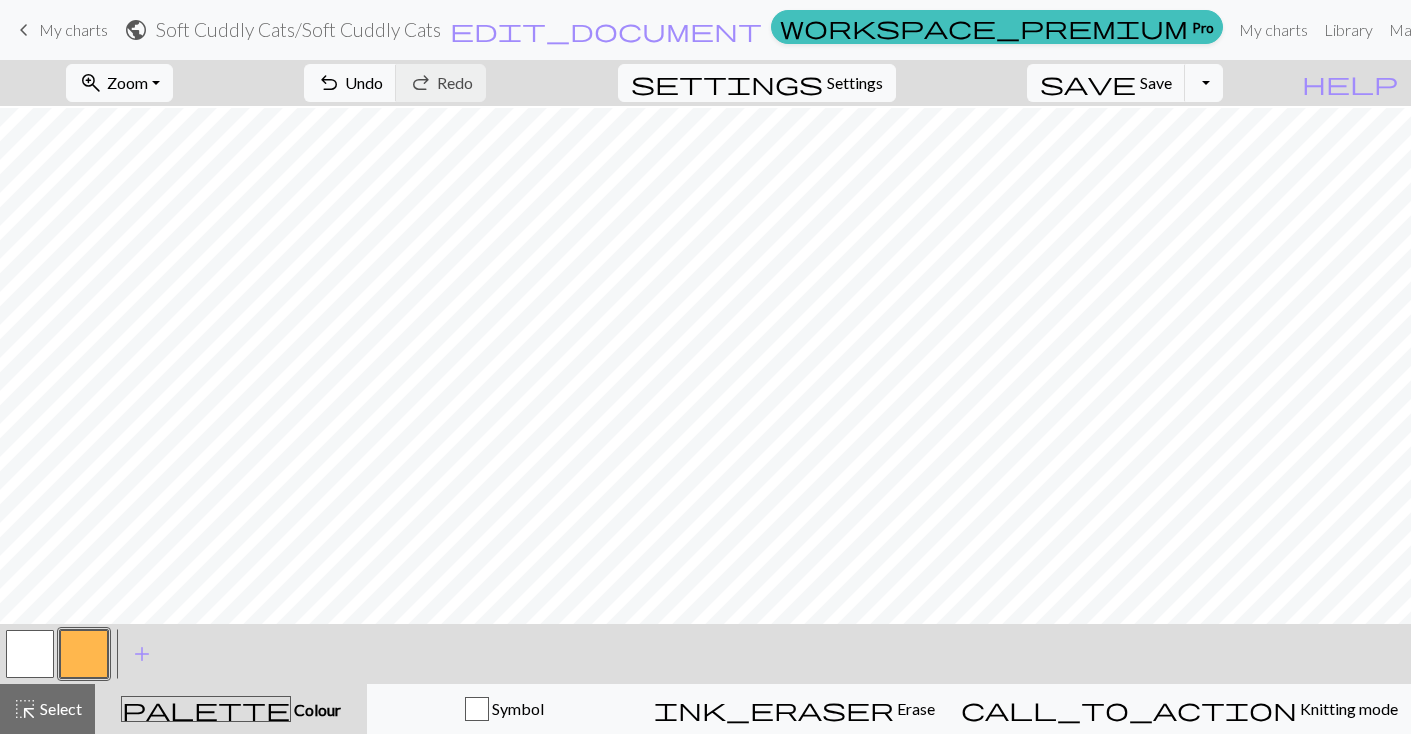 scroll, scrollTop: 482, scrollLeft: 0, axis: vertical 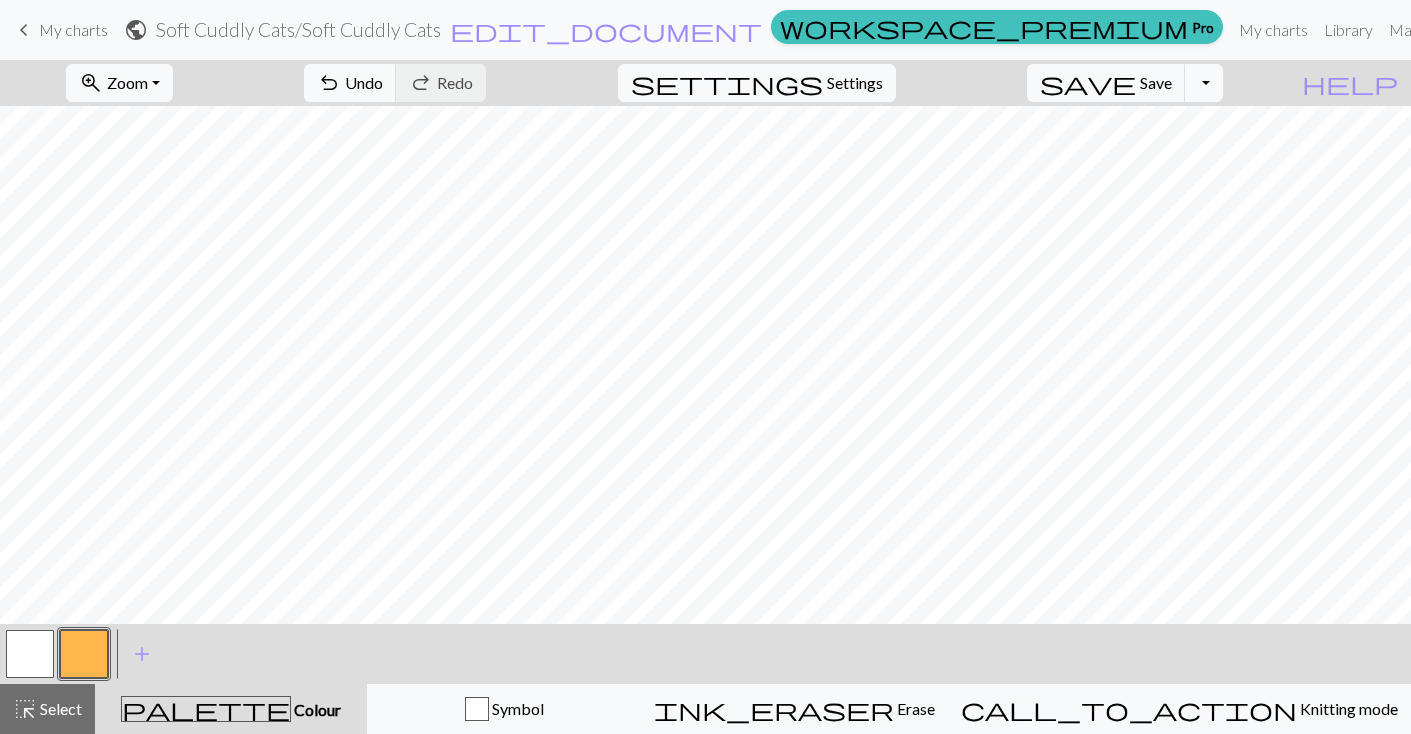 click at bounding box center (30, 654) 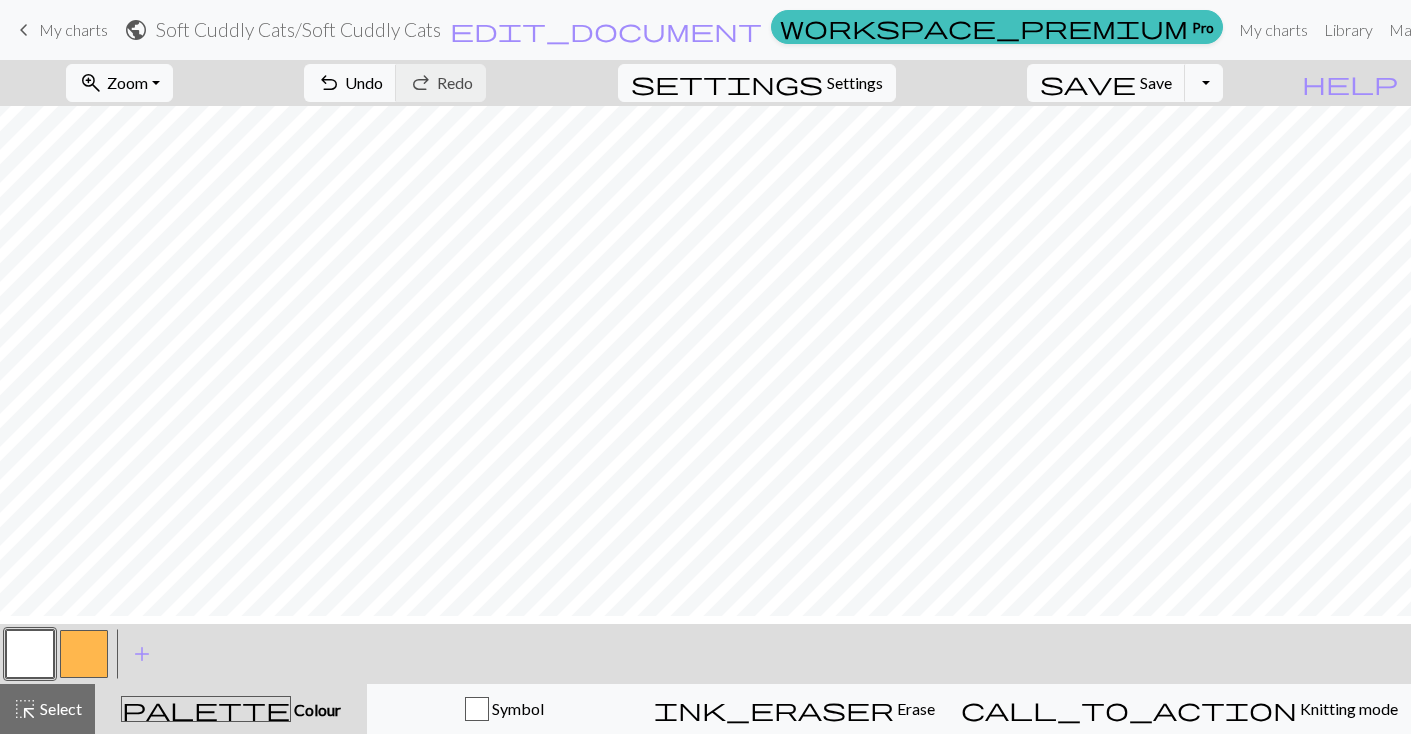 scroll, scrollTop: 384, scrollLeft: 0, axis: vertical 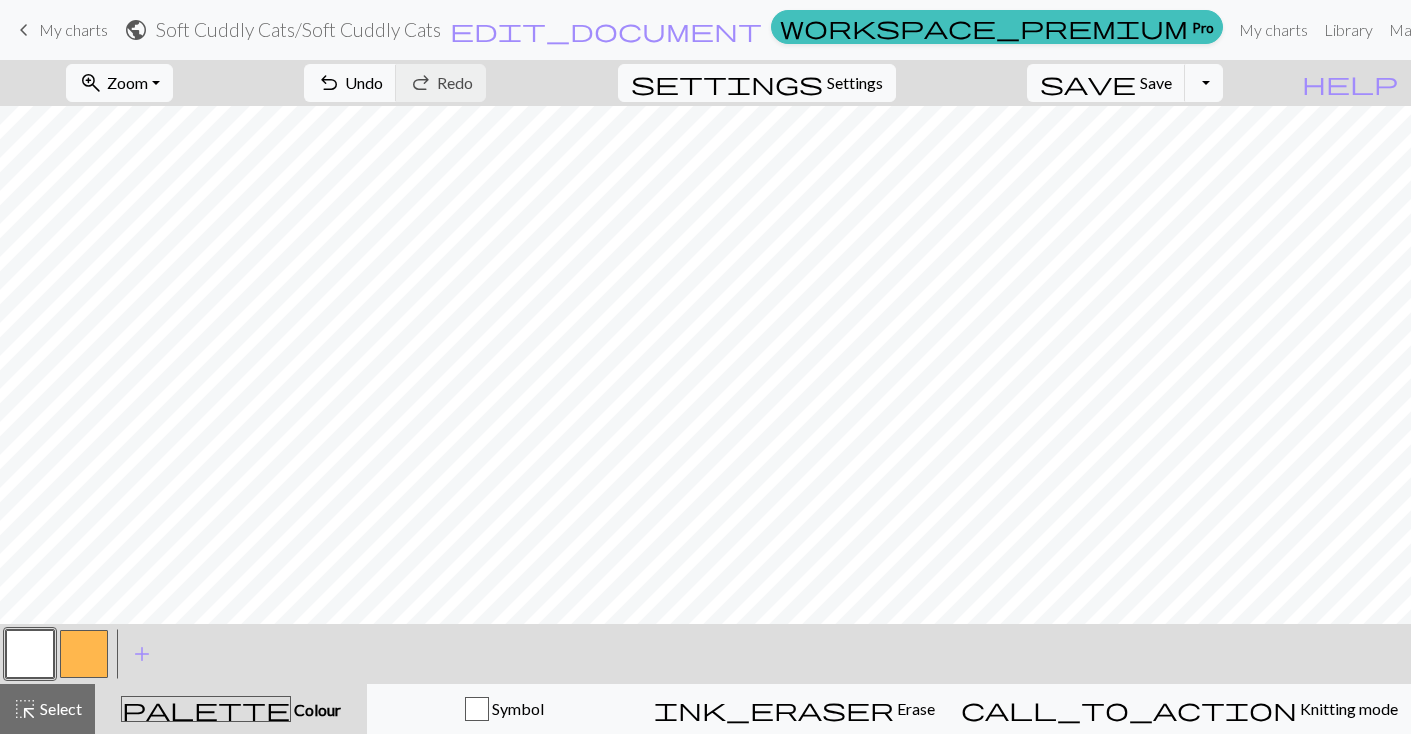 click at bounding box center (84, 654) 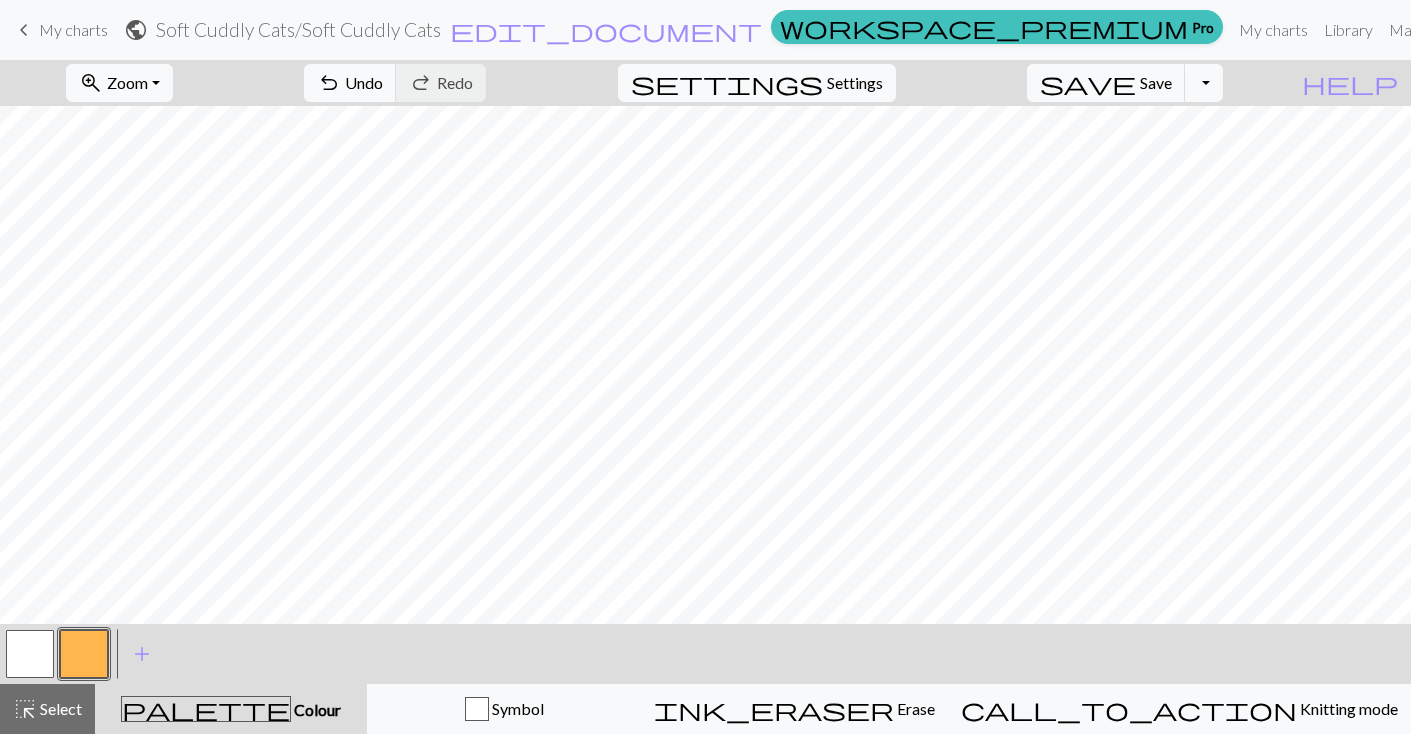 click at bounding box center [30, 654] 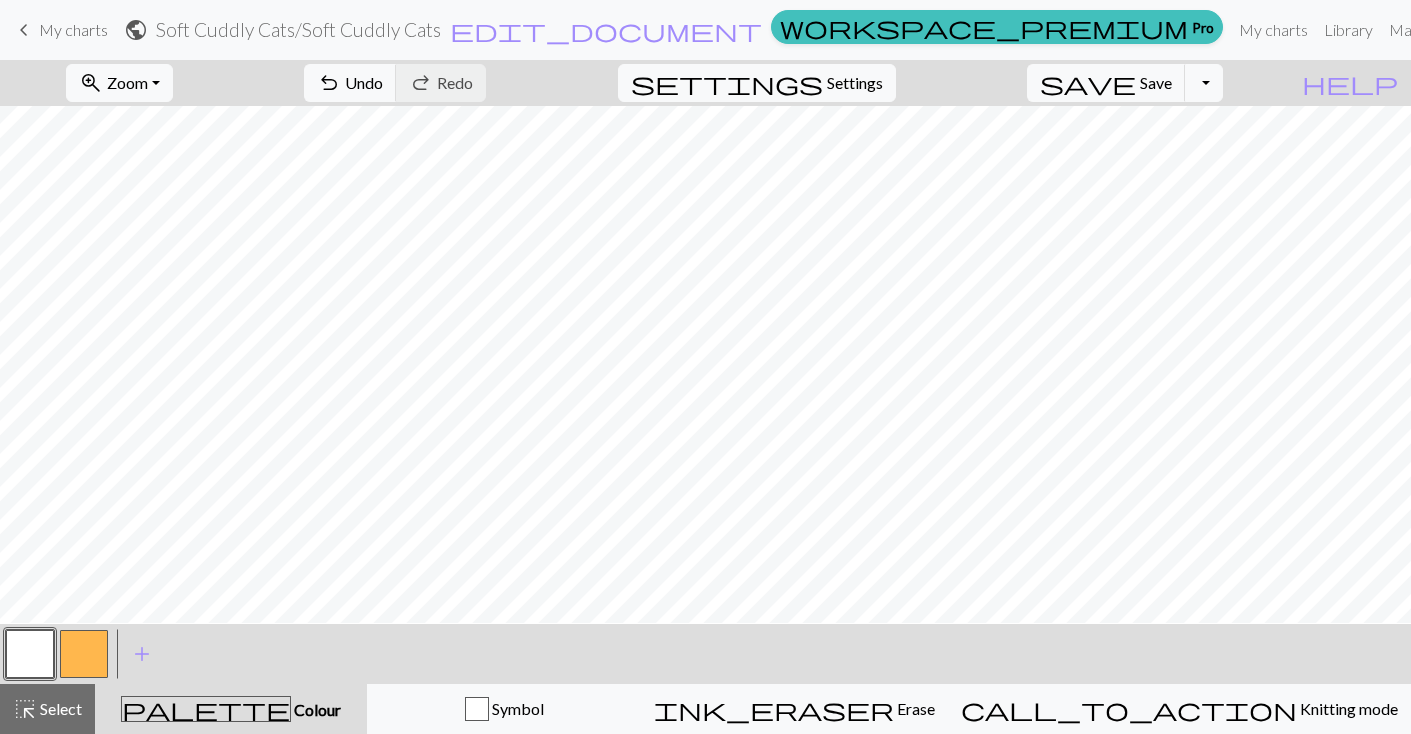 scroll, scrollTop: 260, scrollLeft: 0, axis: vertical 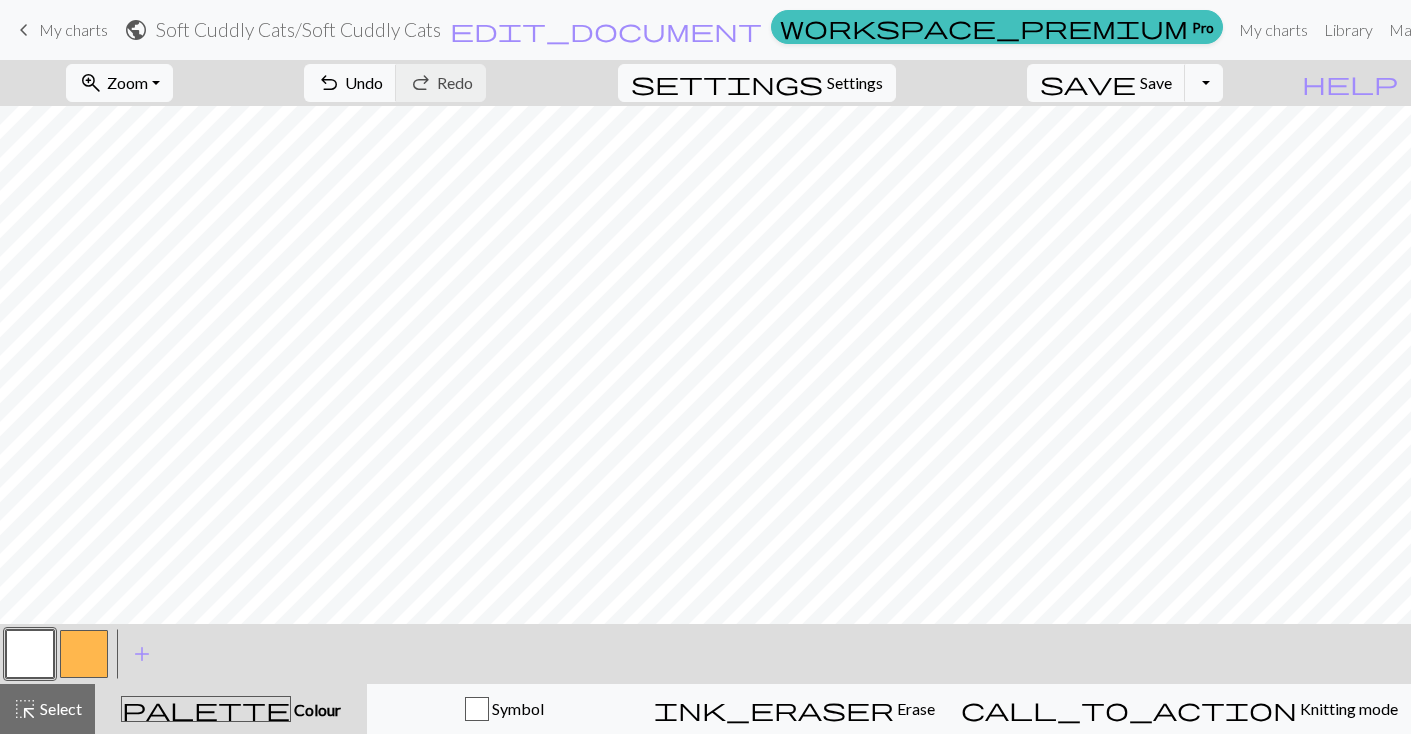 click at bounding box center [84, 654] 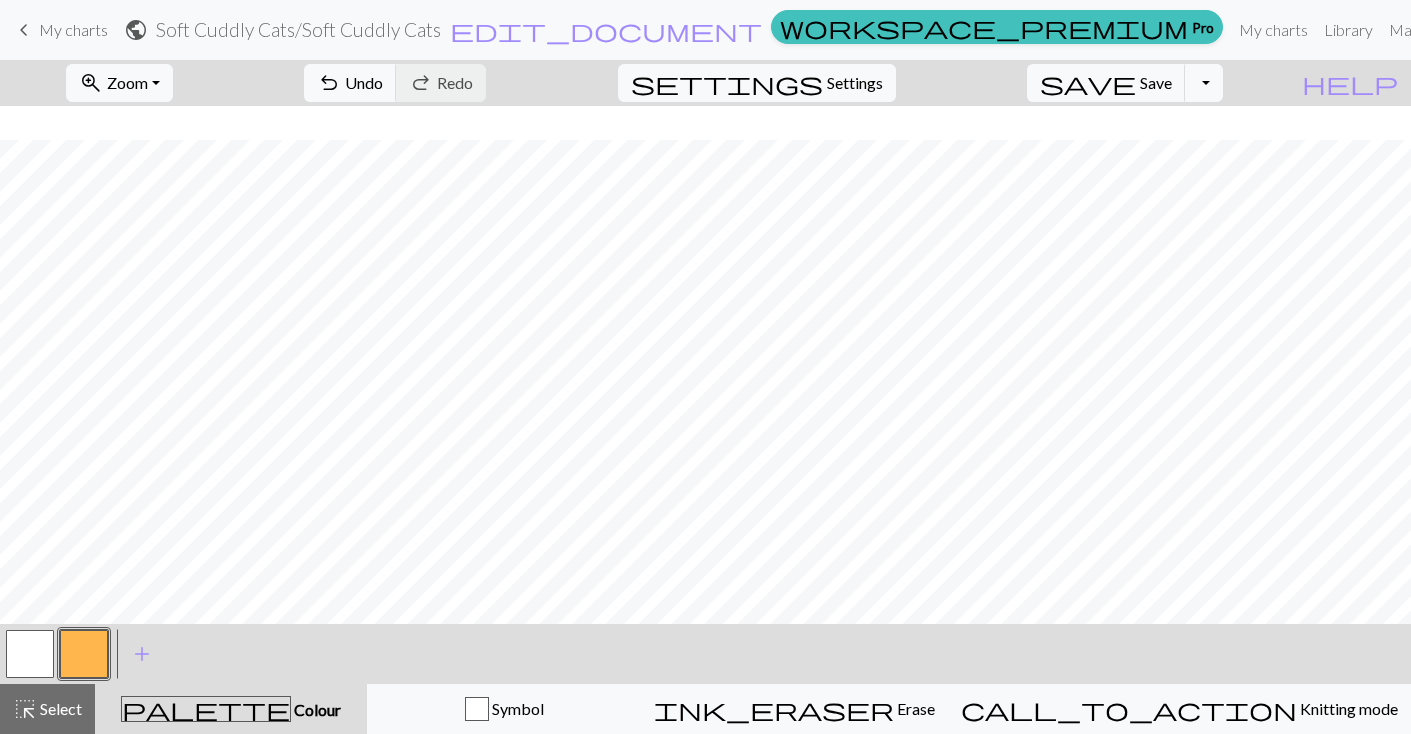 scroll, scrollTop: 122, scrollLeft: 0, axis: vertical 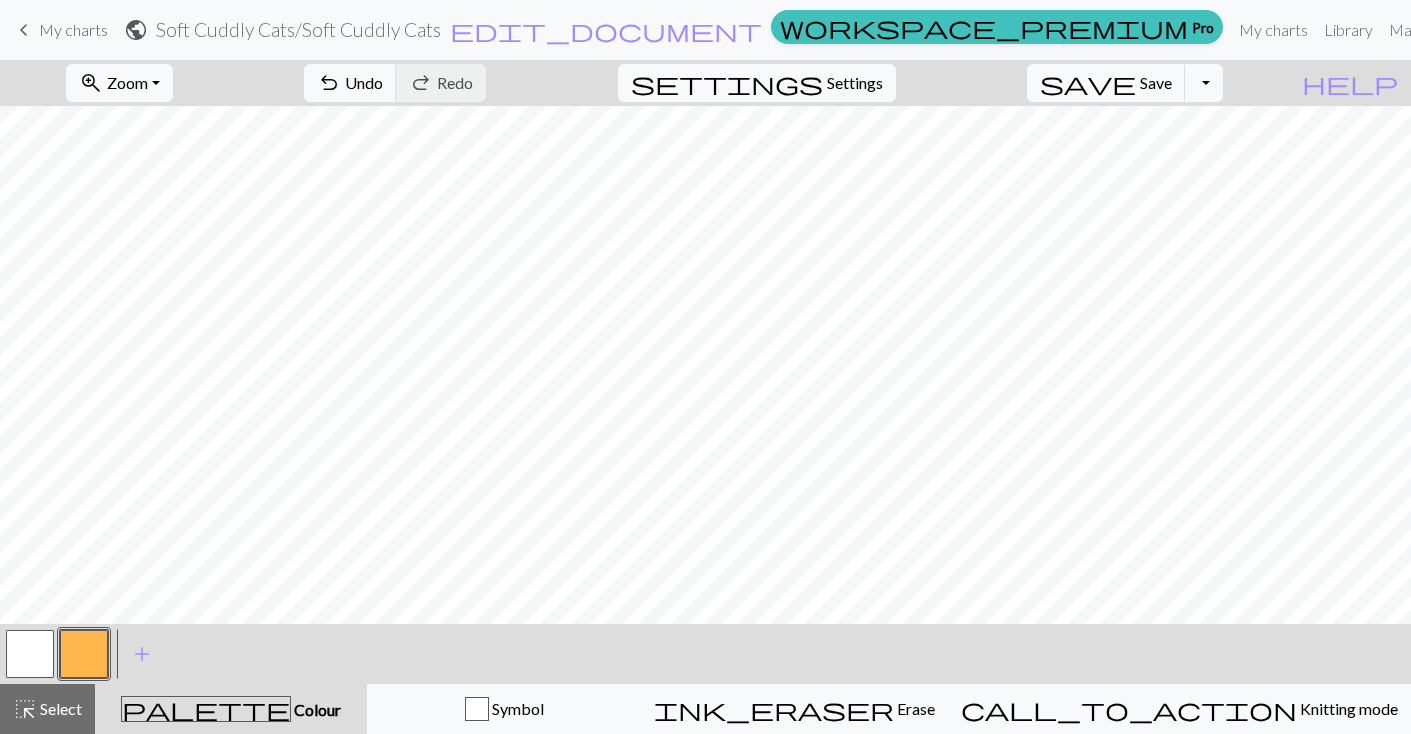 click at bounding box center (30, 654) 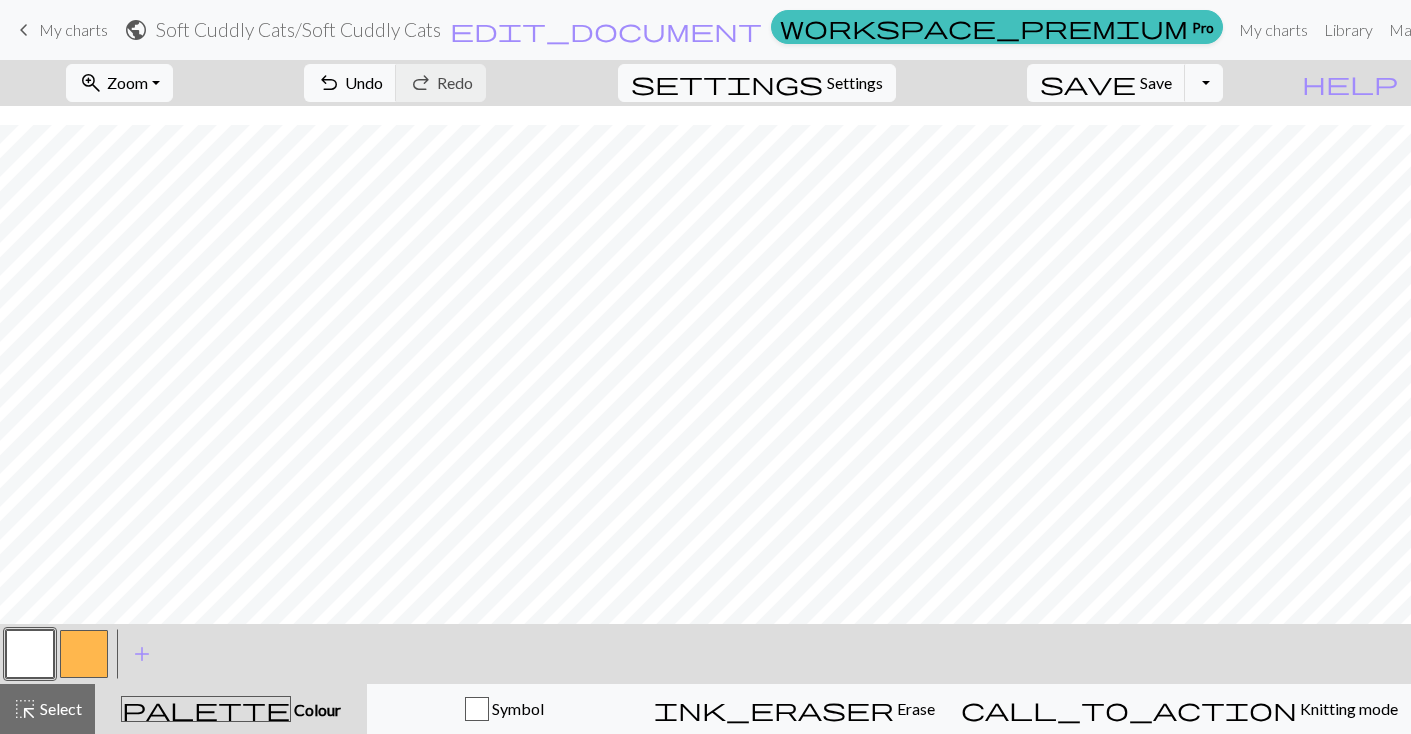 scroll, scrollTop: 572, scrollLeft: 0, axis: vertical 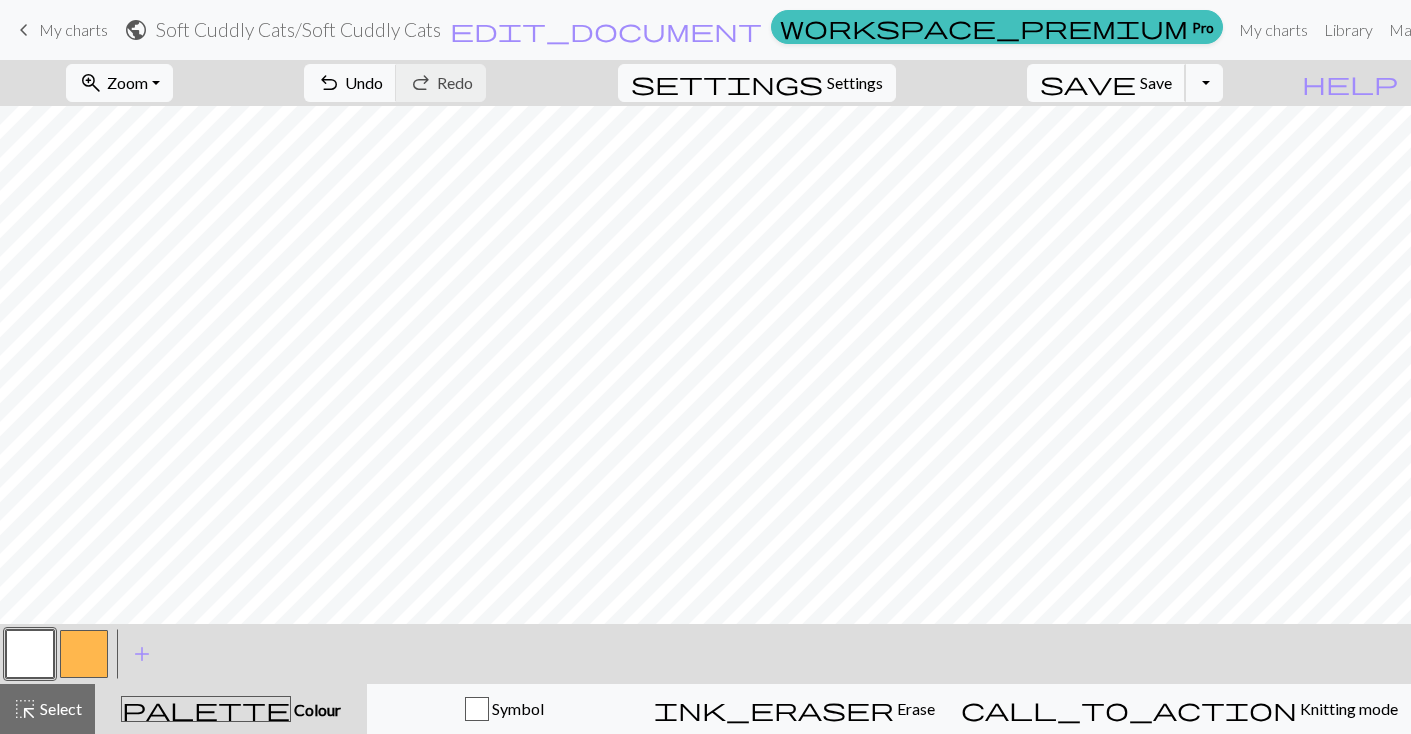 click on "Save" at bounding box center (1156, 82) 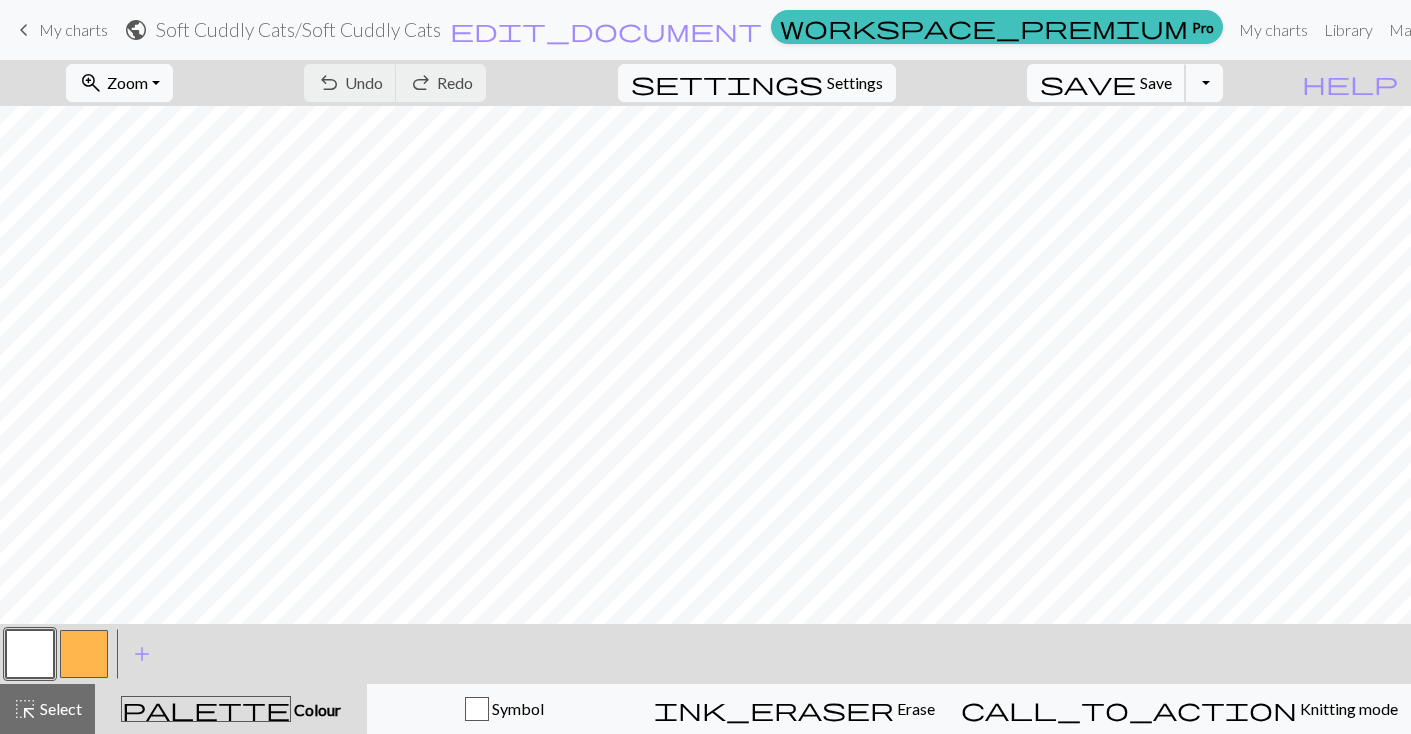 click on "Save" at bounding box center (1156, 82) 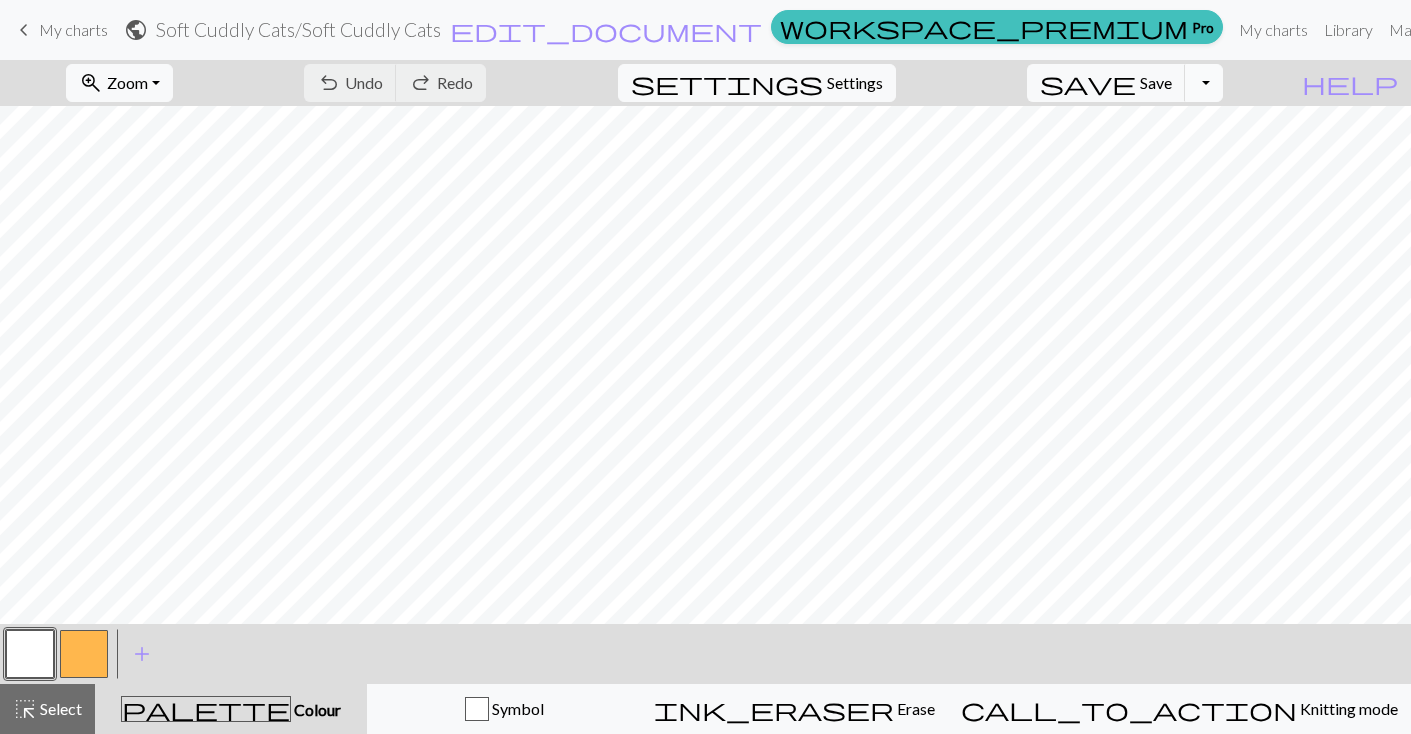 click on "Toggle Dropdown" at bounding box center (1204, 83) 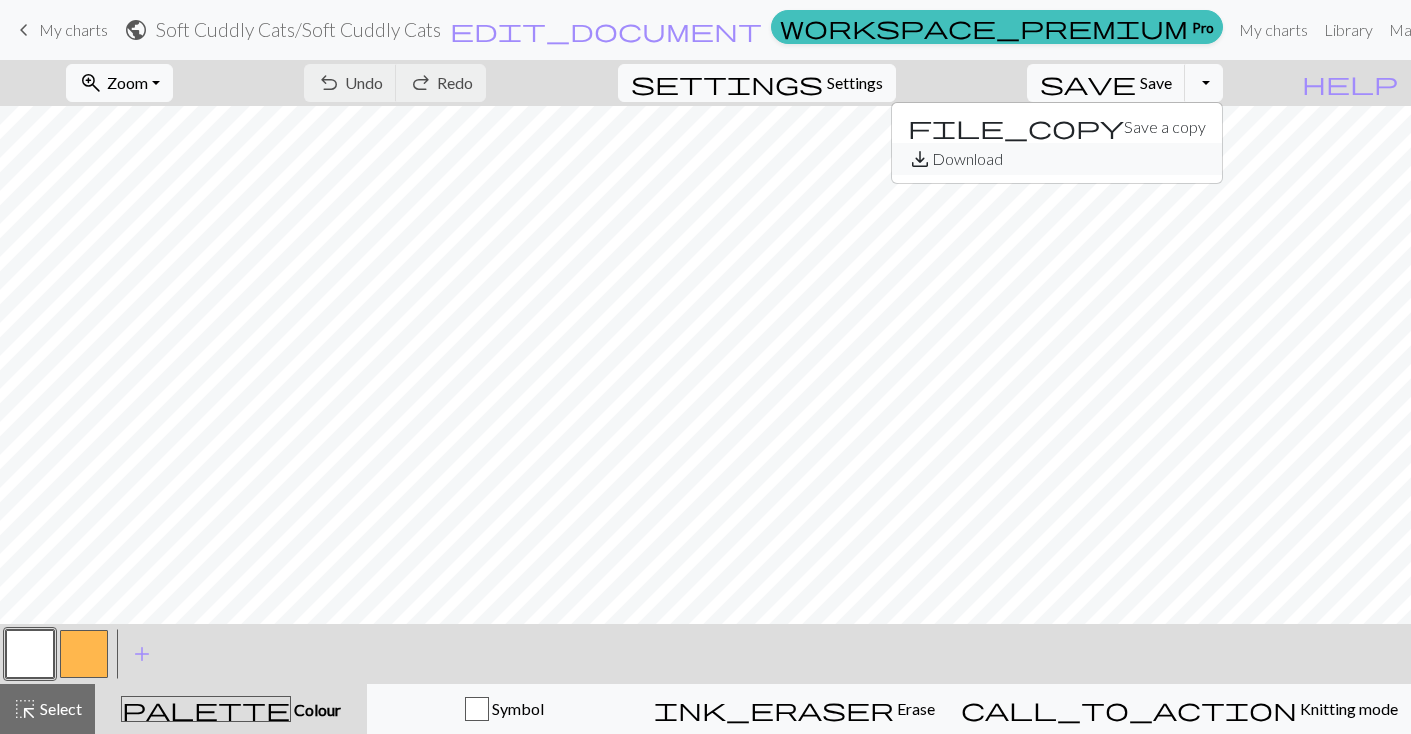 click on "save_alt  Download" at bounding box center (1057, 159) 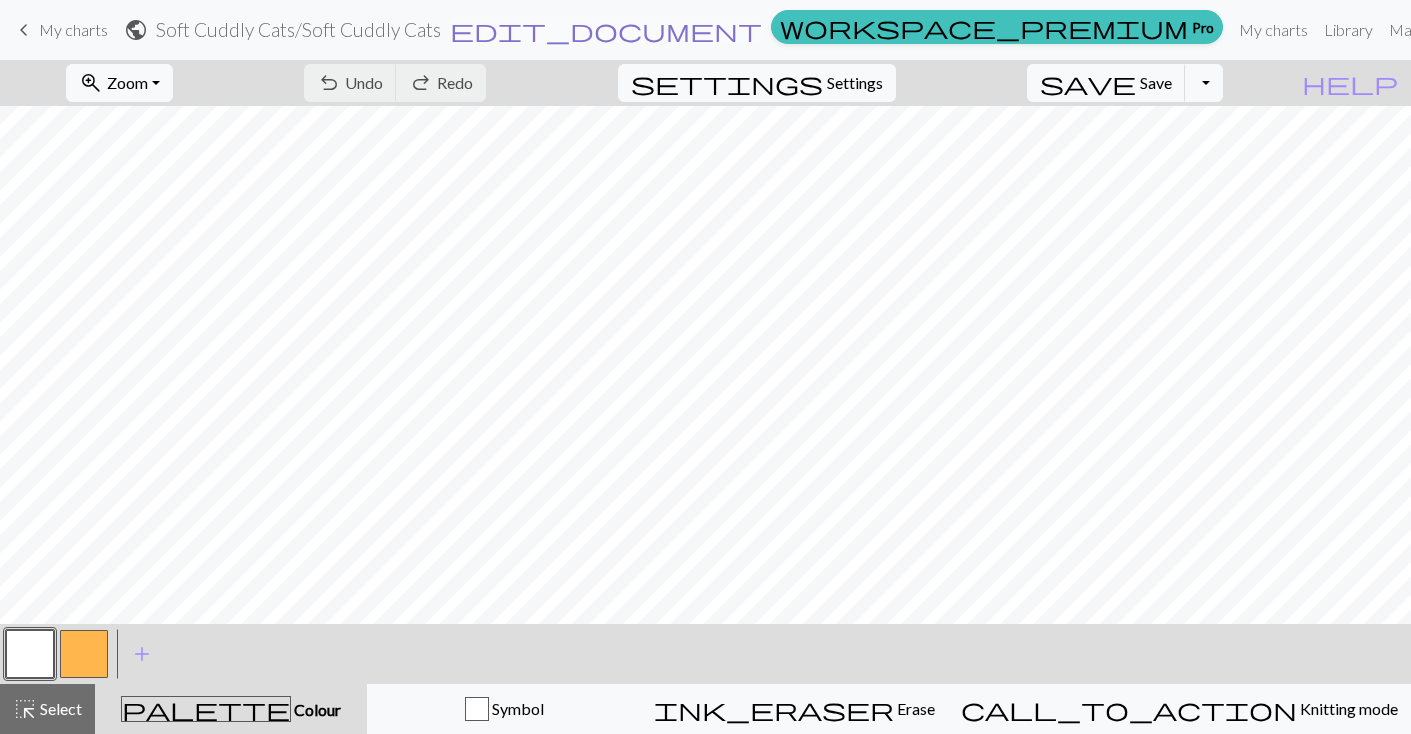 click on "edit_document" at bounding box center (606, 30) 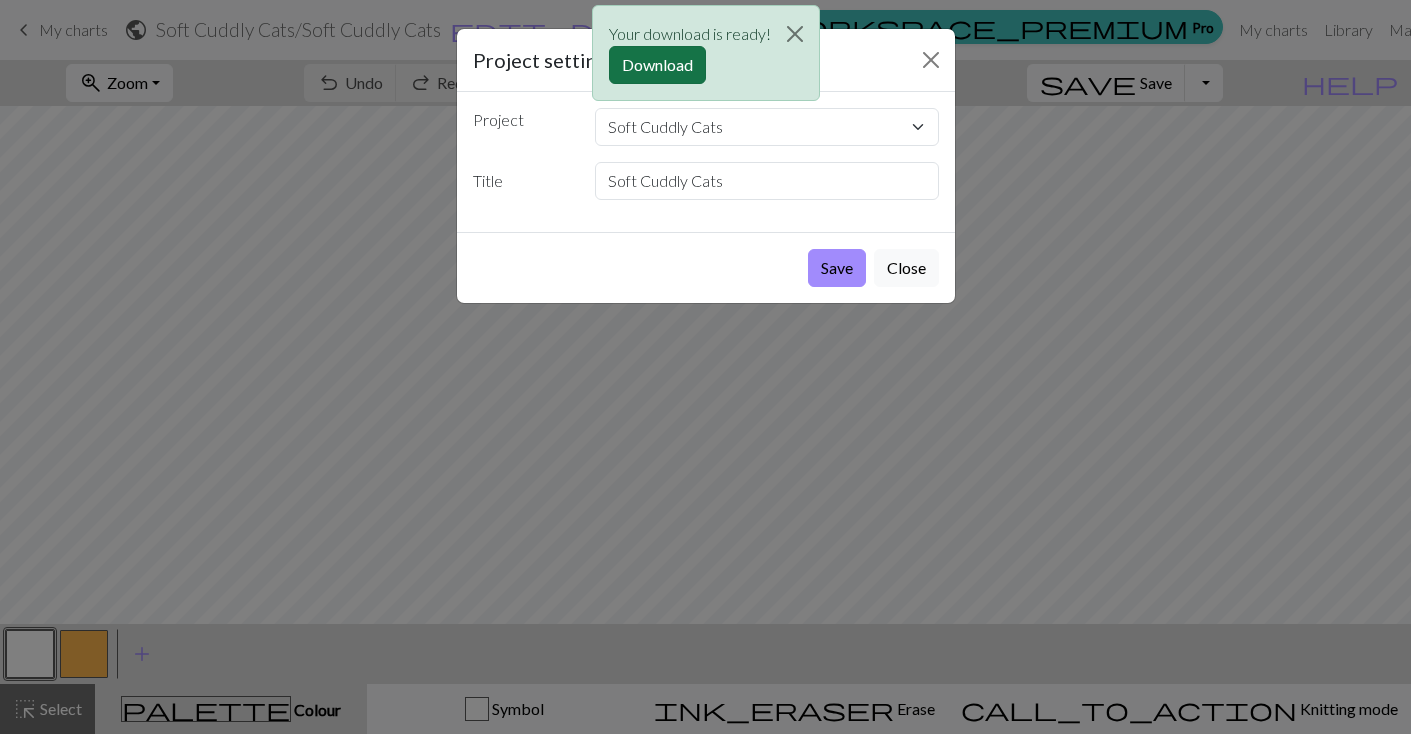 click on "Download" at bounding box center [657, 65] 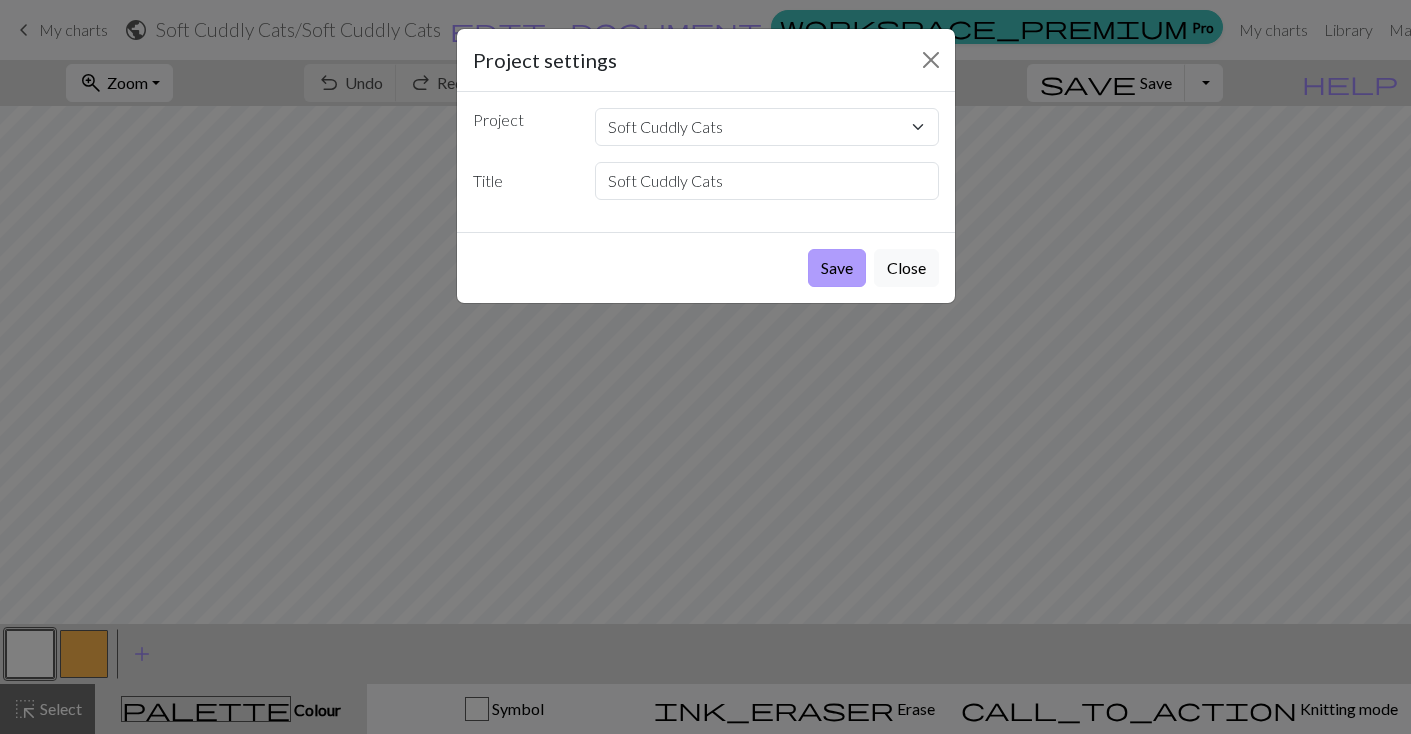 click on "Save" at bounding box center [837, 268] 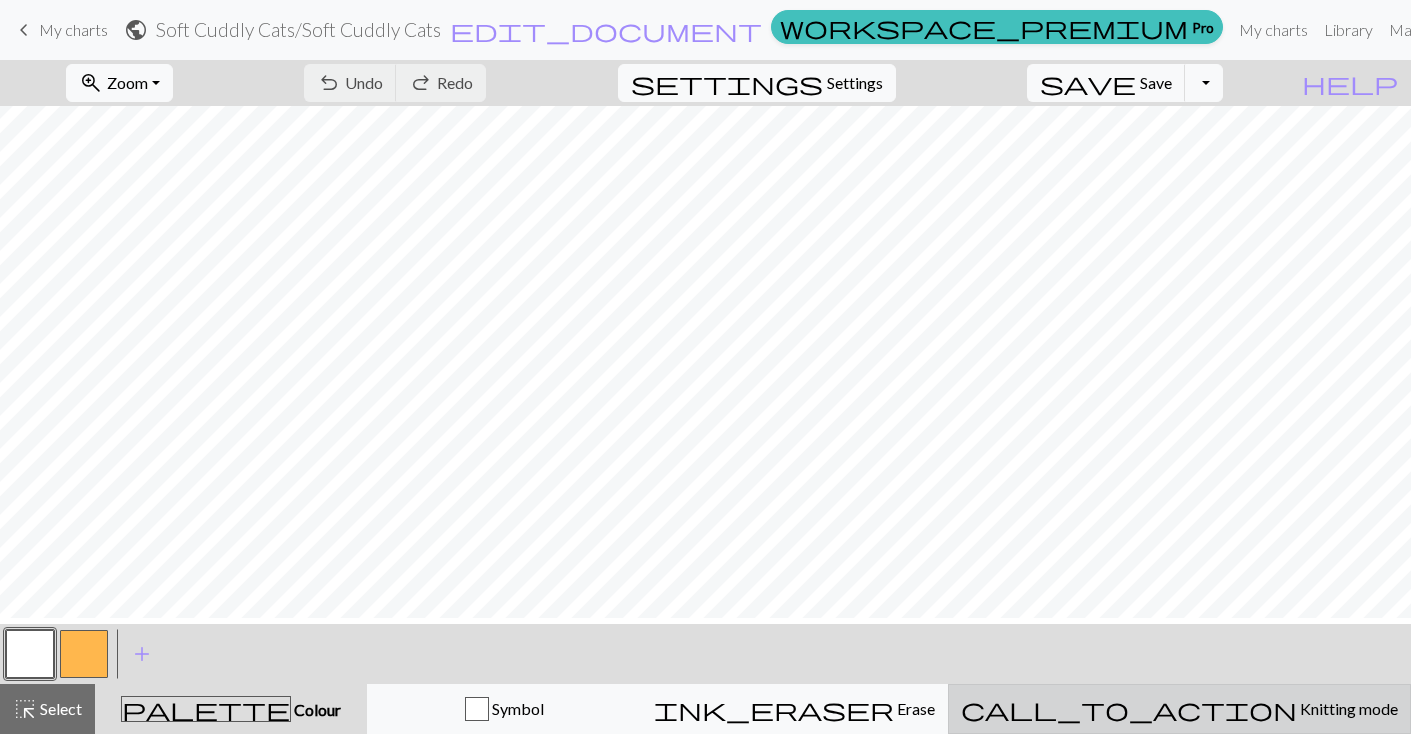 scroll, scrollTop: 327, scrollLeft: 0, axis: vertical 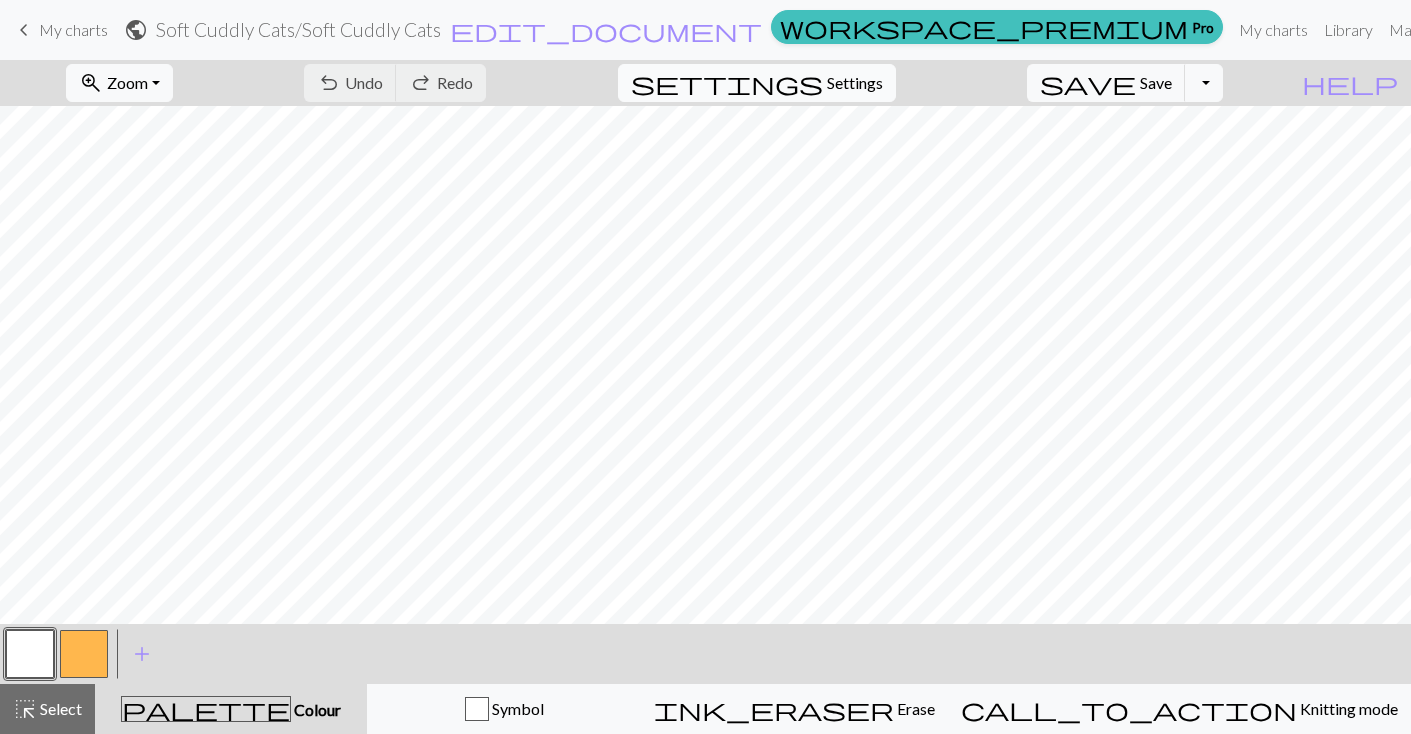 click on "Settings" at bounding box center [855, 83] 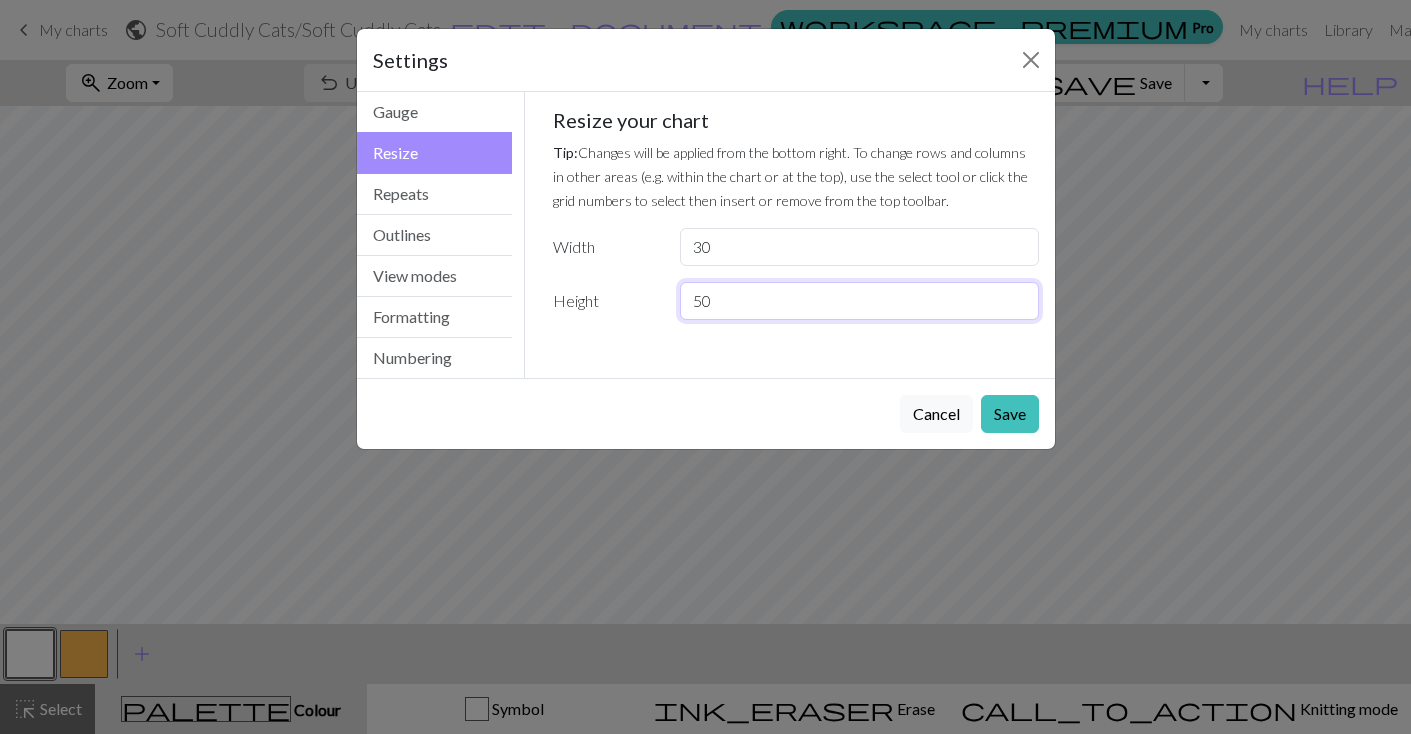 drag, startPoint x: 718, startPoint y: 303, endPoint x: 703, endPoint y: 303, distance: 15 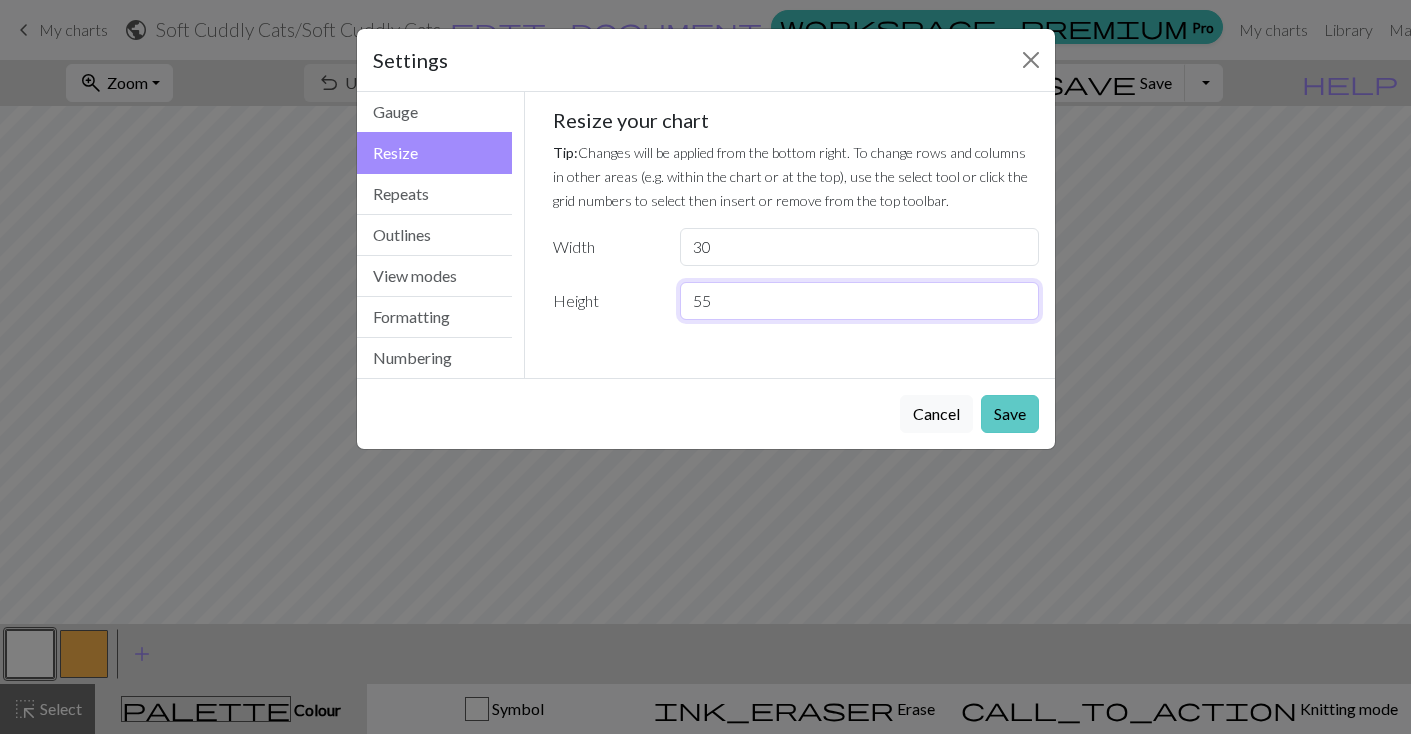 type on "55" 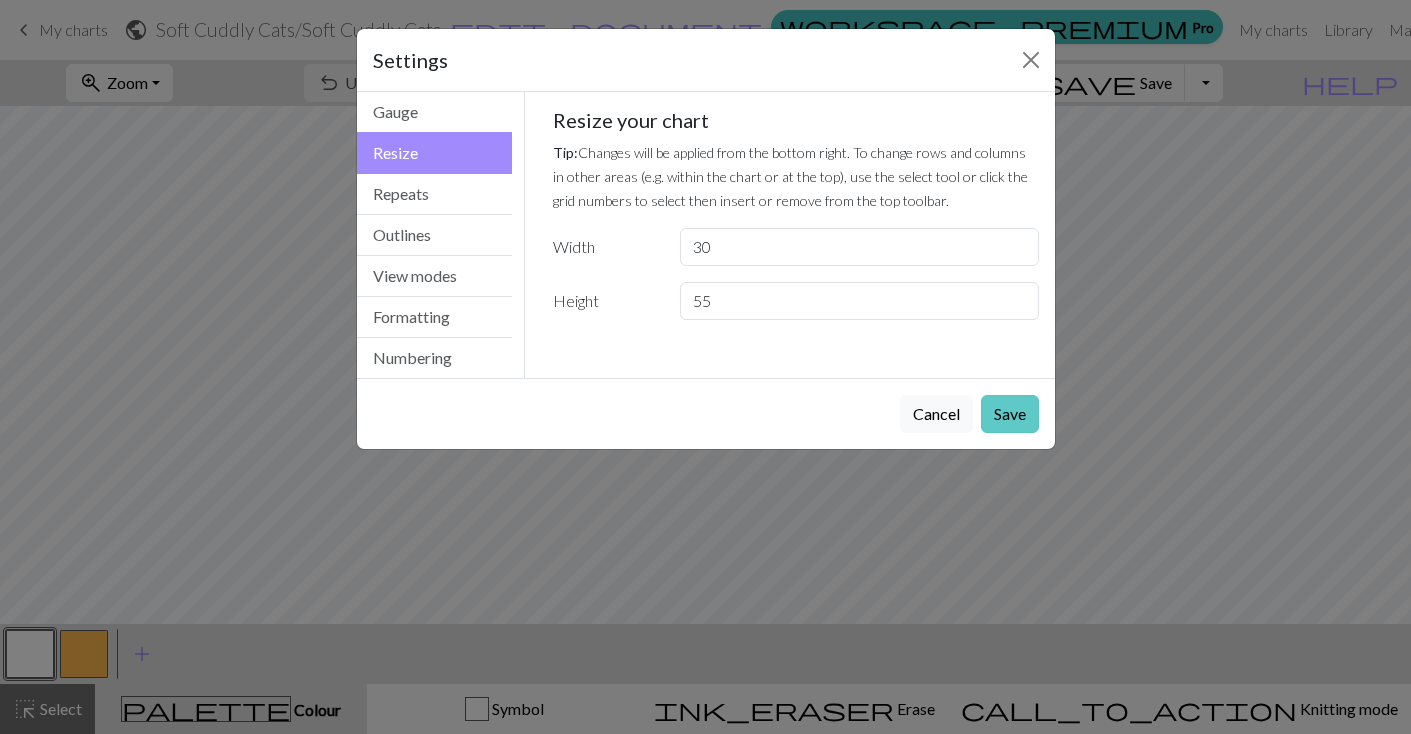 click on "Save" at bounding box center [1010, 414] 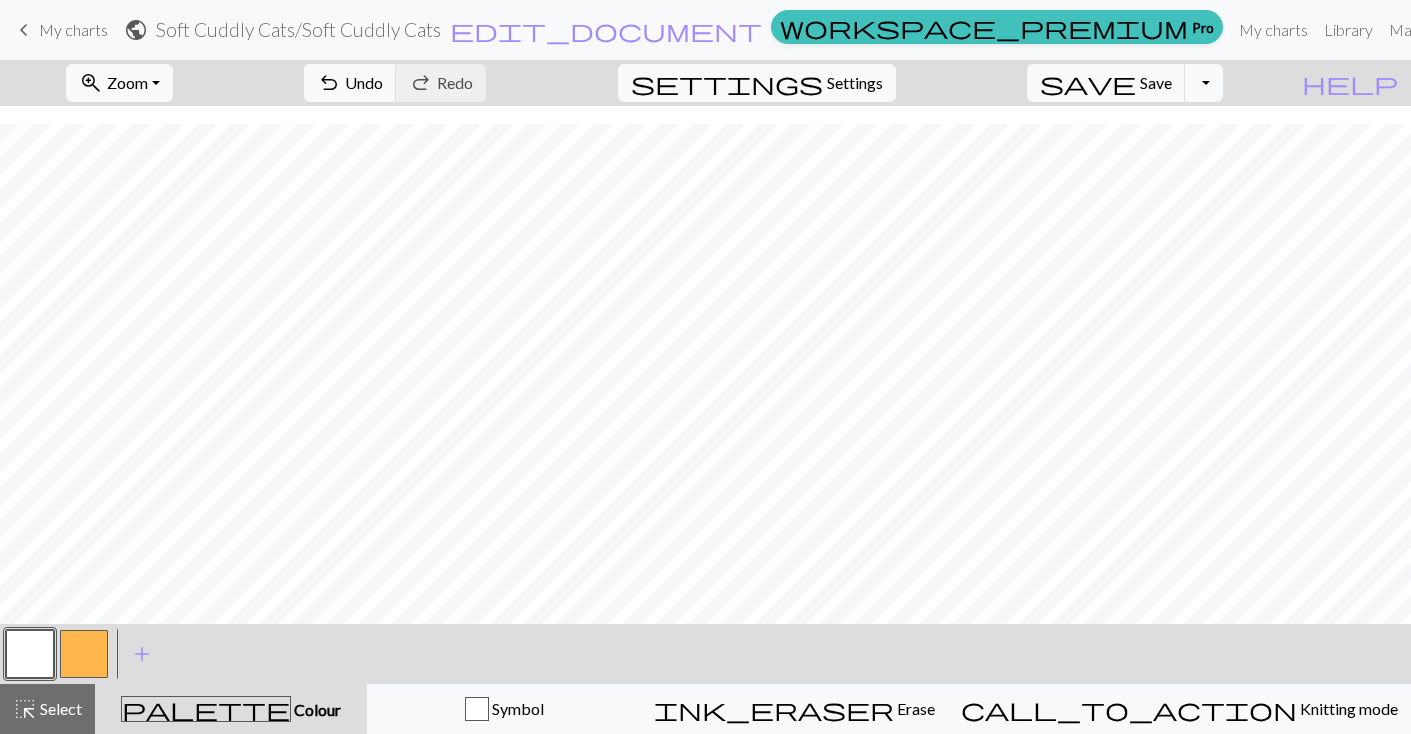 scroll, scrollTop: 672, scrollLeft: 0, axis: vertical 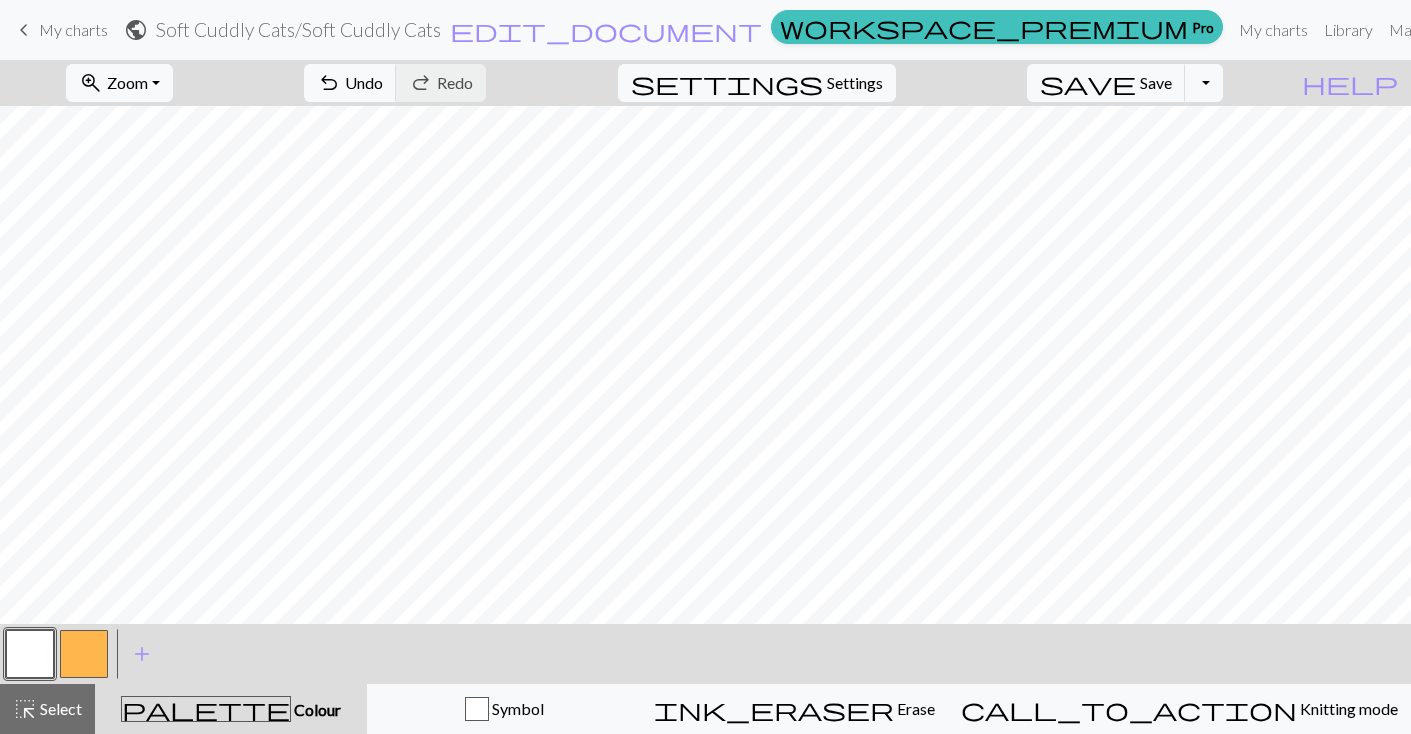 click at bounding box center [84, 654] 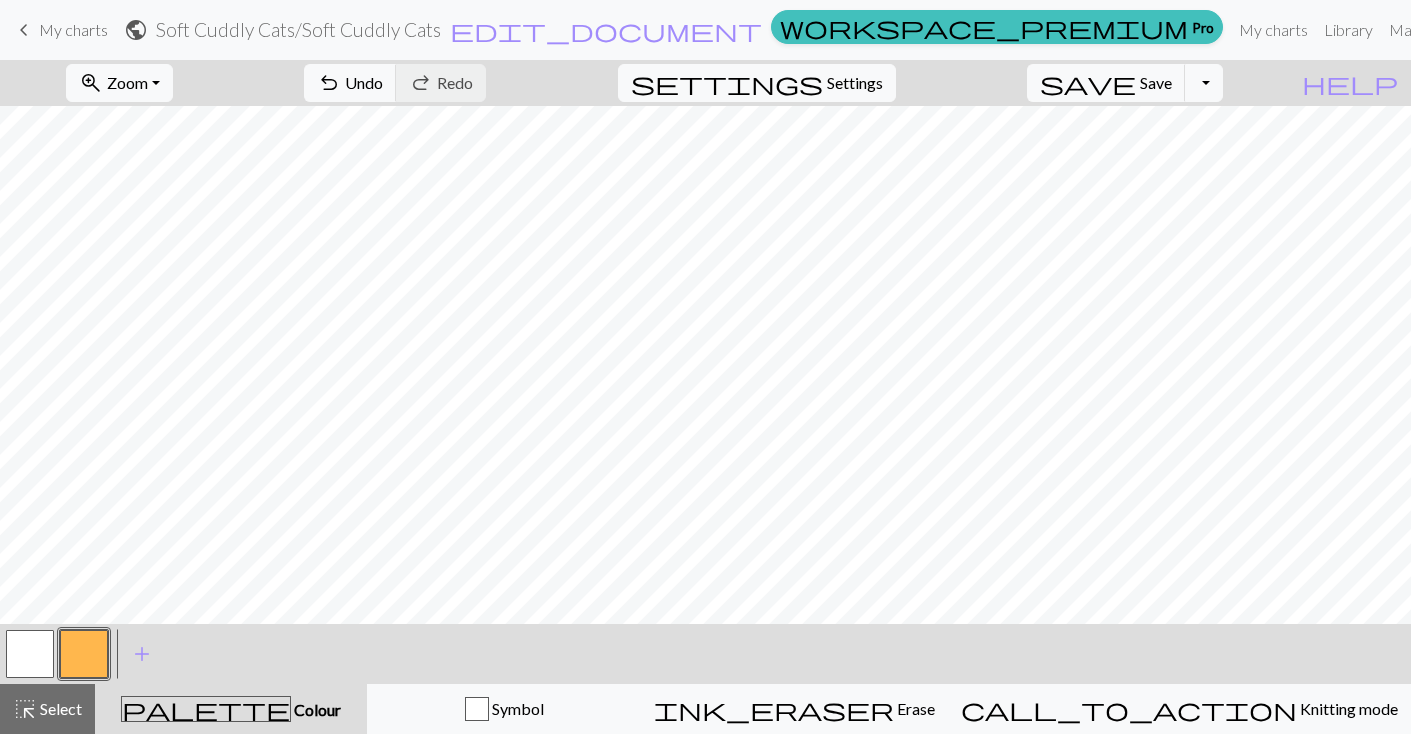 click at bounding box center (30, 654) 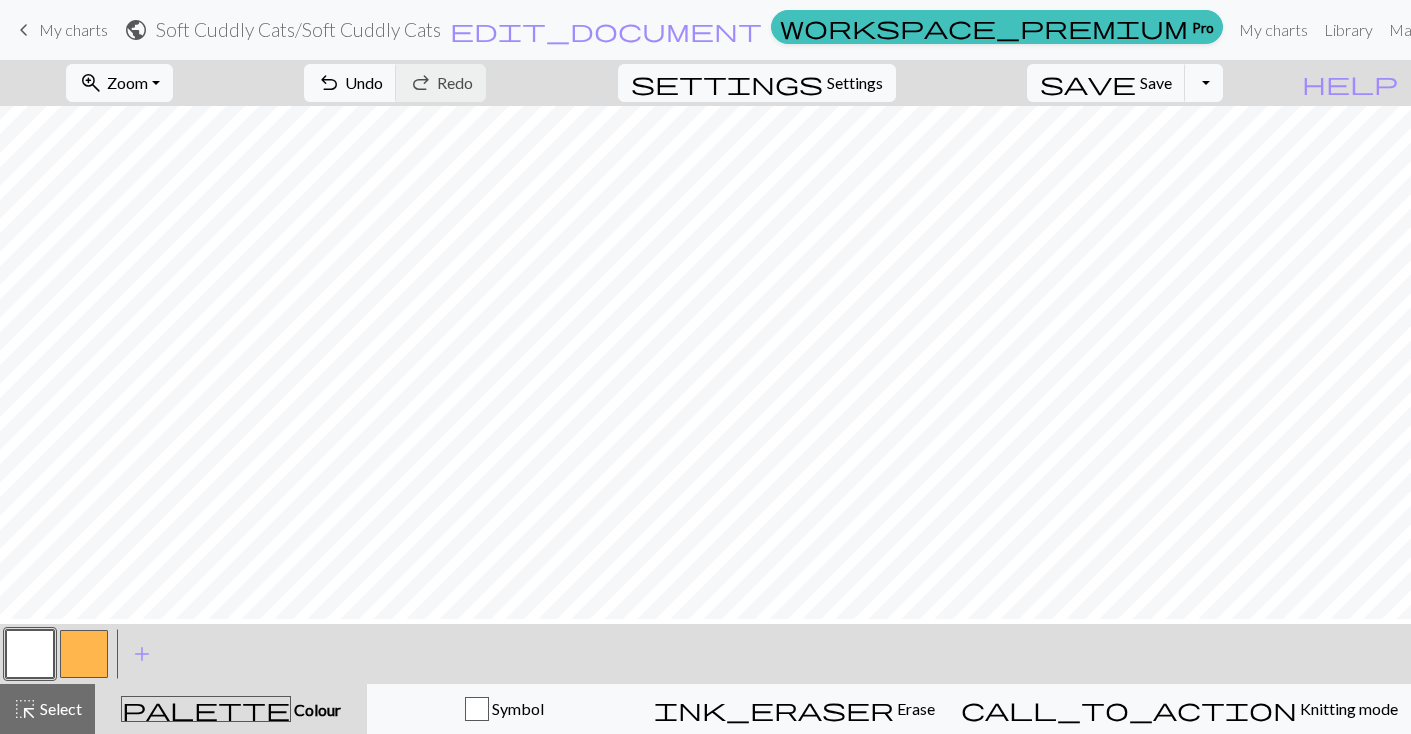 scroll, scrollTop: 357, scrollLeft: 0, axis: vertical 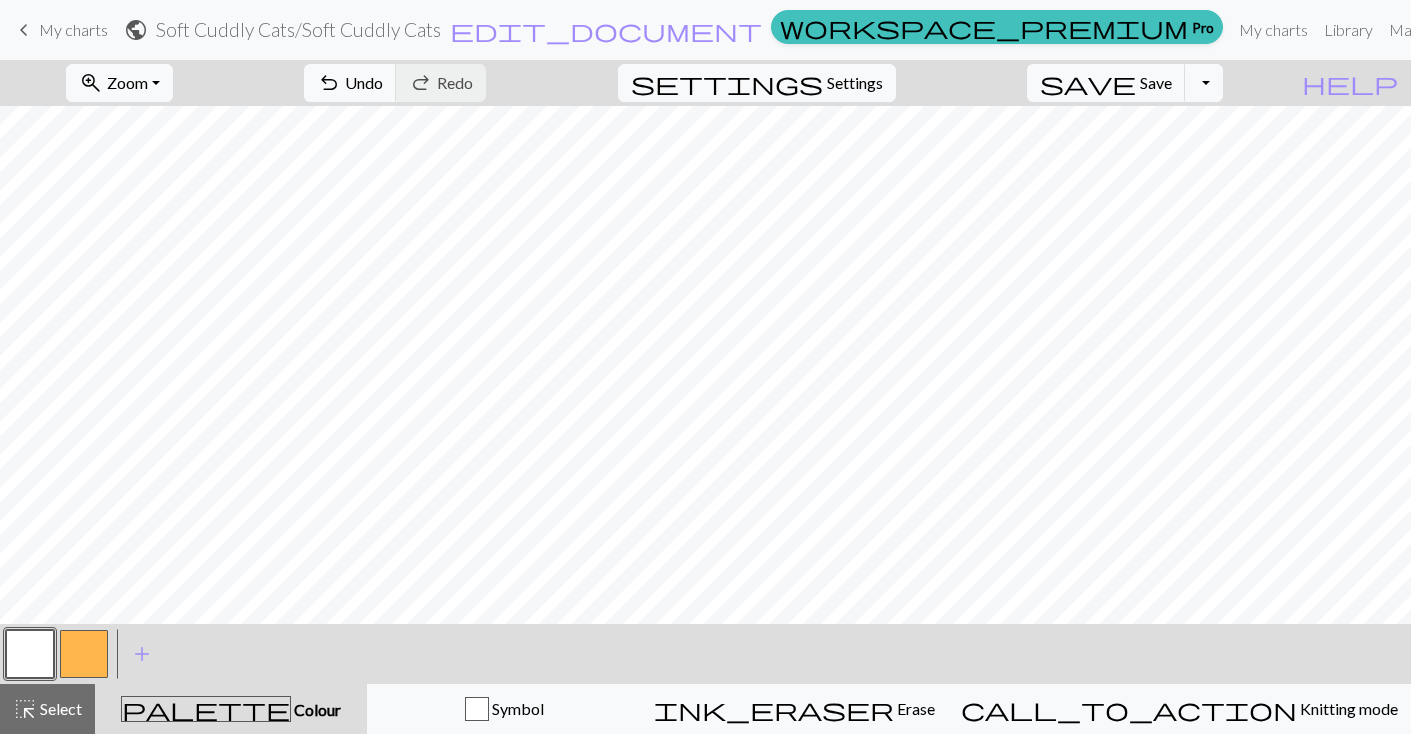 click at bounding box center [84, 654] 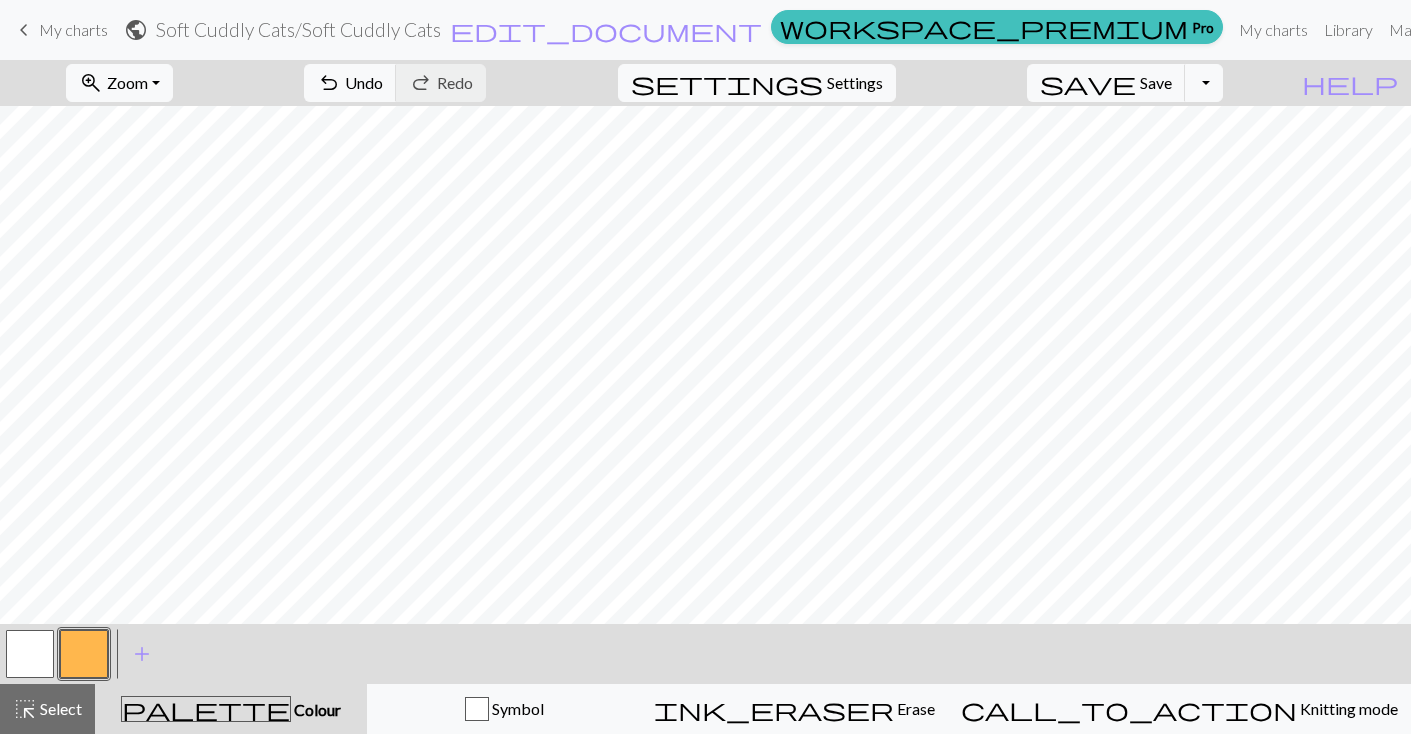 click at bounding box center (30, 654) 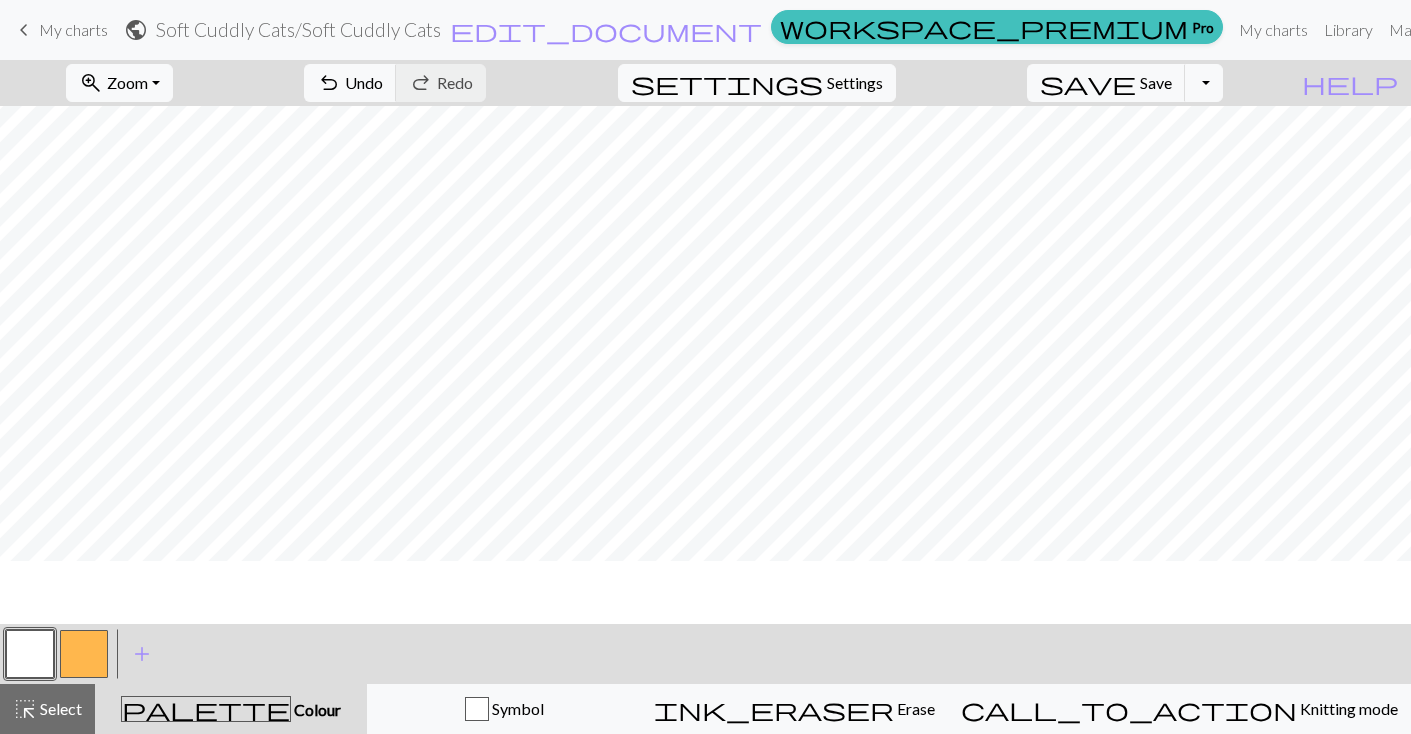 scroll, scrollTop: 238, scrollLeft: 0, axis: vertical 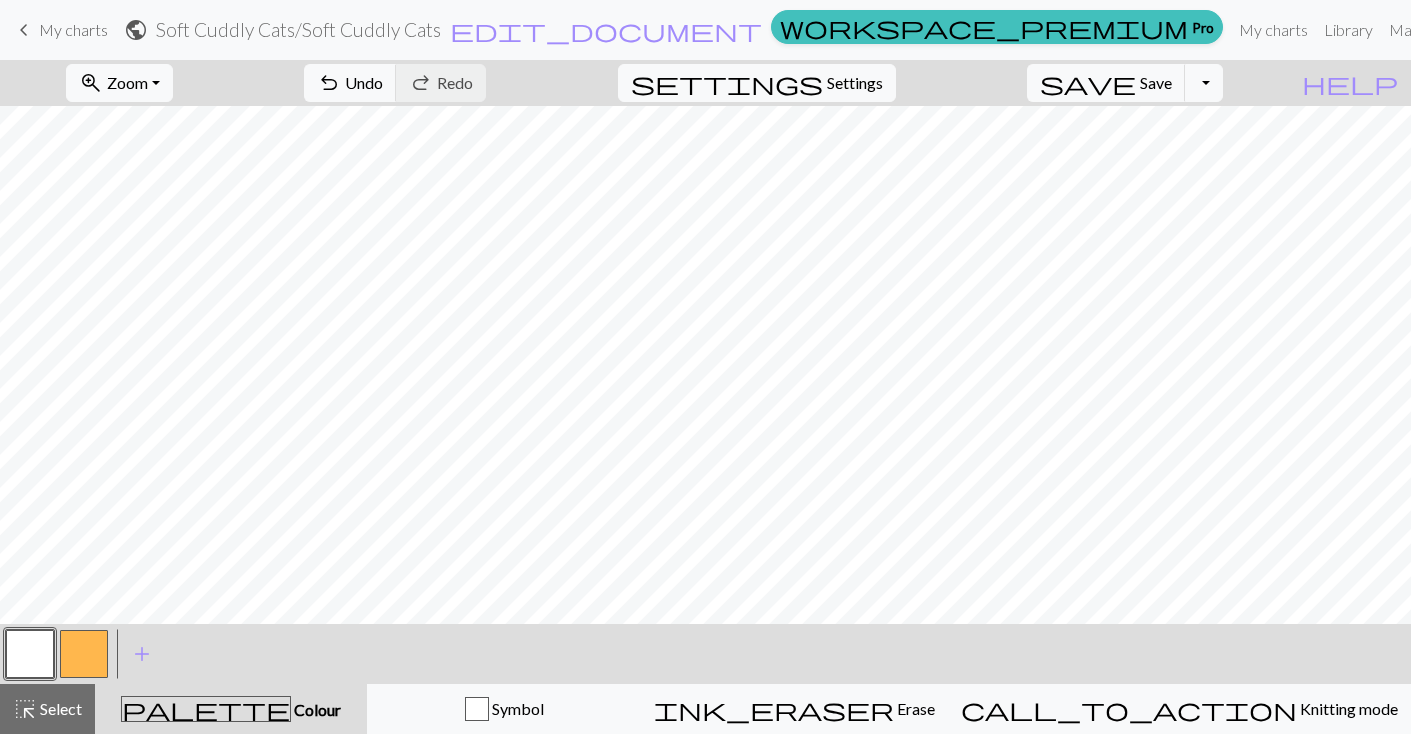 click at bounding box center [84, 654] 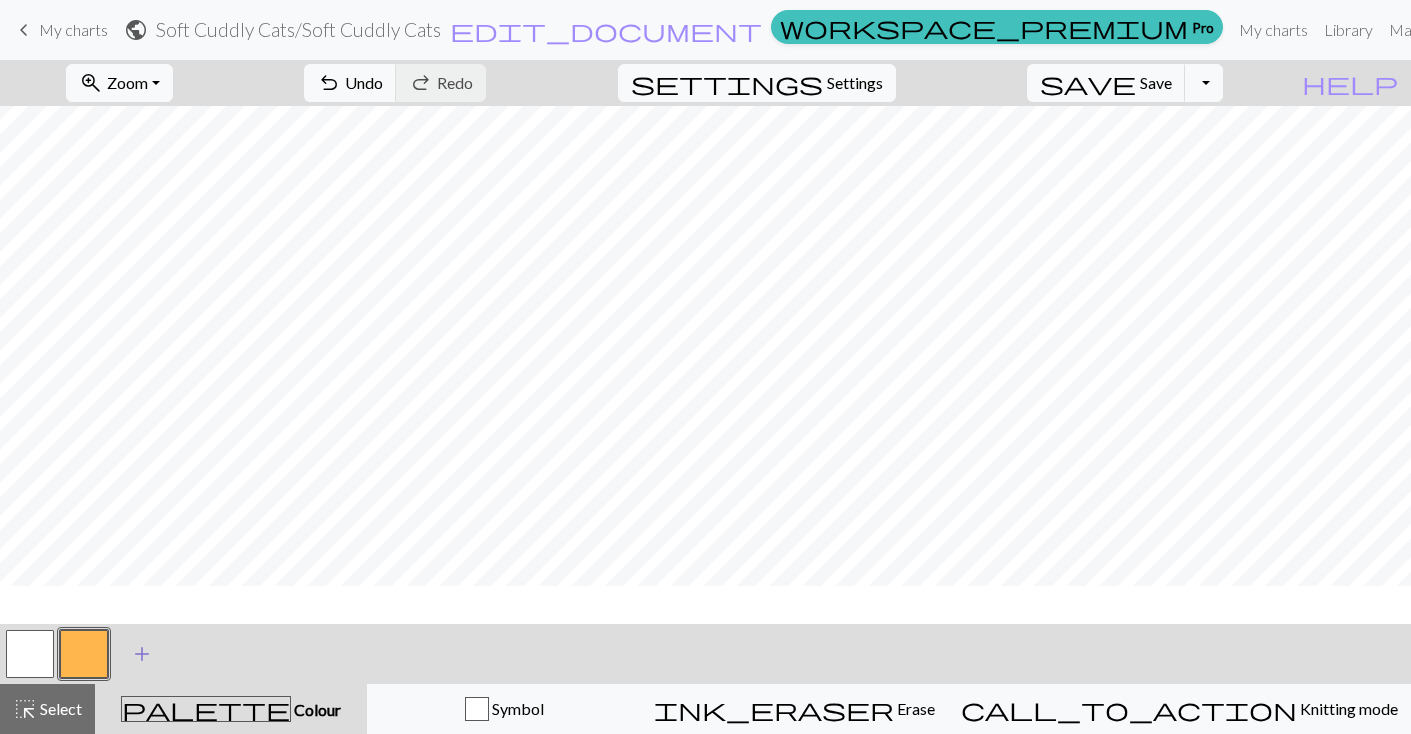 scroll, scrollTop: 0, scrollLeft: 0, axis: both 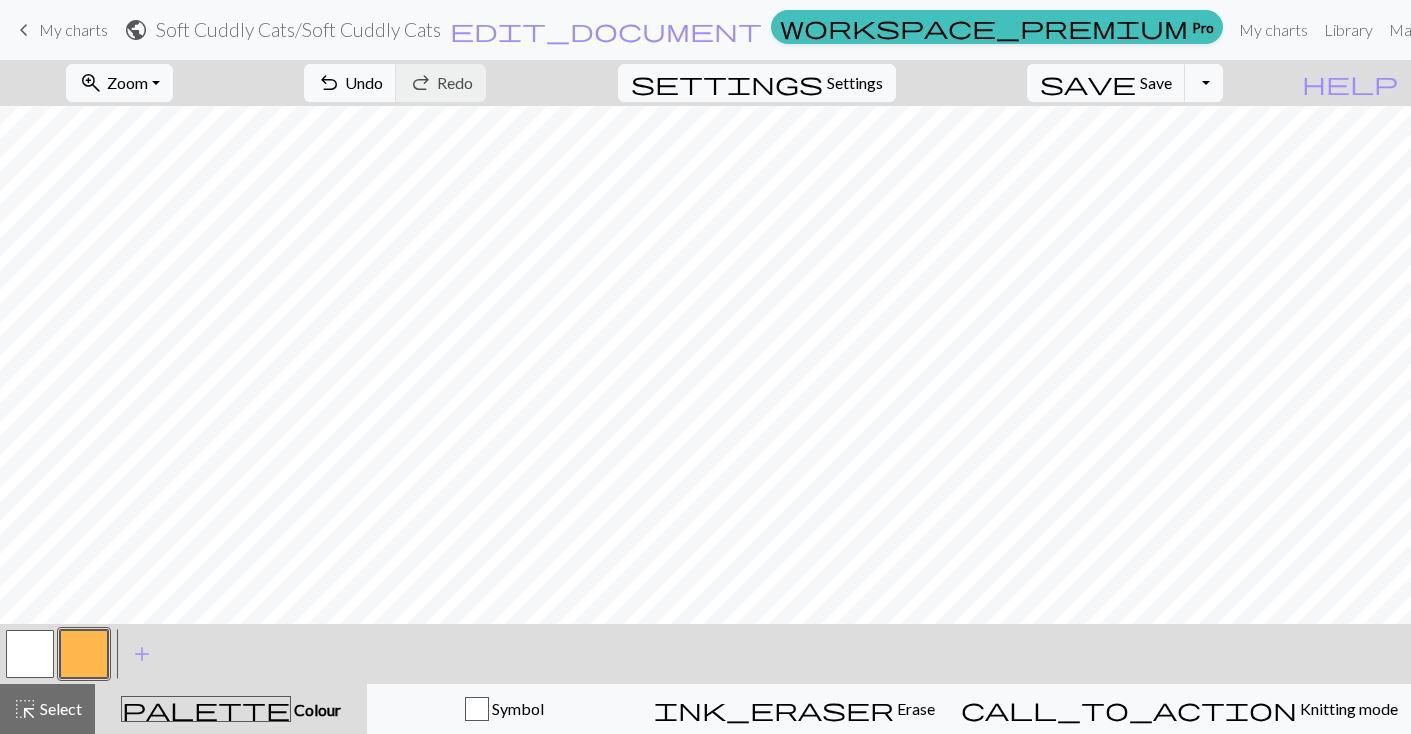 click at bounding box center (30, 654) 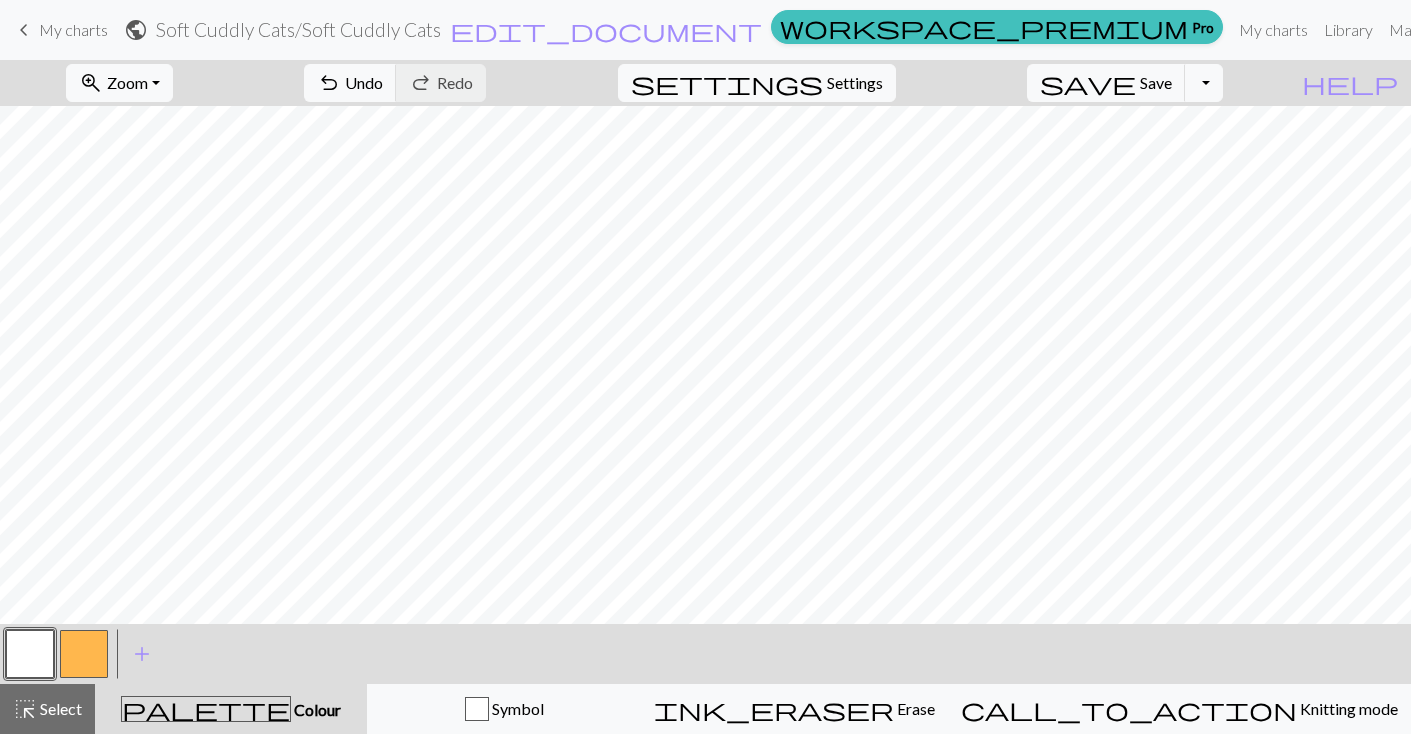 click at bounding box center (84, 654) 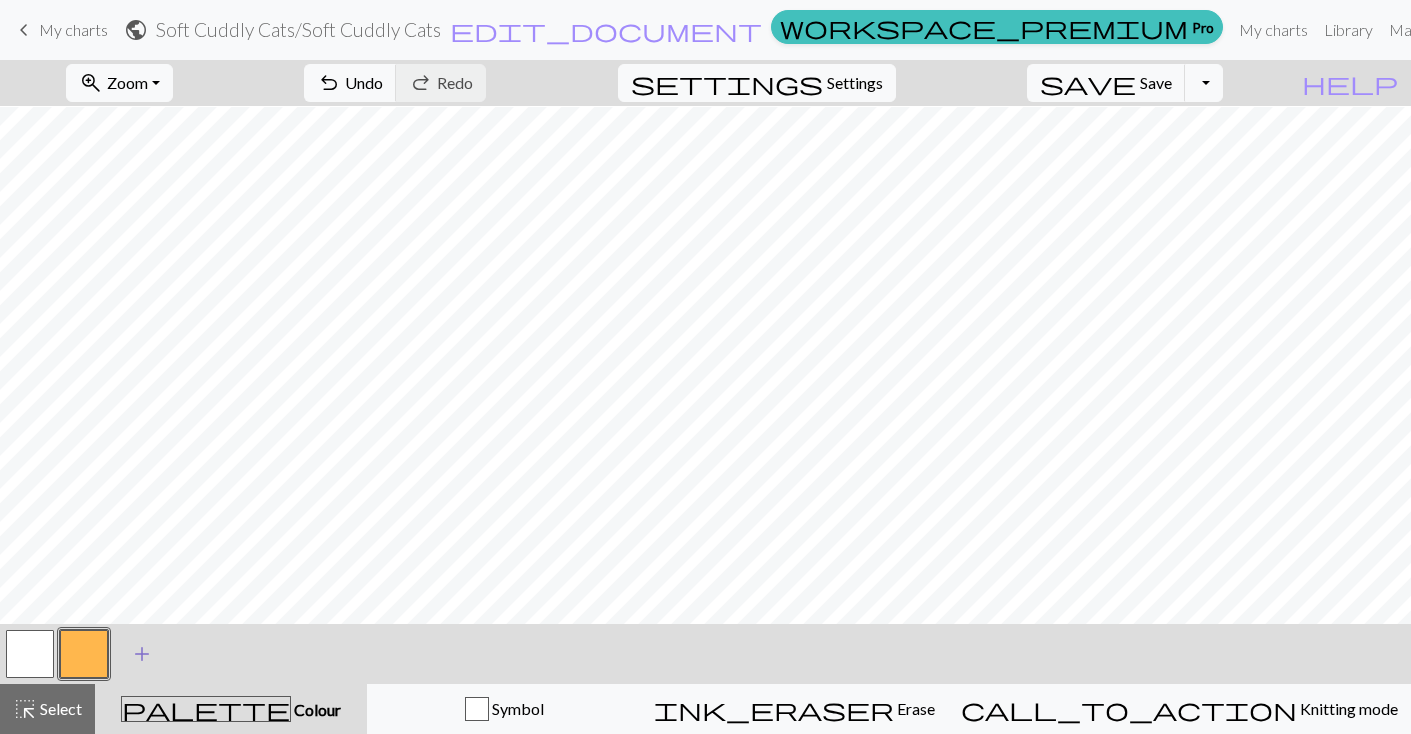 scroll, scrollTop: 246, scrollLeft: 0, axis: vertical 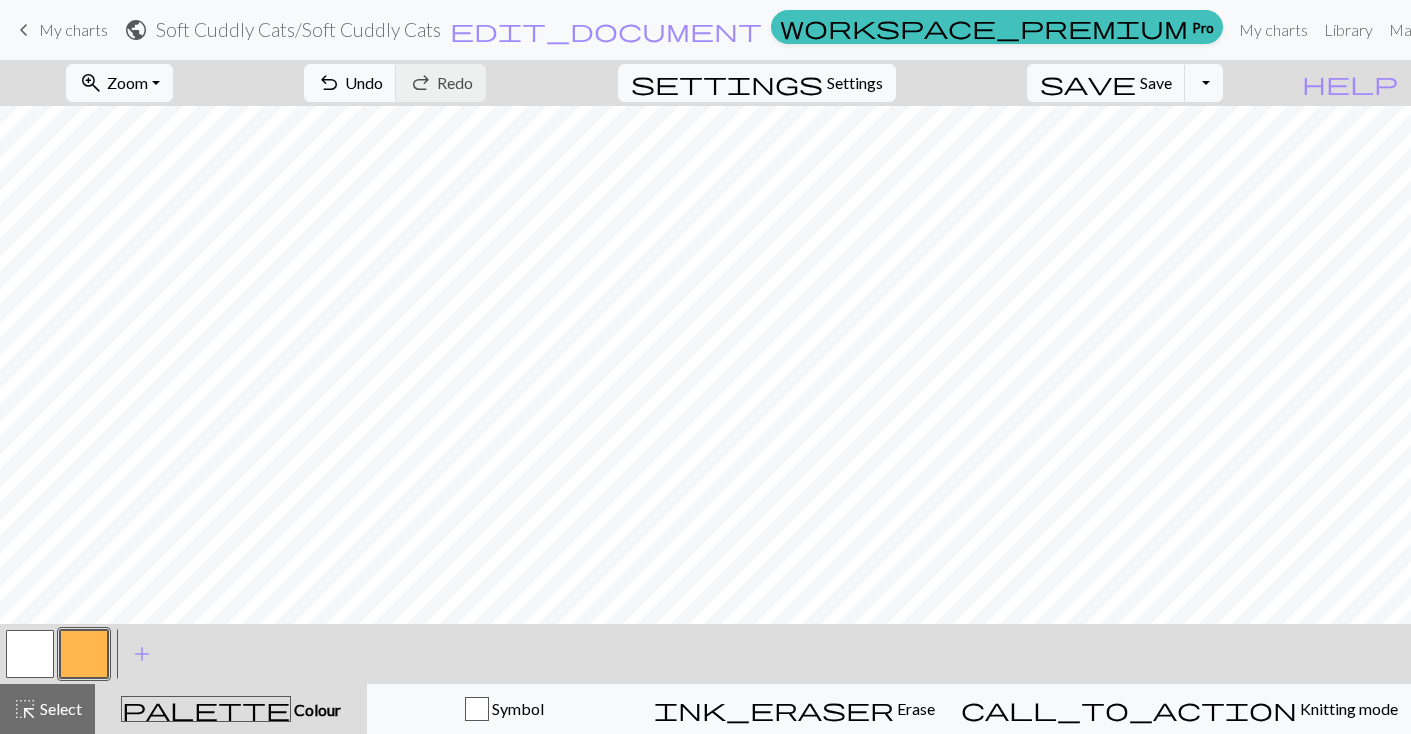 click at bounding box center (30, 654) 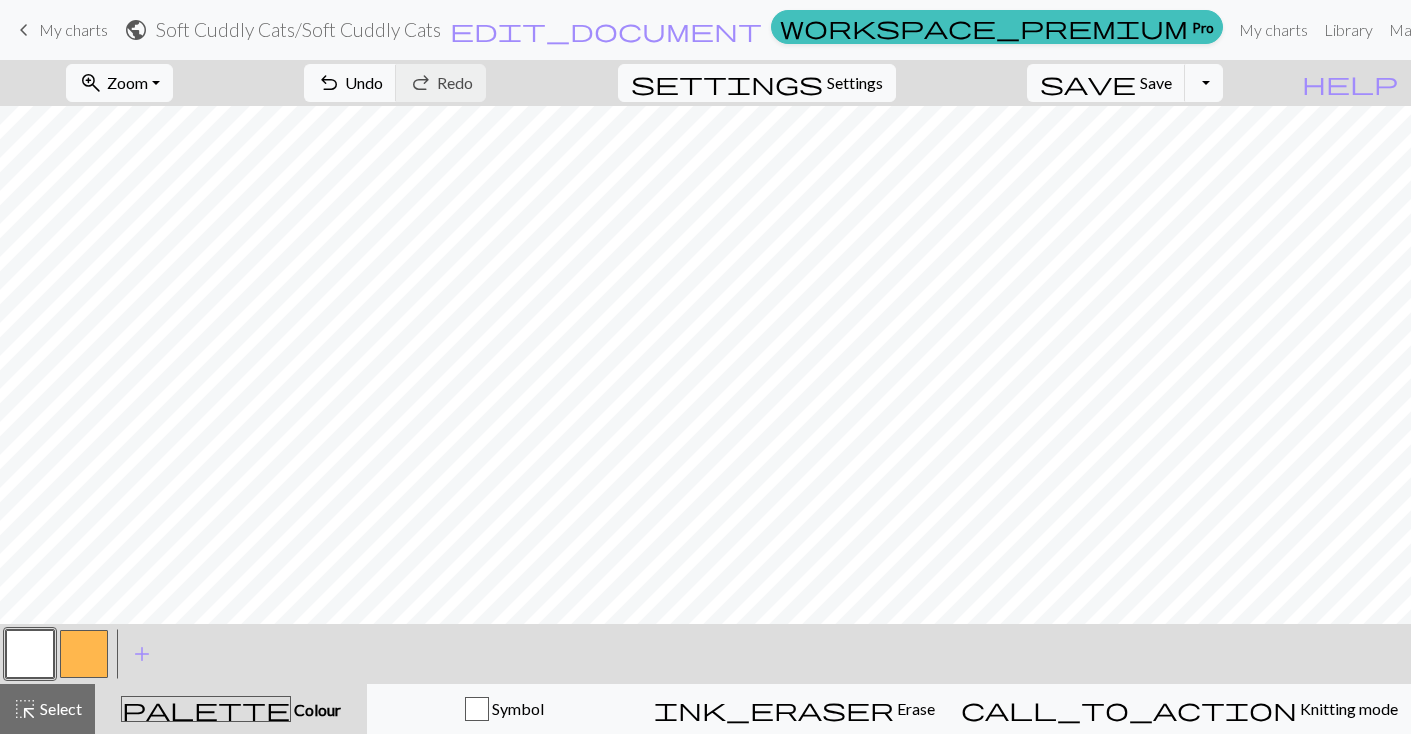 click at bounding box center (84, 654) 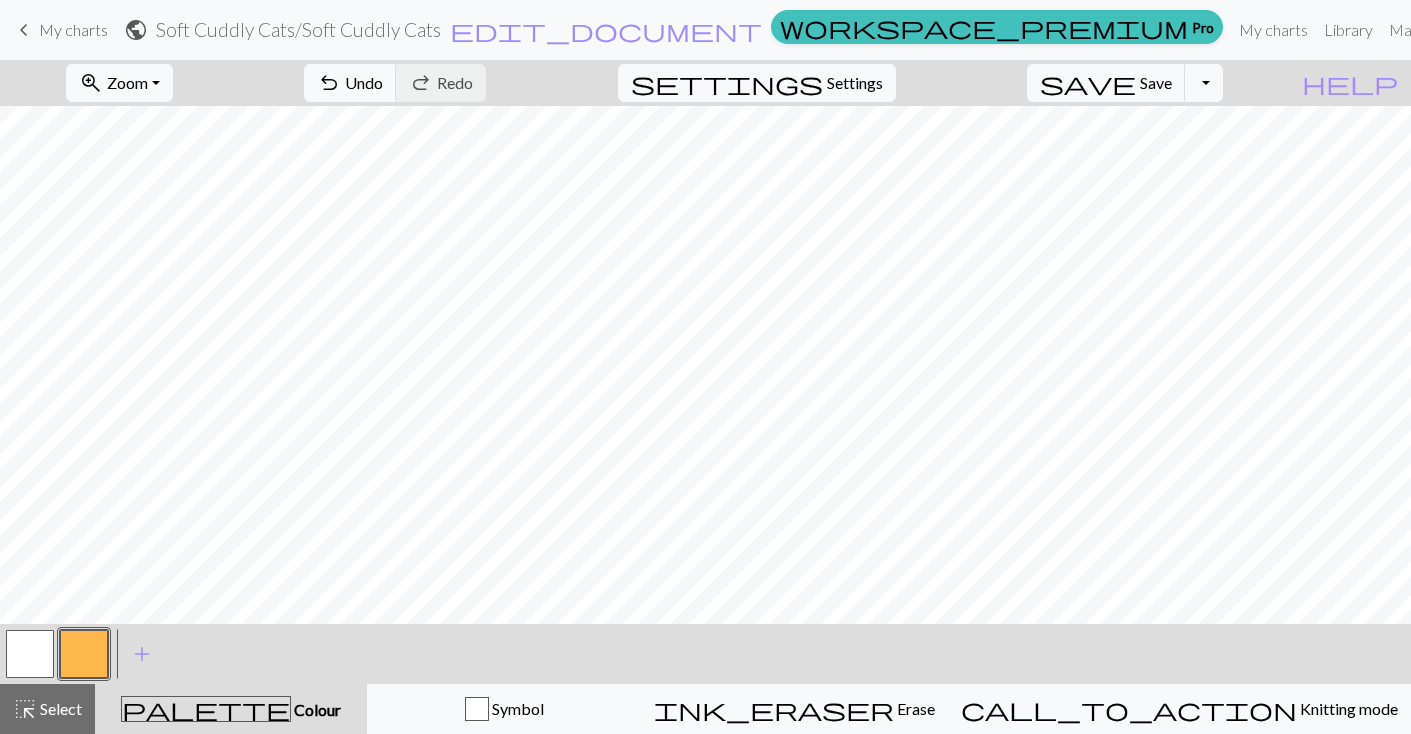 click at bounding box center (30, 654) 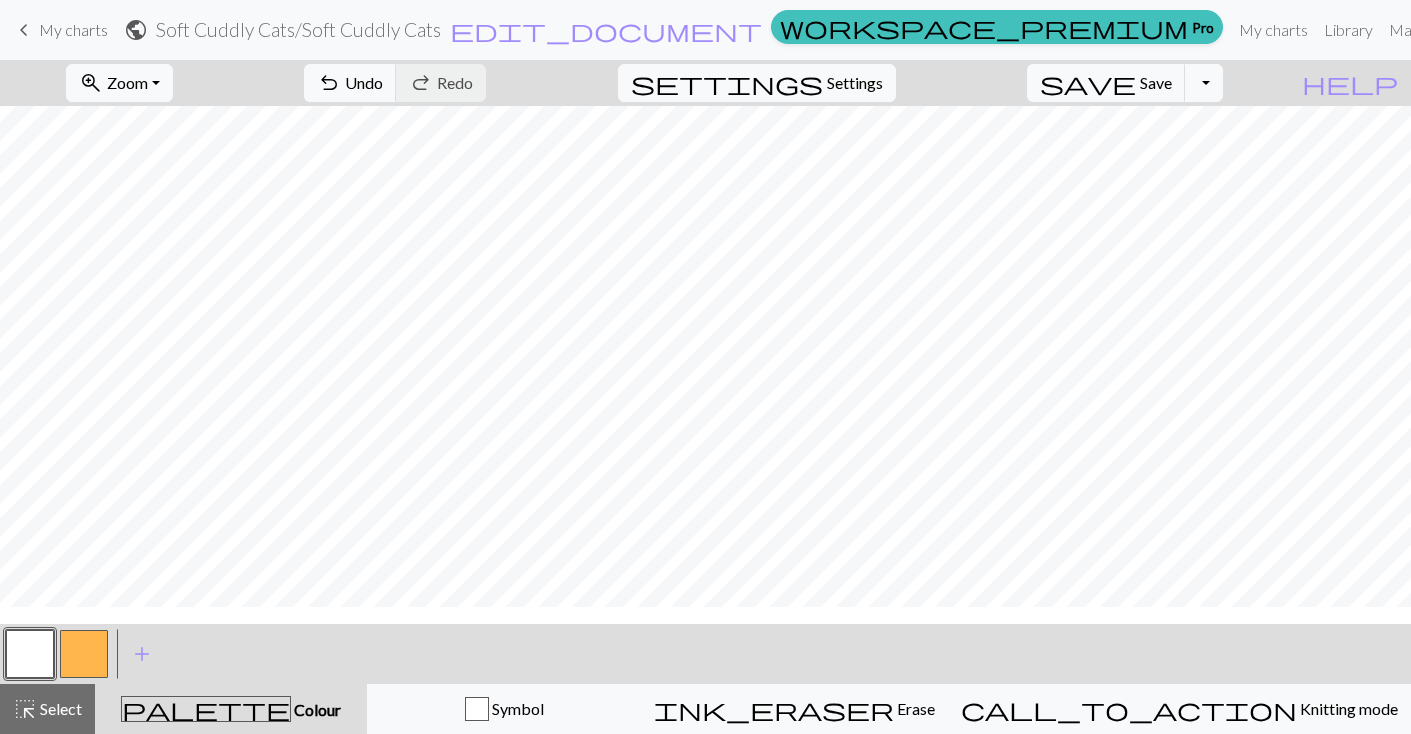 scroll, scrollTop: 137, scrollLeft: 0, axis: vertical 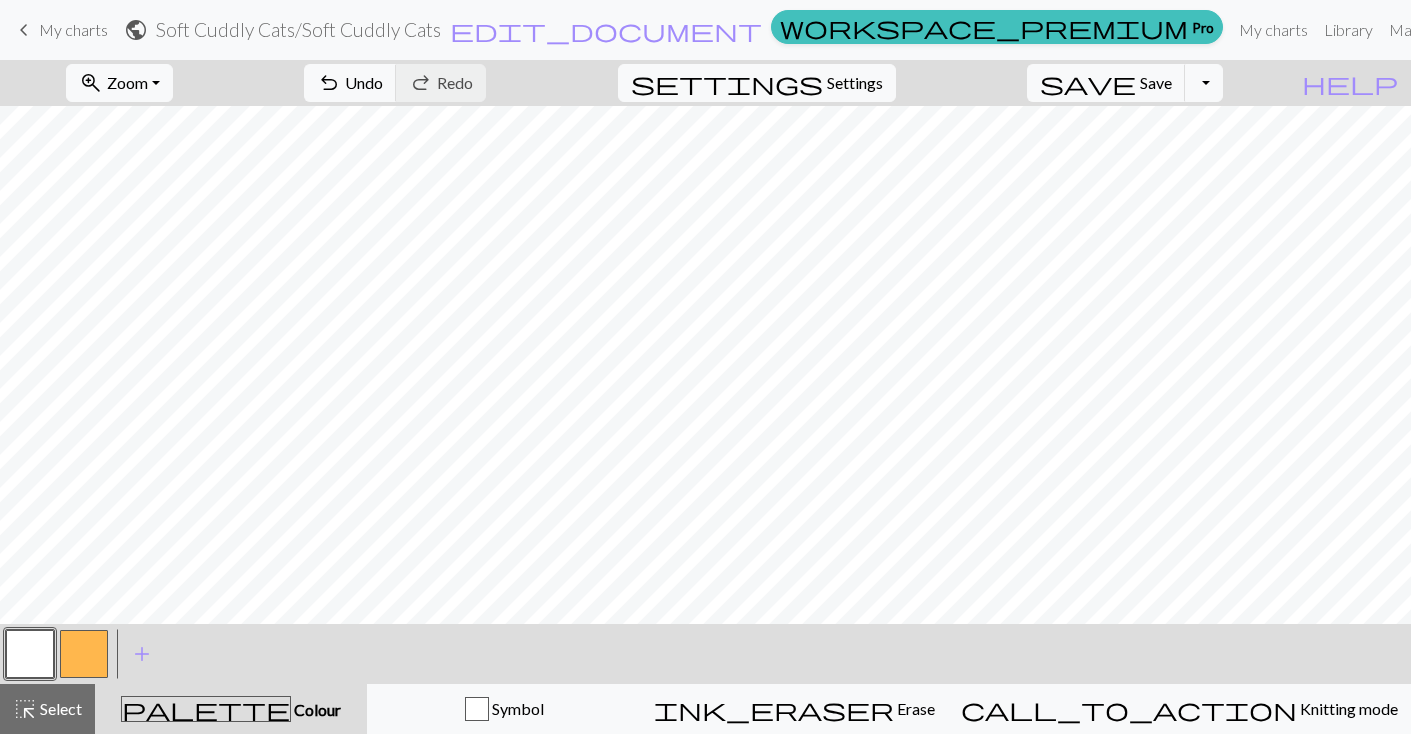 click at bounding box center (84, 654) 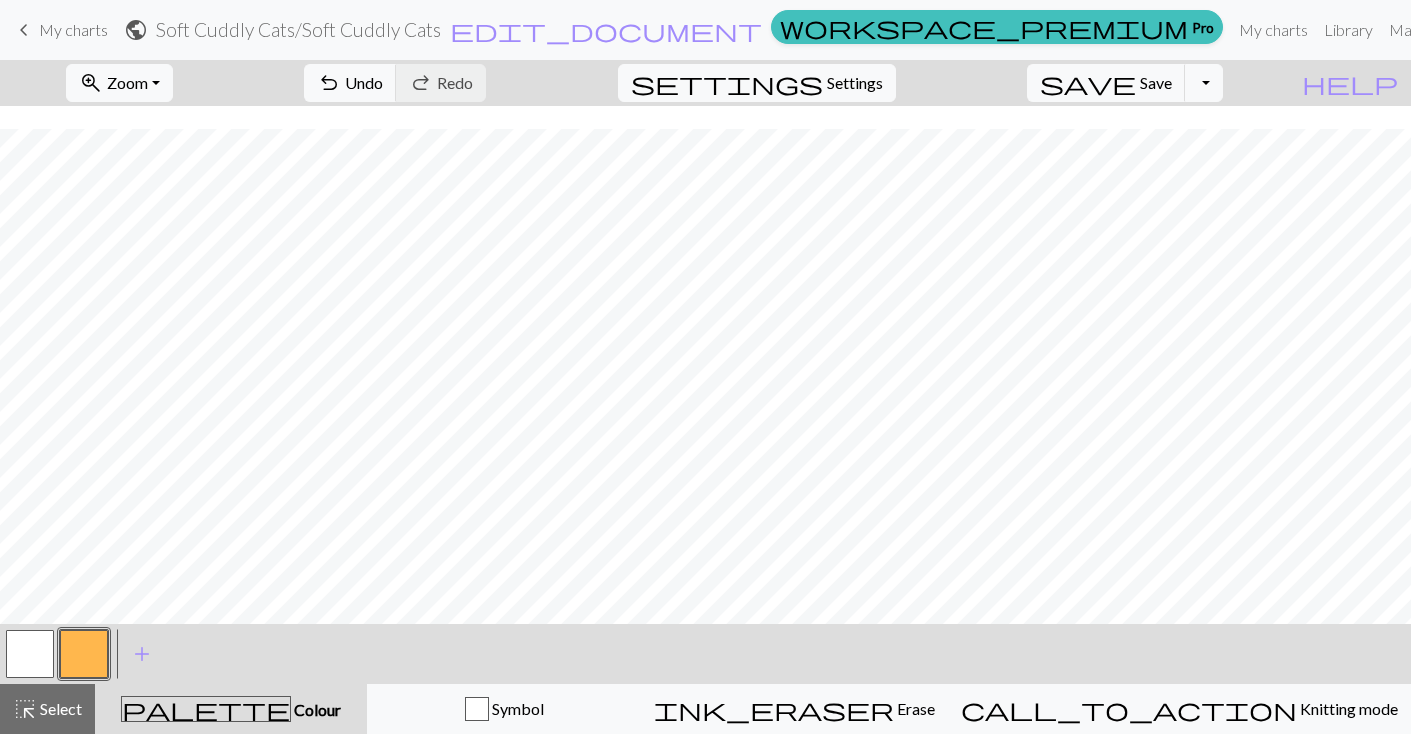 scroll, scrollTop: 126, scrollLeft: 0, axis: vertical 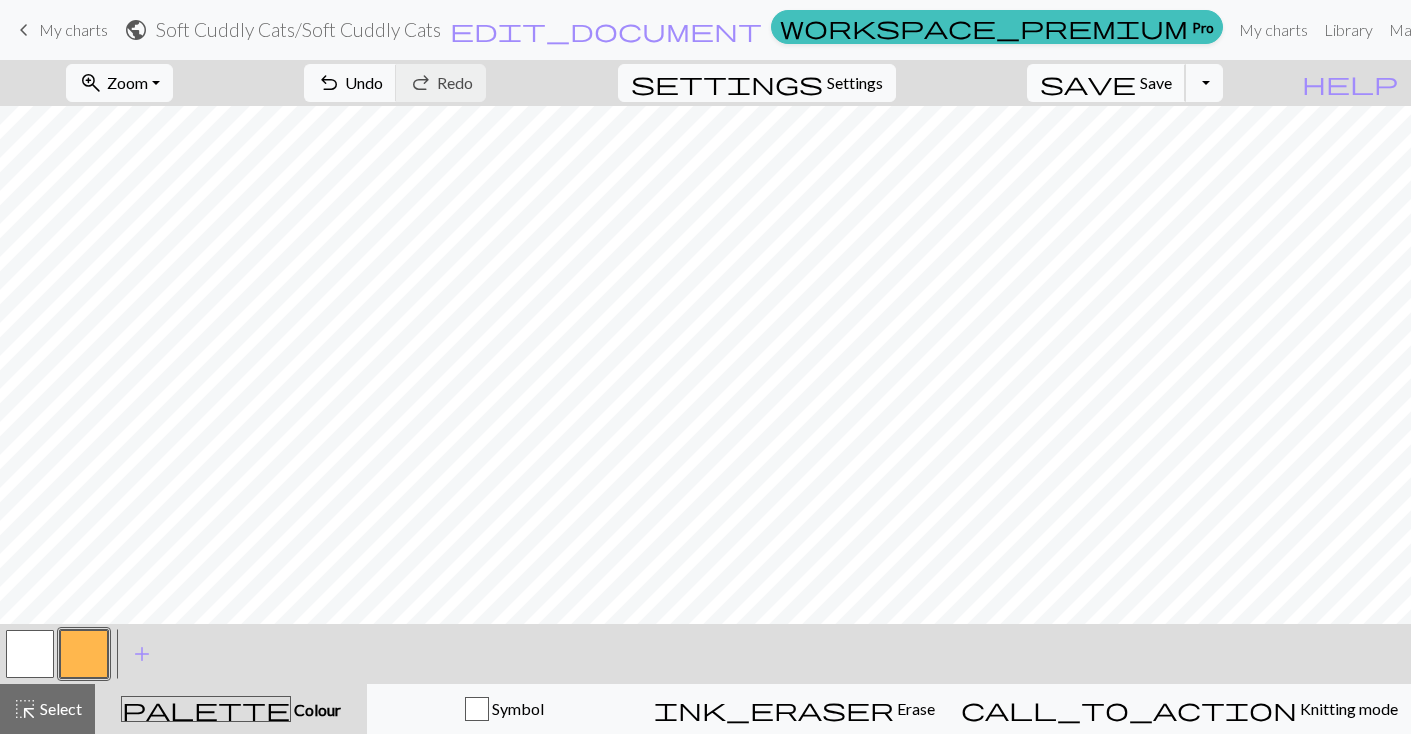 click on "Save" at bounding box center [1156, 82] 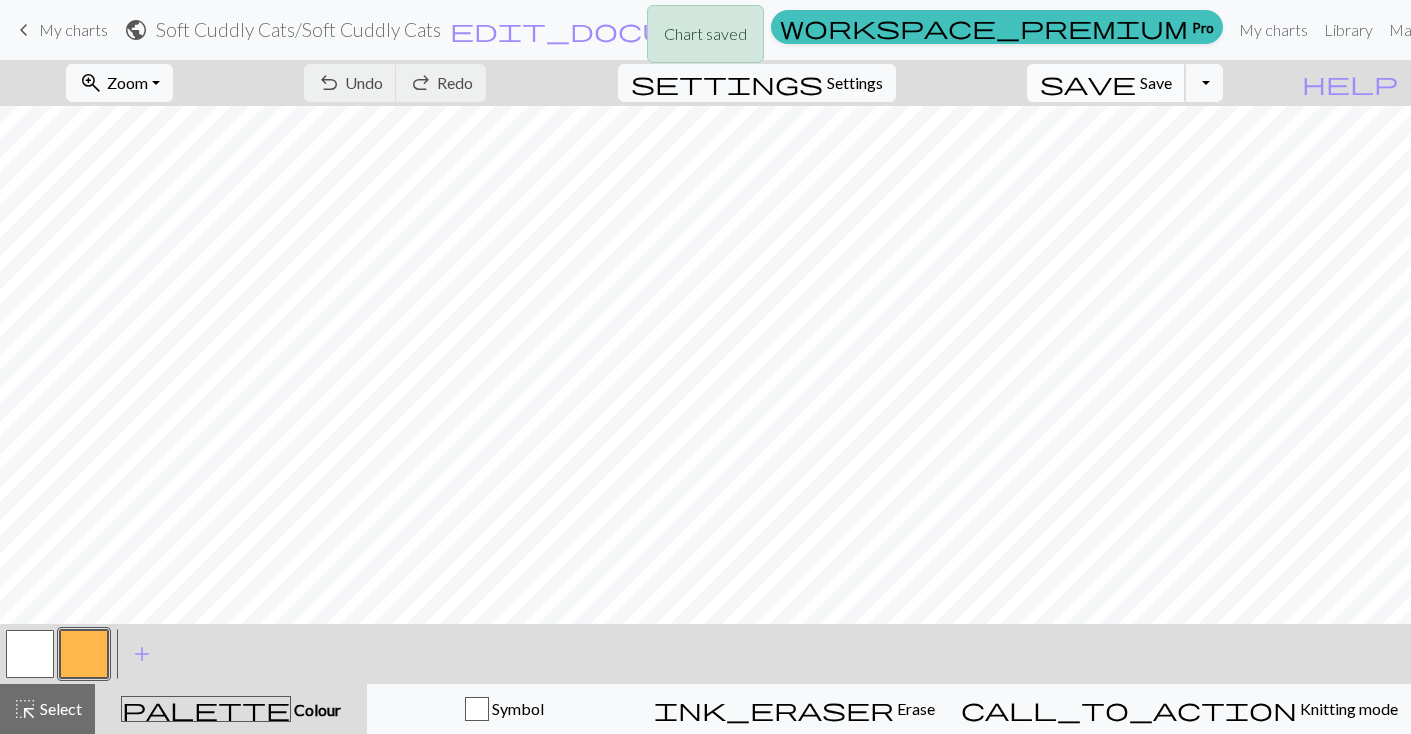click on "Save" at bounding box center [1156, 82] 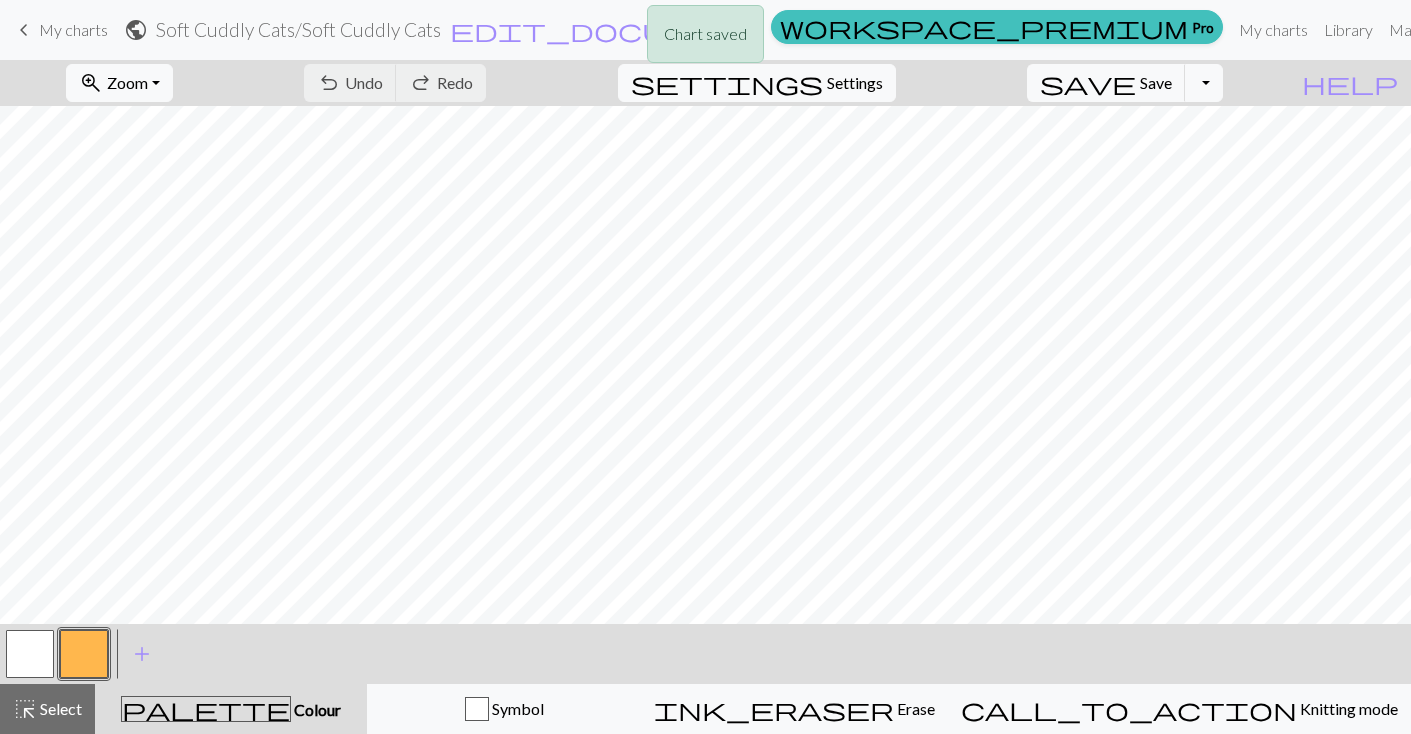 click on "Toggle Dropdown" at bounding box center [1204, 83] 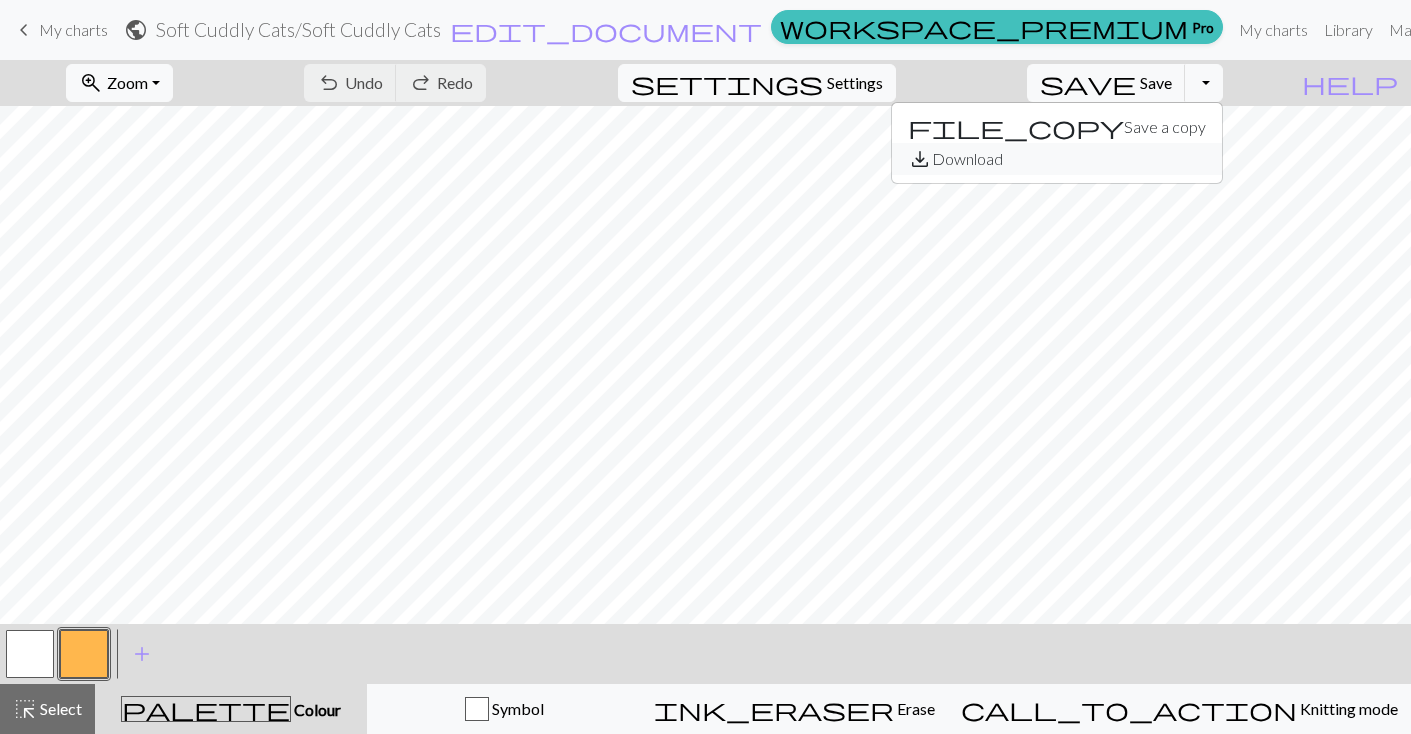 click on "save_alt  Download" at bounding box center (1057, 159) 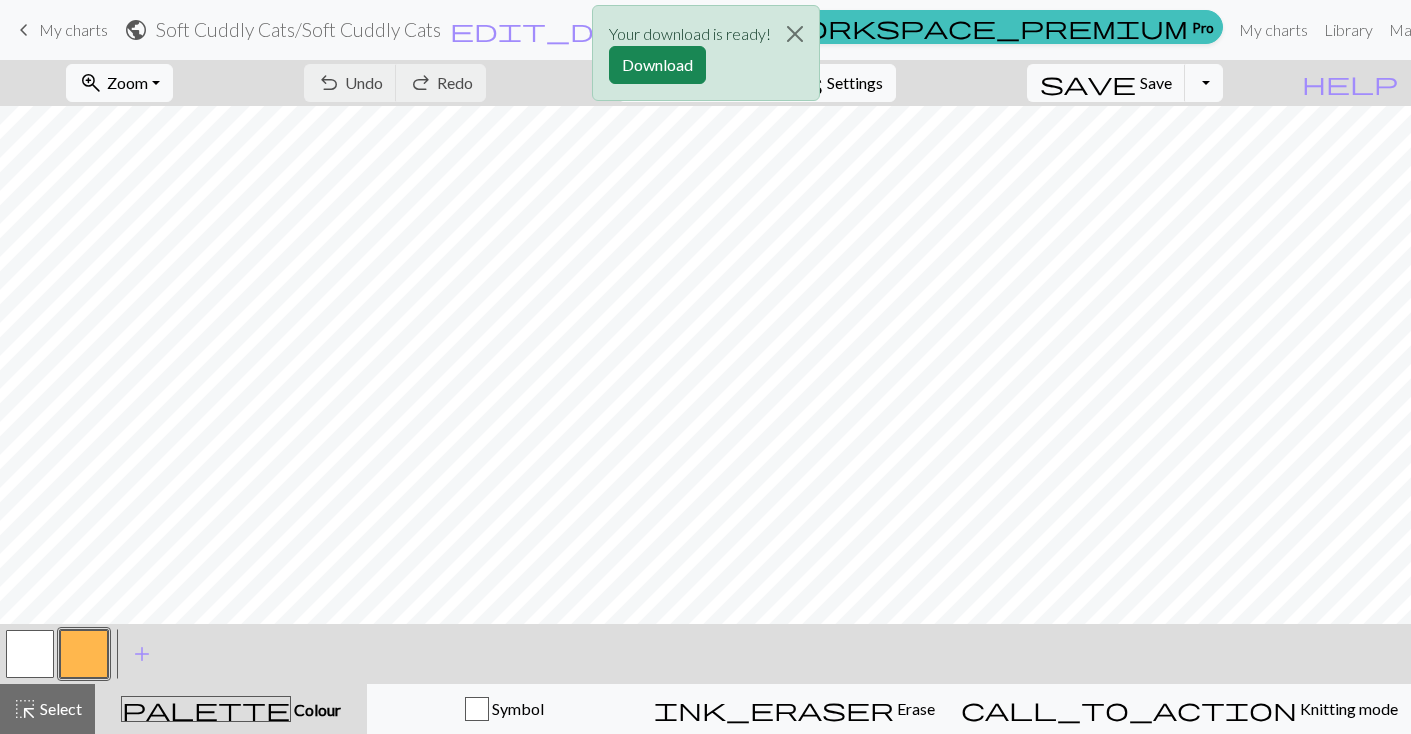 scroll, scrollTop: 0, scrollLeft: 0, axis: both 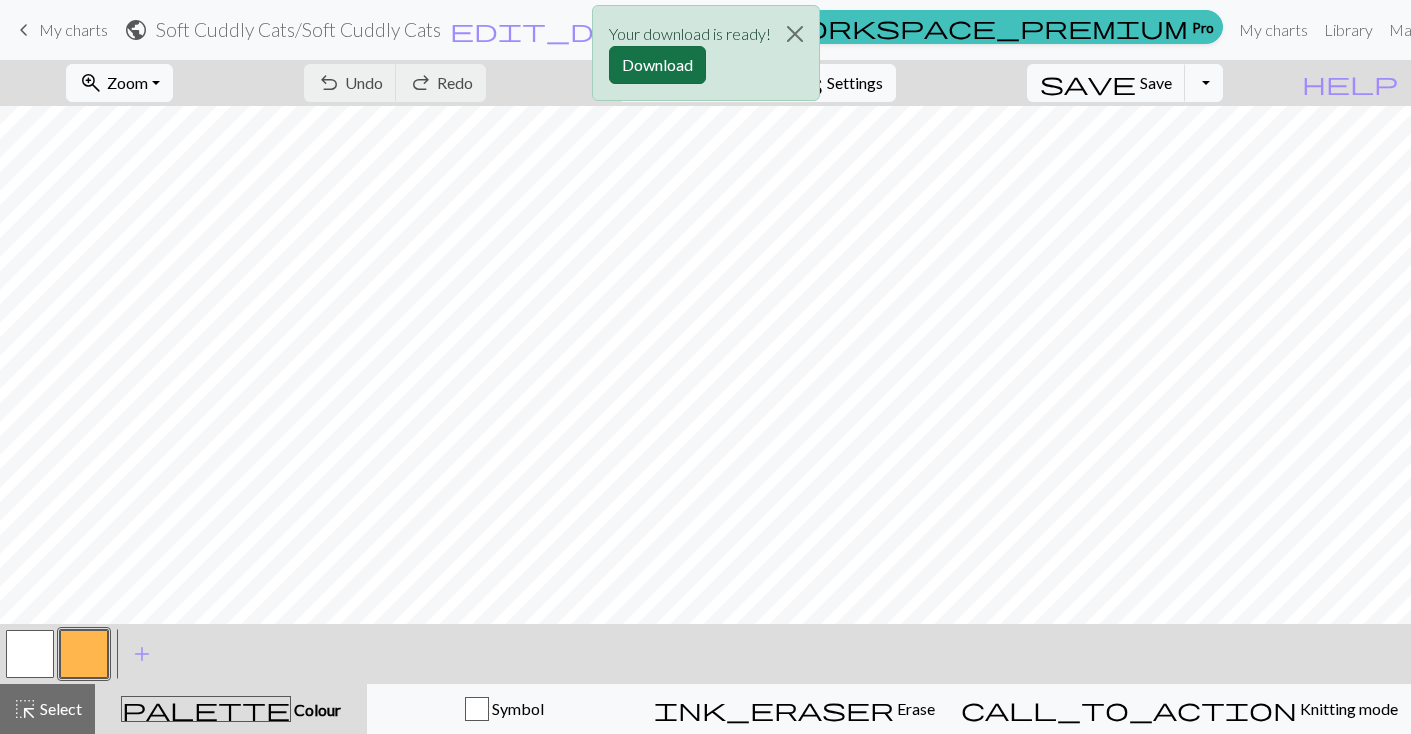 click on "Download" at bounding box center (657, 65) 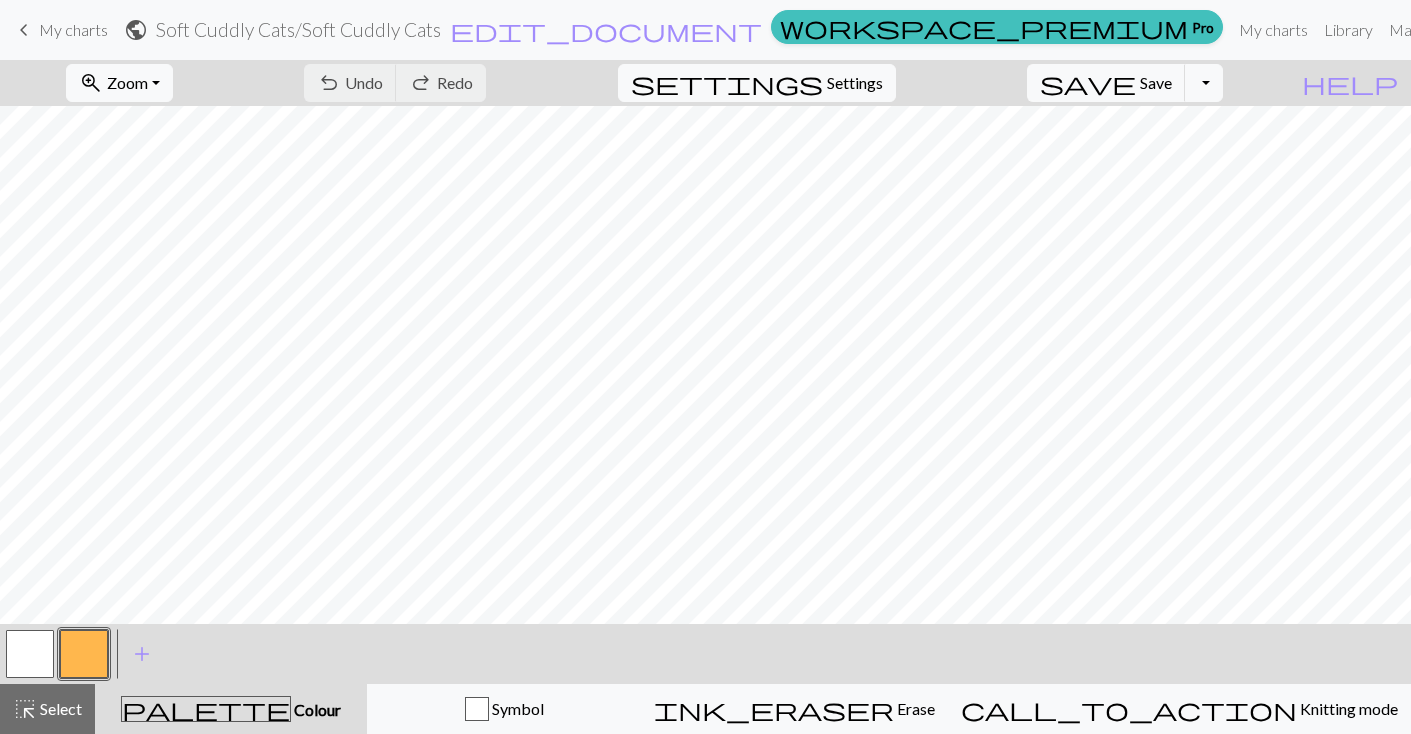click on "My charts" at bounding box center (73, 29) 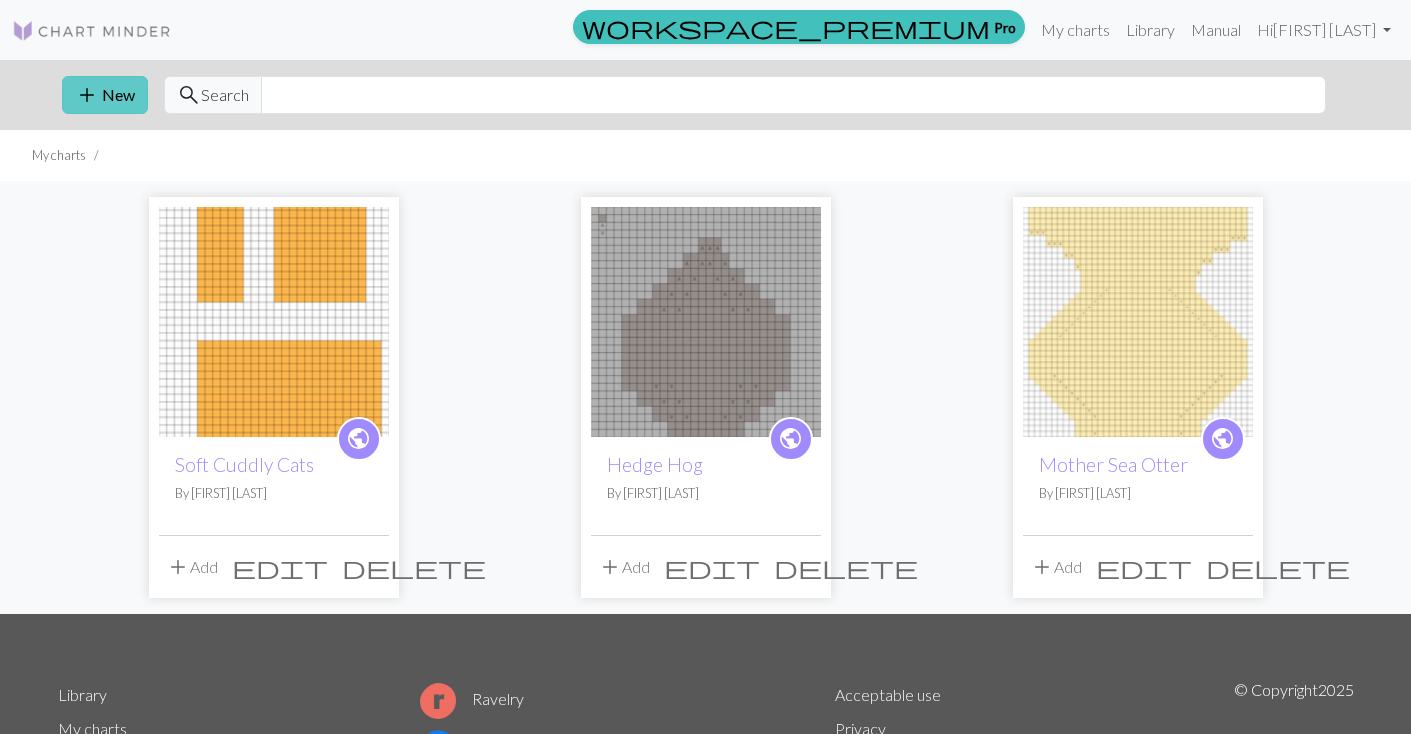 click on "add   New" at bounding box center [105, 95] 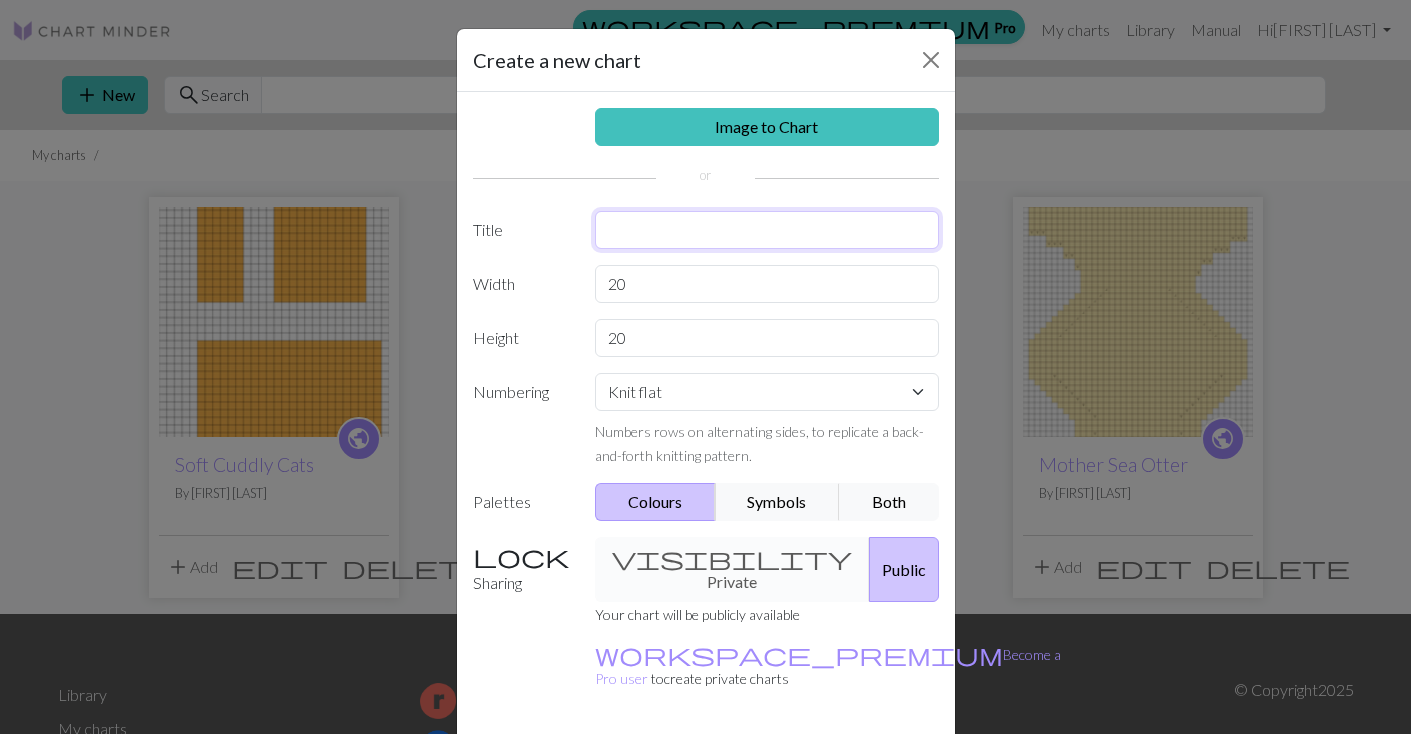 click at bounding box center (767, 230) 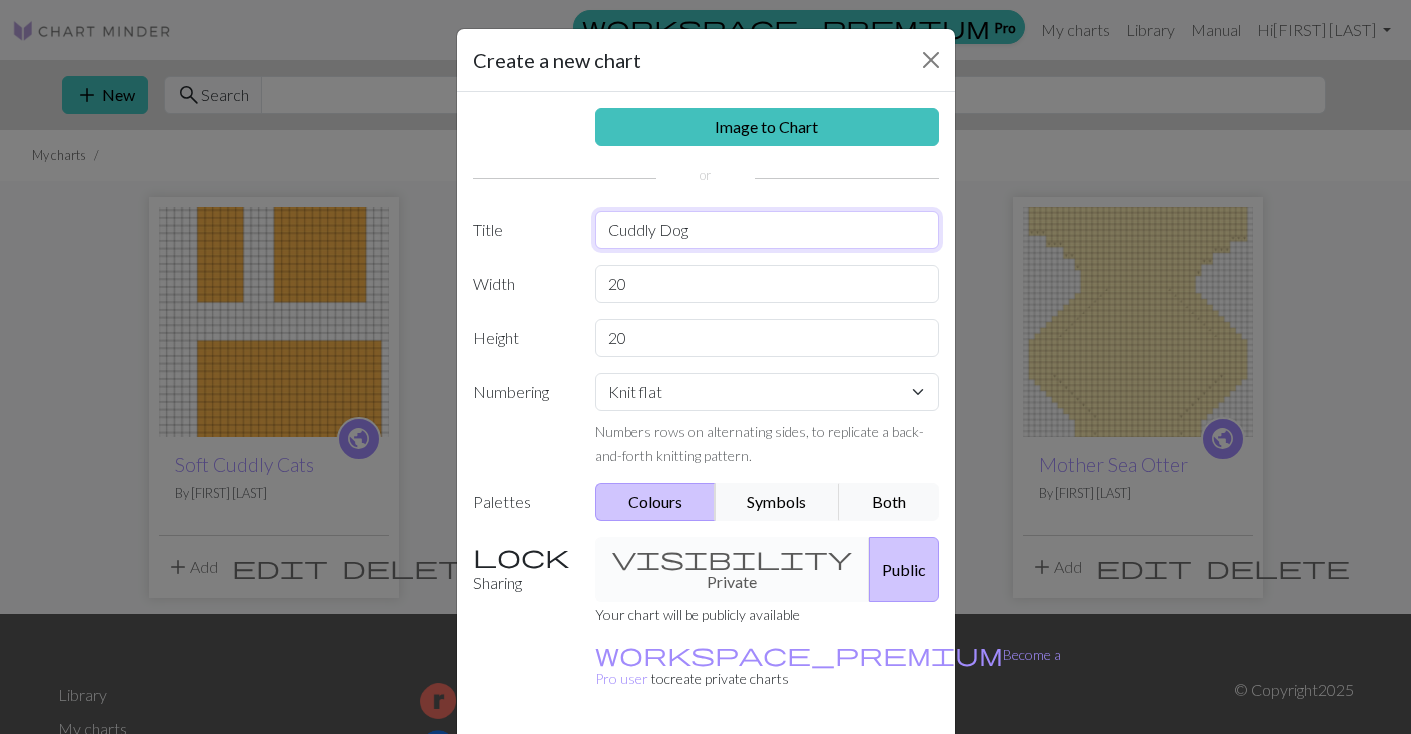 type on "Cuddly Dog" 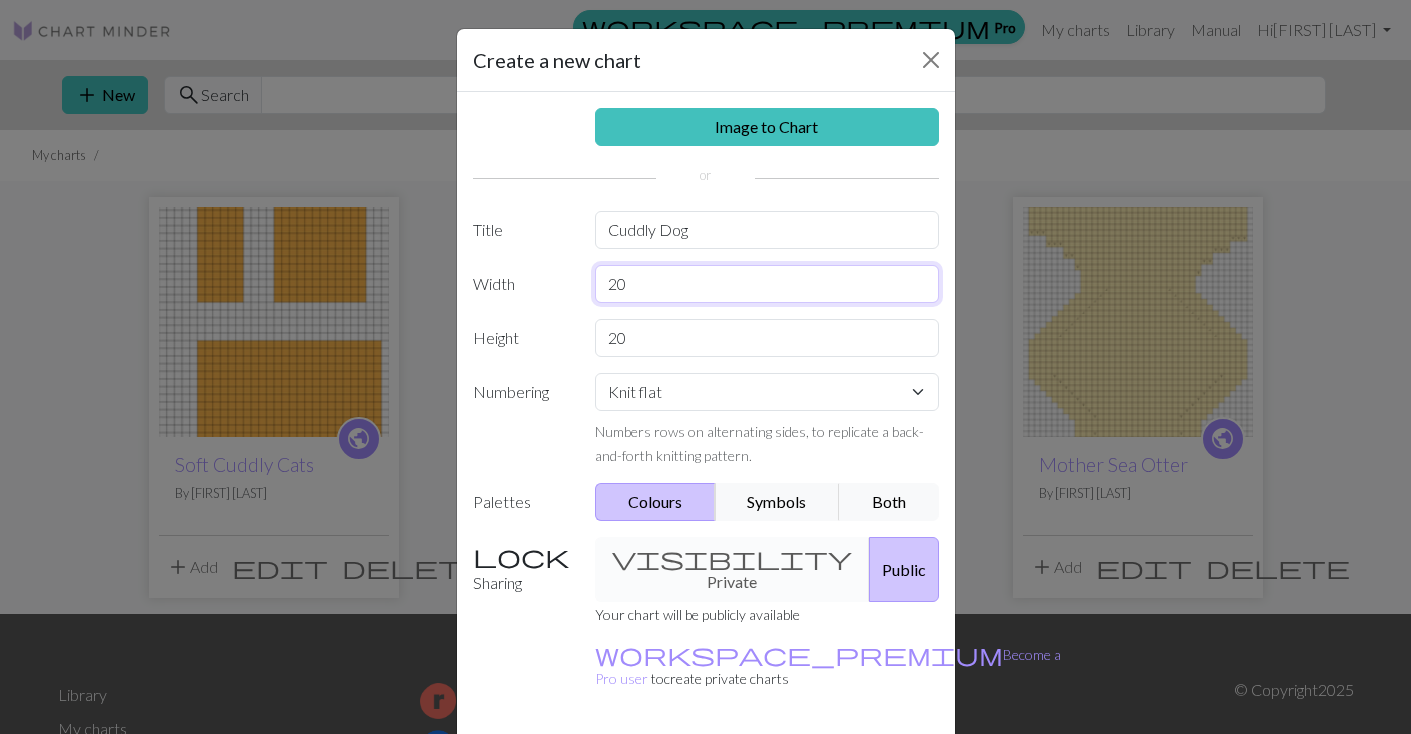 drag, startPoint x: 635, startPoint y: 284, endPoint x: 607, endPoint y: 284, distance: 28 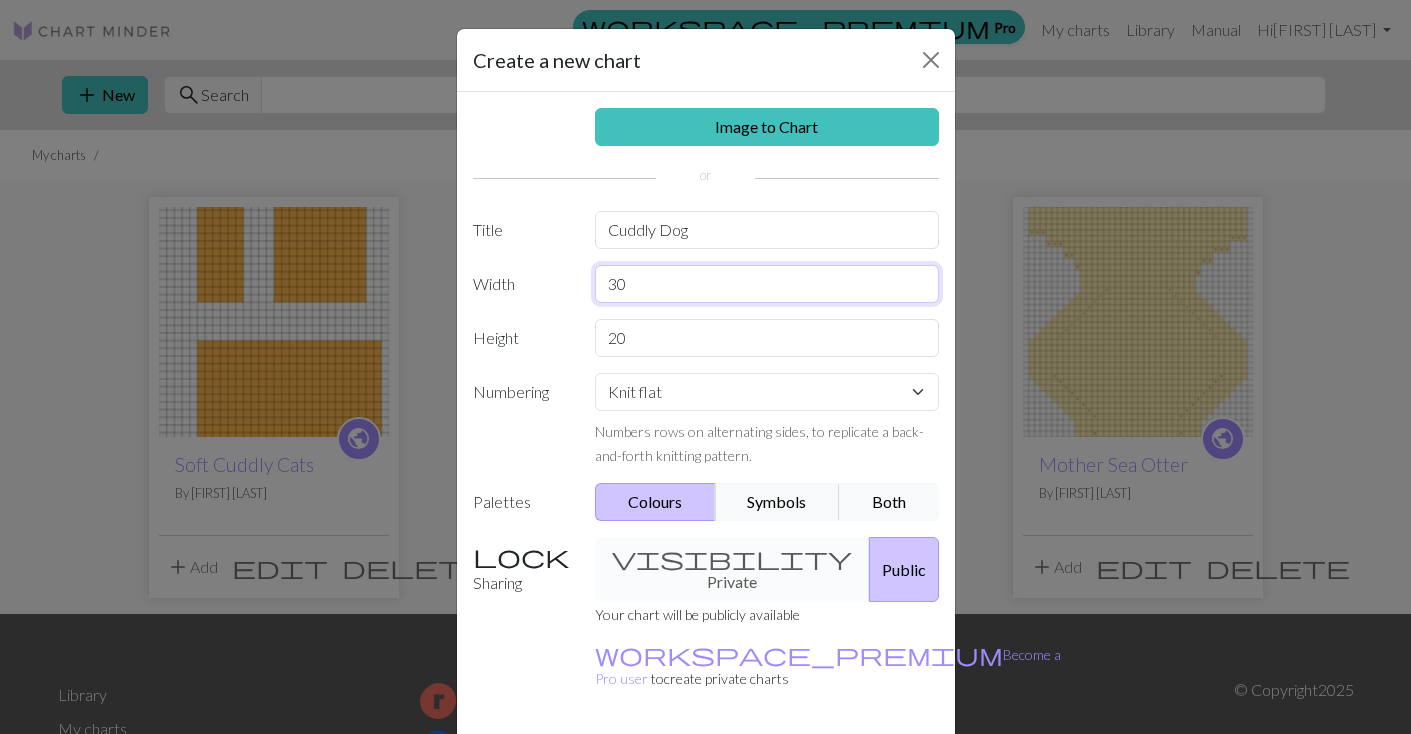 type on "30" 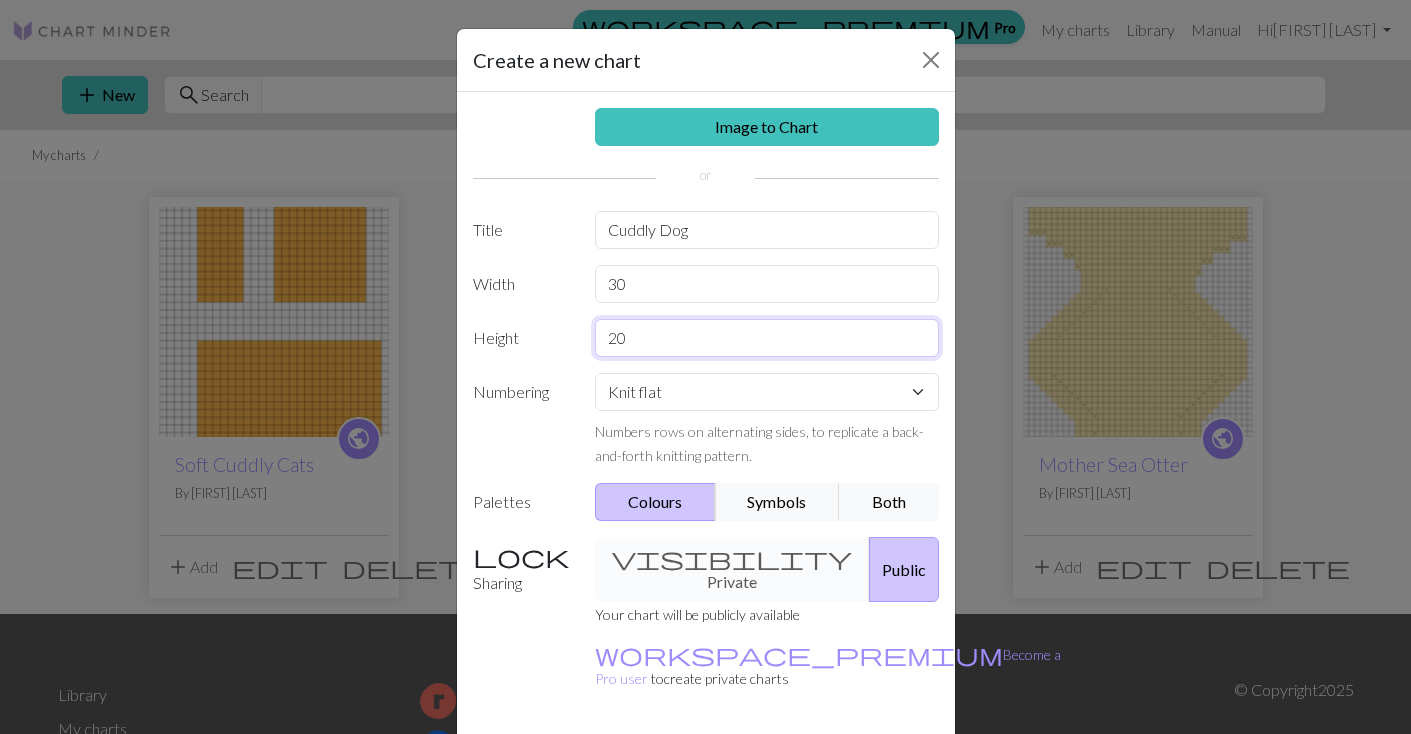 drag, startPoint x: 632, startPoint y: 340, endPoint x: 606, endPoint y: 340, distance: 26 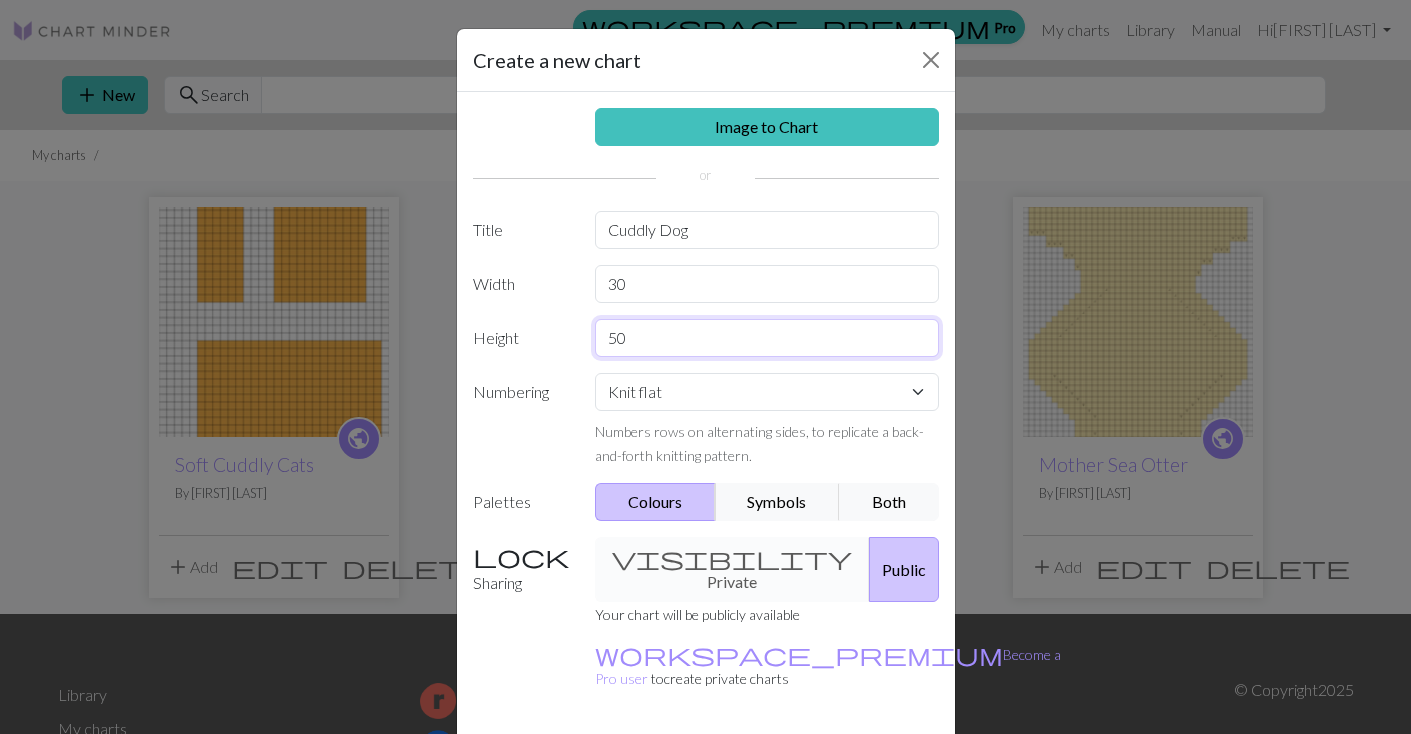 type on "50" 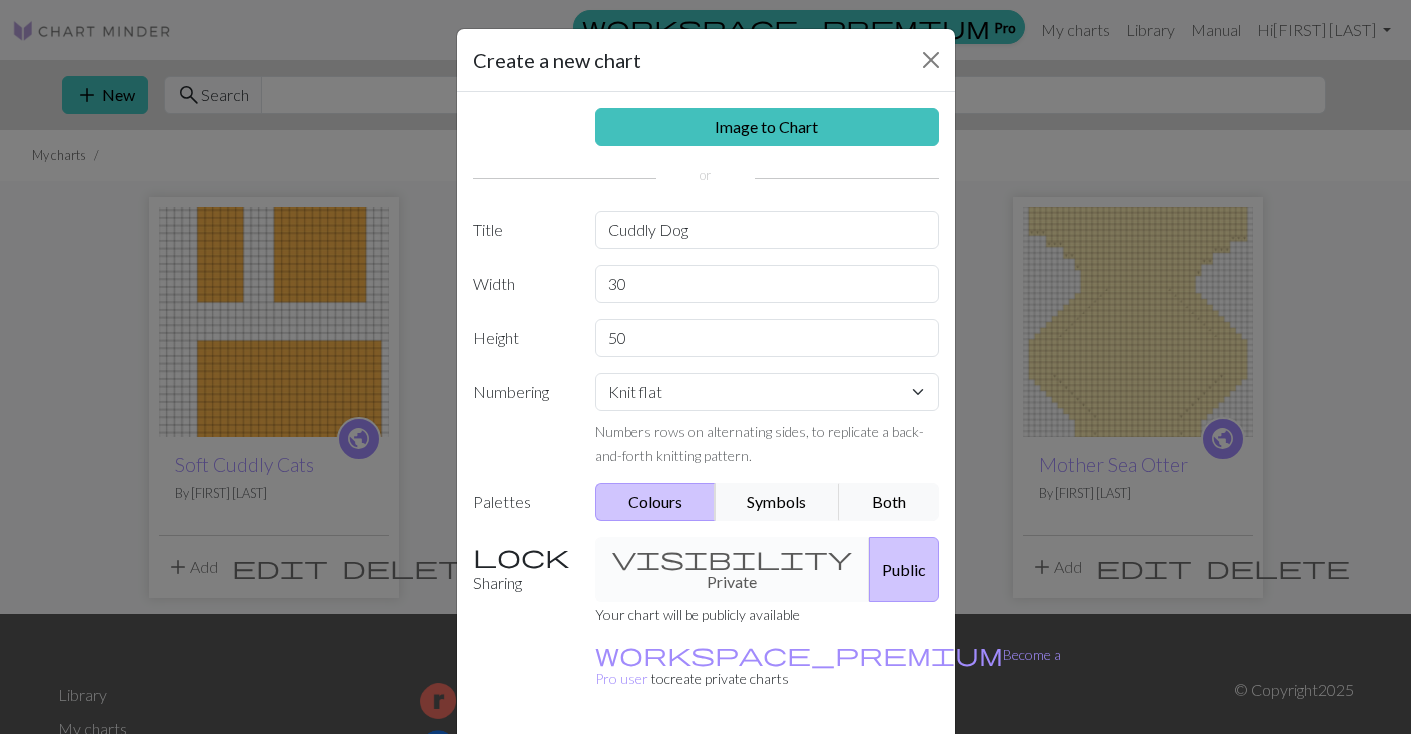 click on "Create" at bounding box center (821, 774) 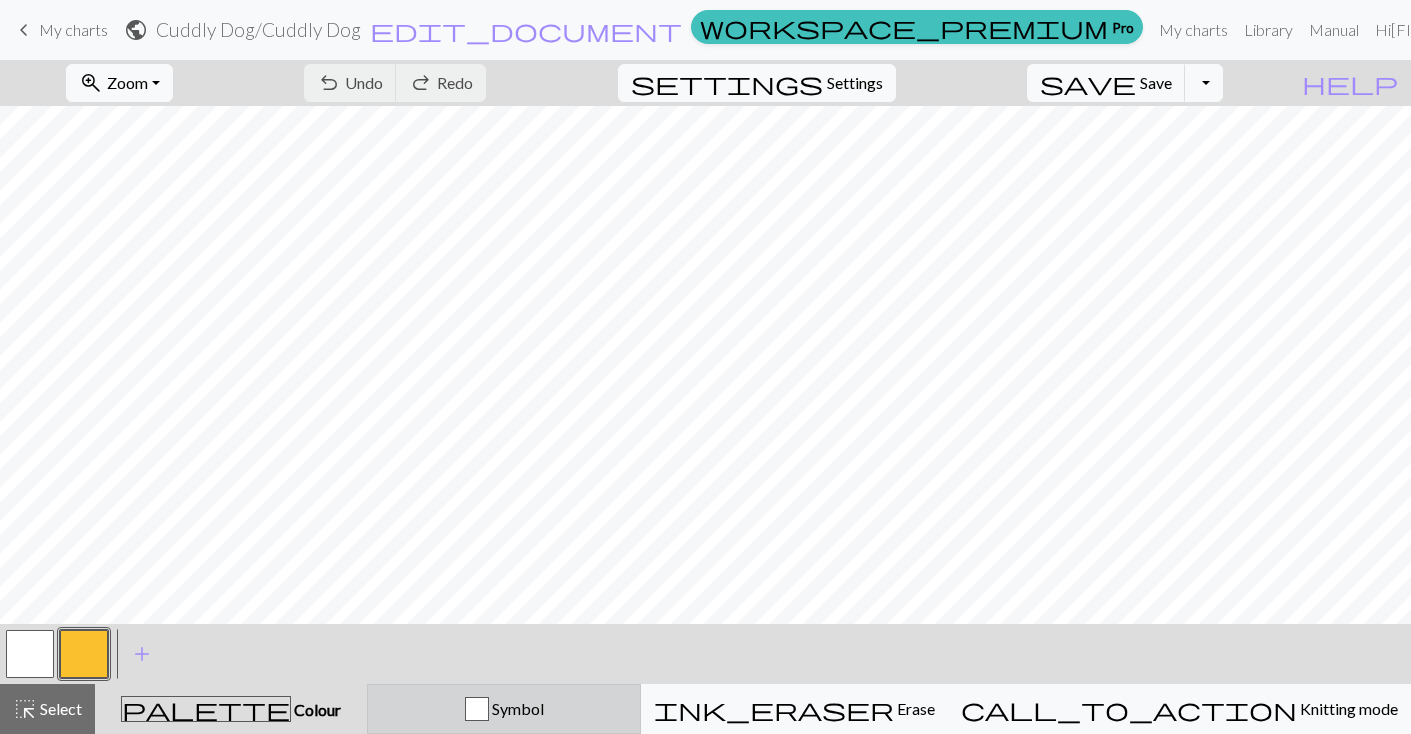 click on "Symbol" at bounding box center [516, 708] 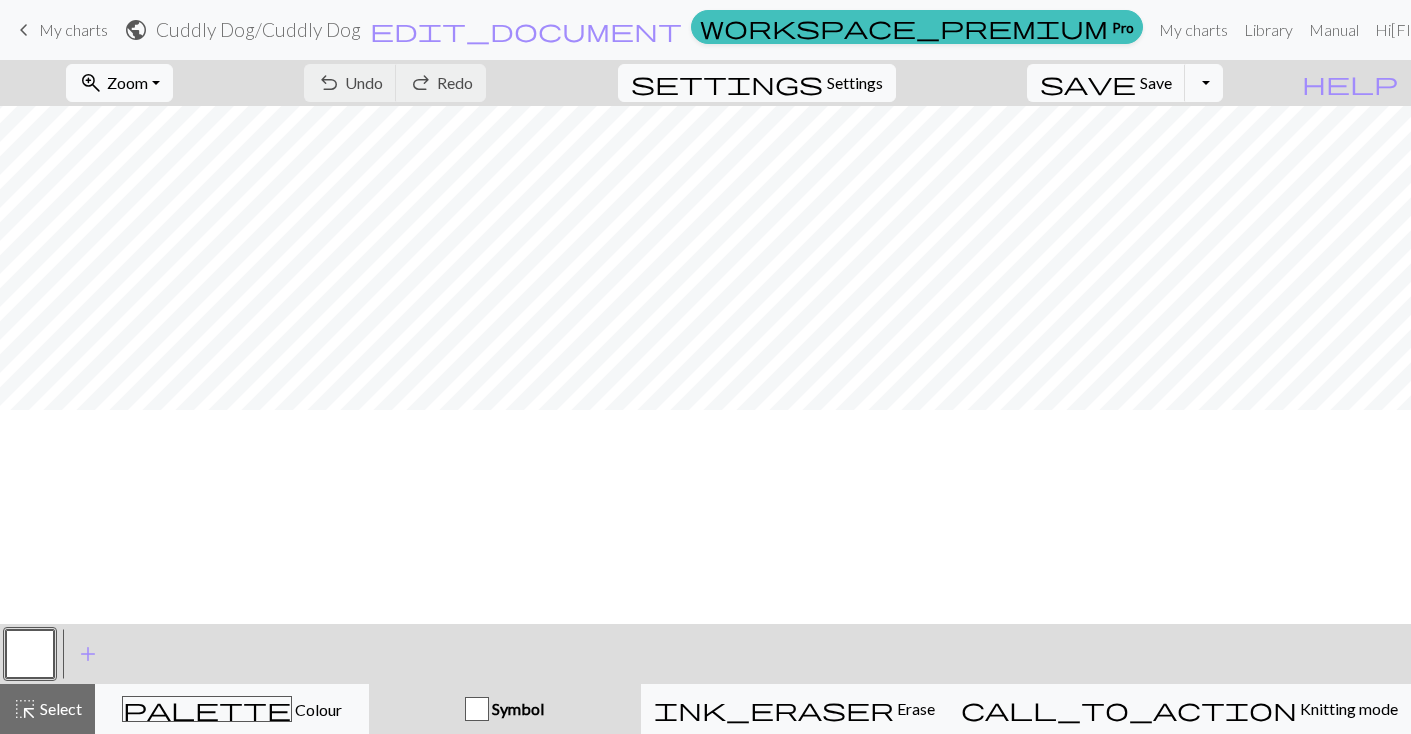 scroll, scrollTop: 0, scrollLeft: 0, axis: both 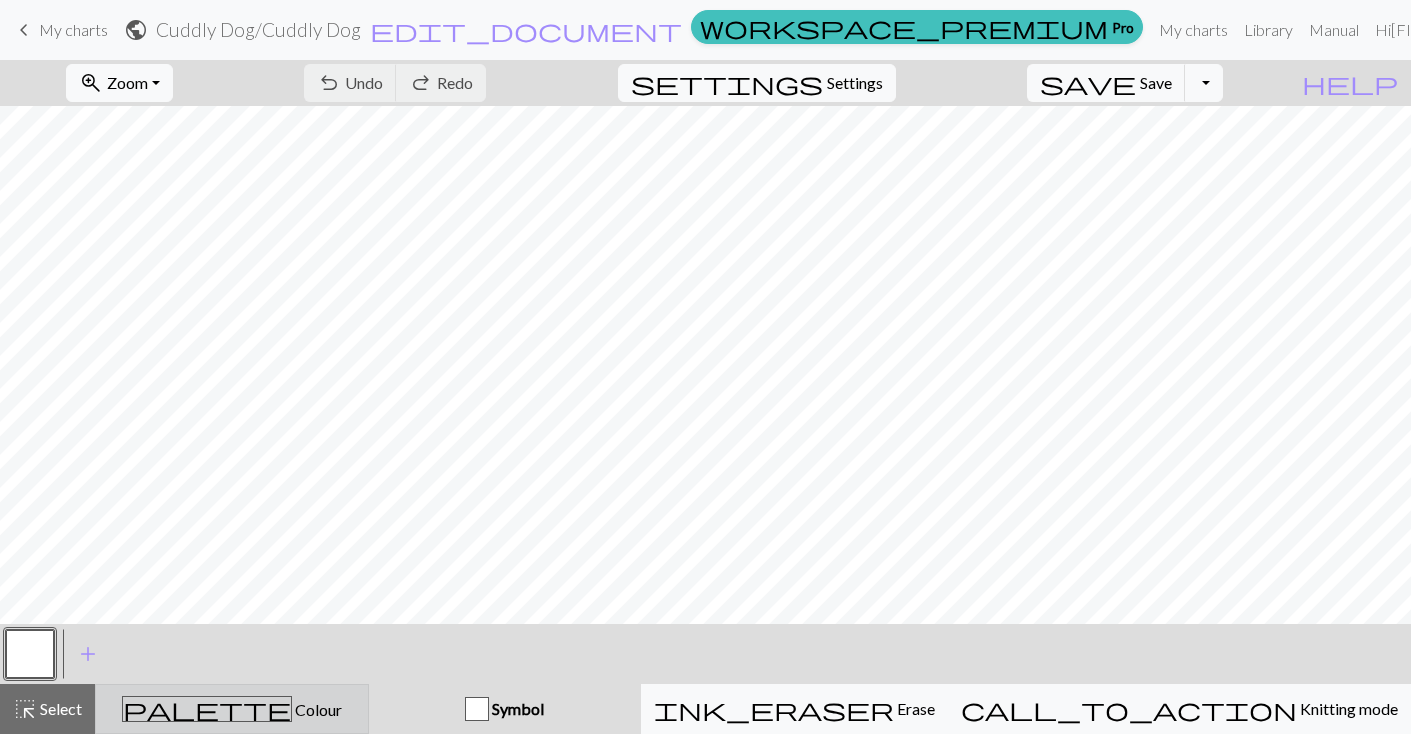 click on "palette   Colour   Colour" at bounding box center (232, 709) 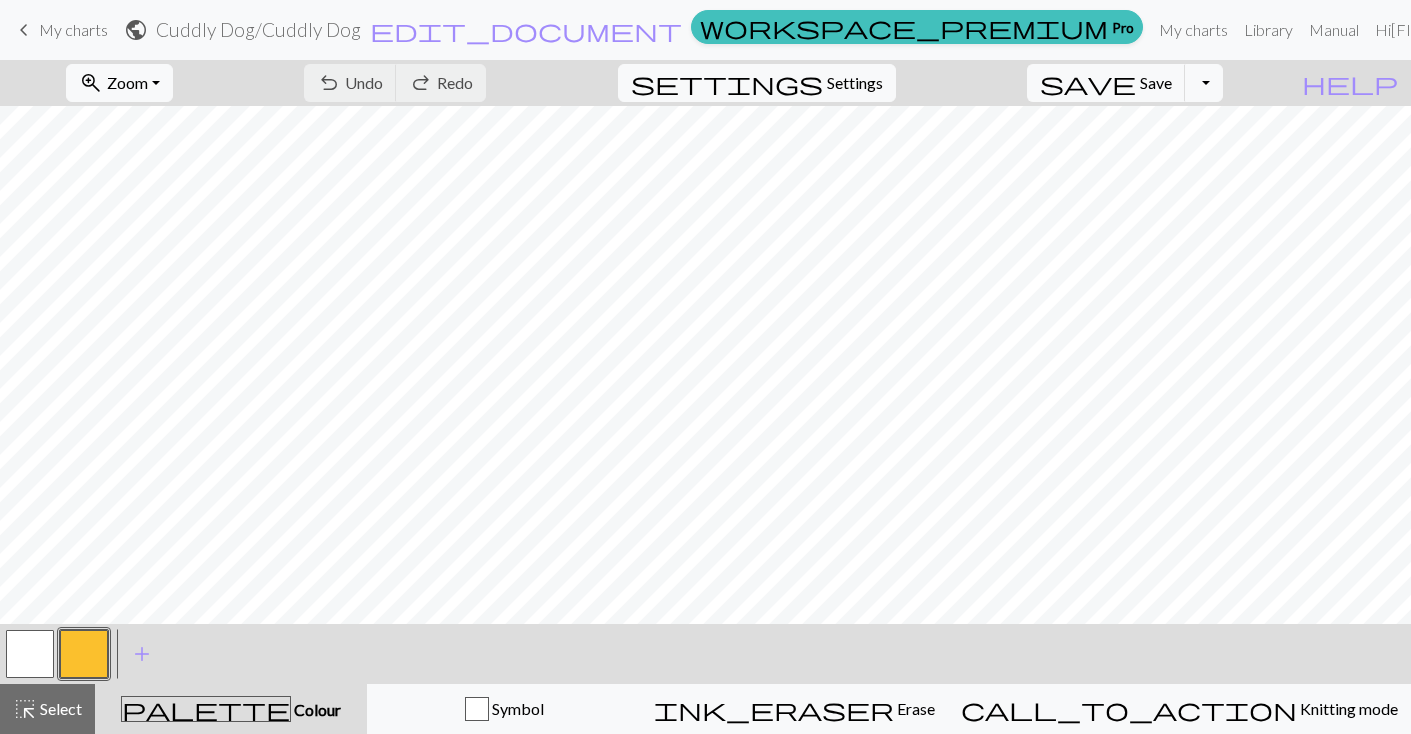 click on "Colour" at bounding box center [316, 709] 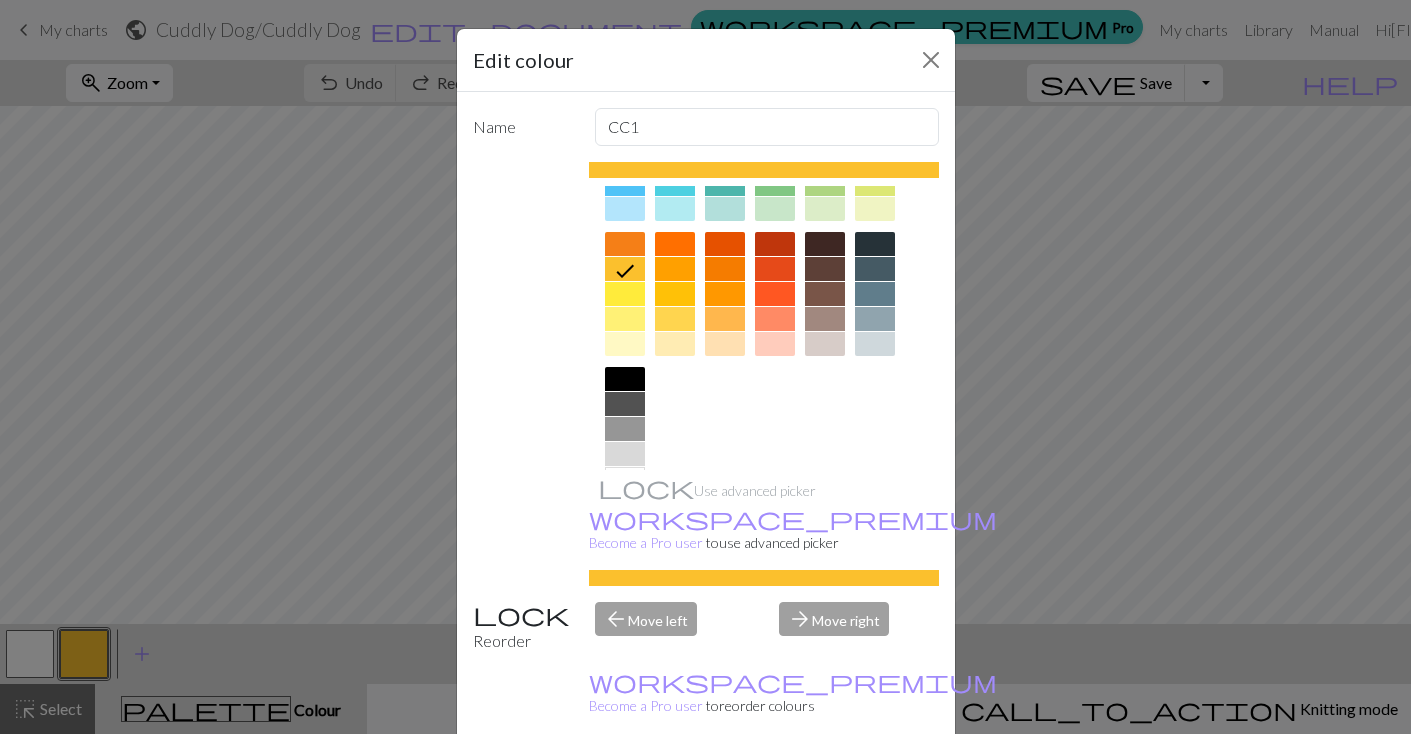 scroll, scrollTop: 223, scrollLeft: 0, axis: vertical 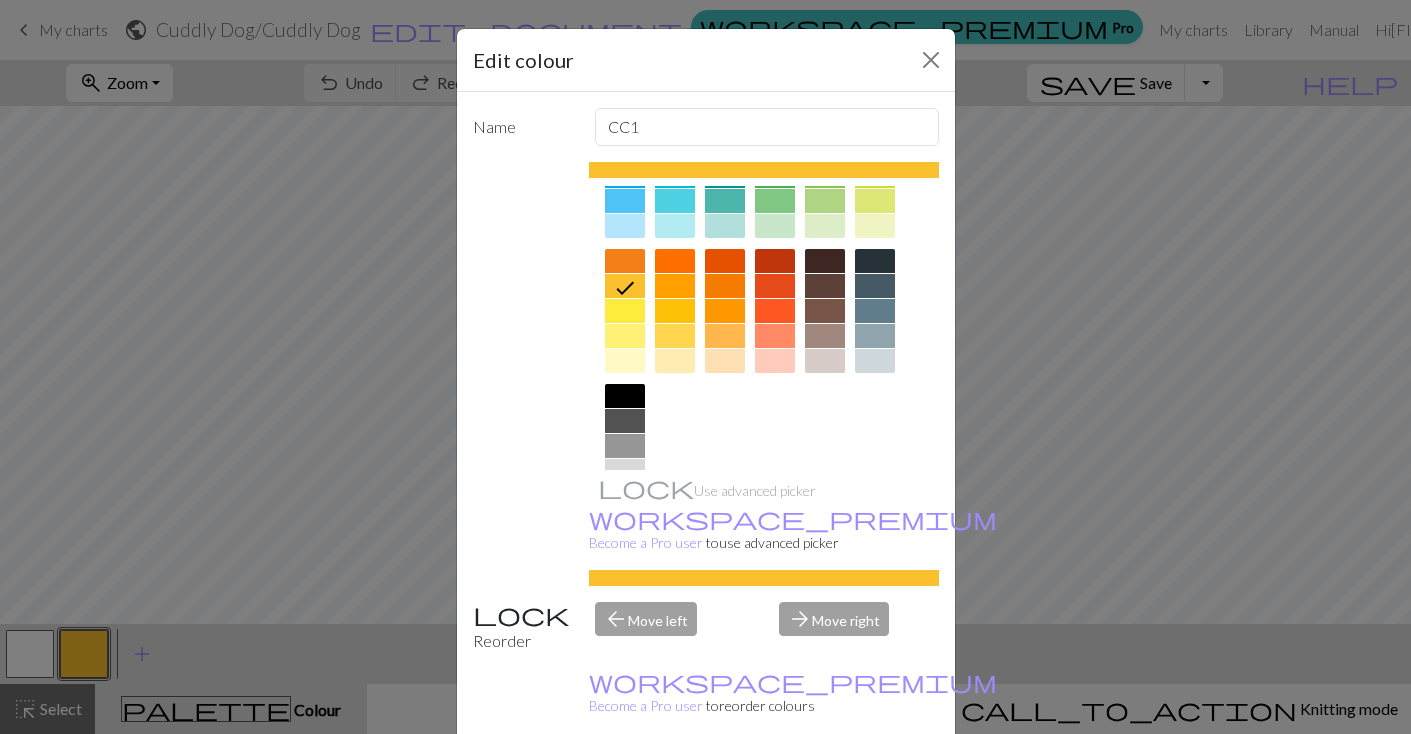 click at bounding box center (875, 361) 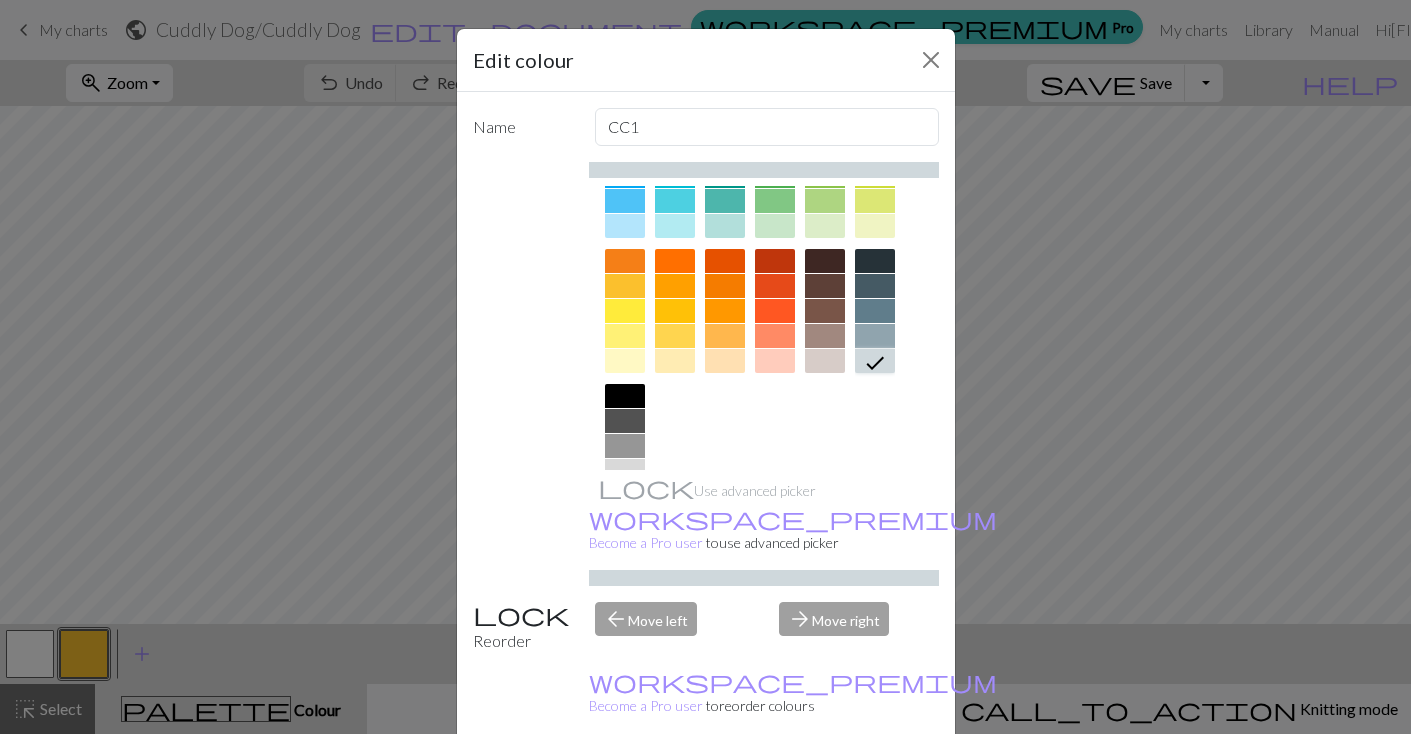 click on "Done" at bounding box center [826, 785] 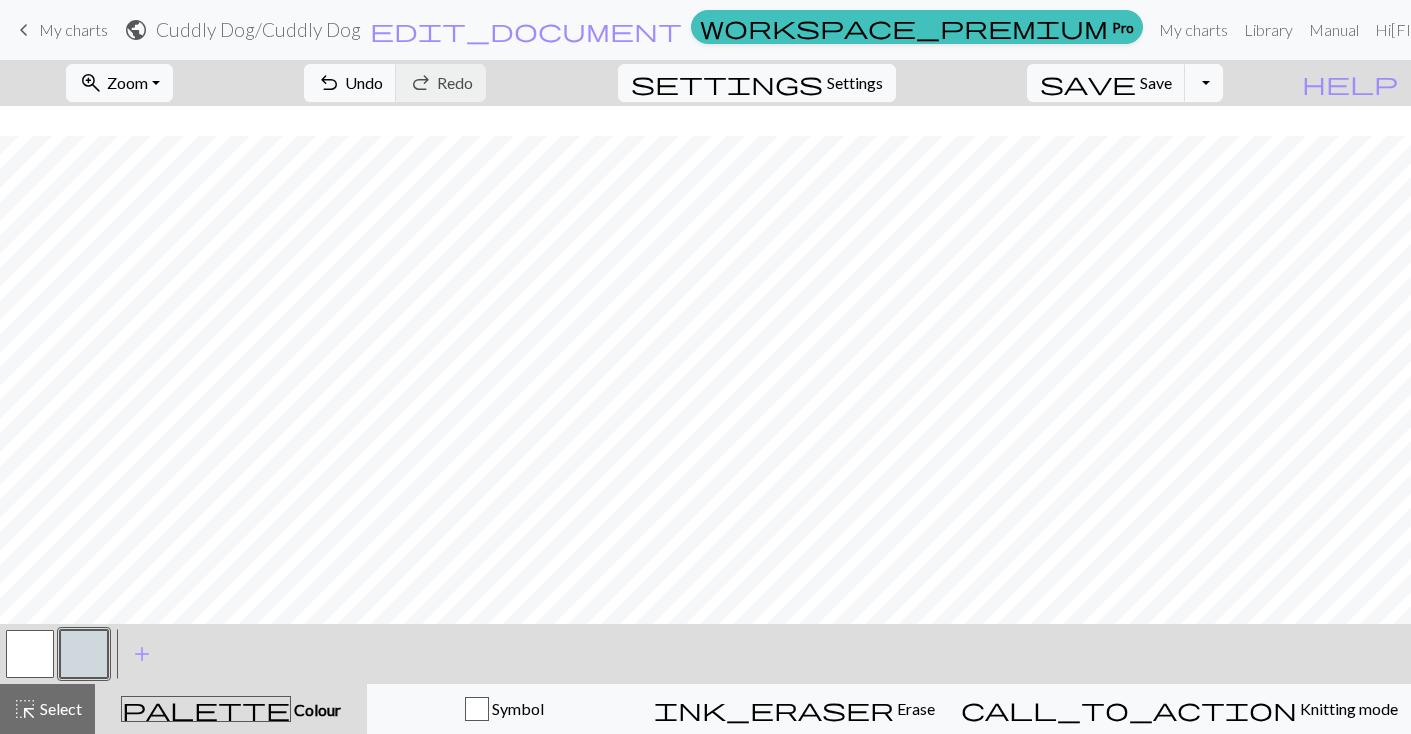 scroll, scrollTop: 0, scrollLeft: 0, axis: both 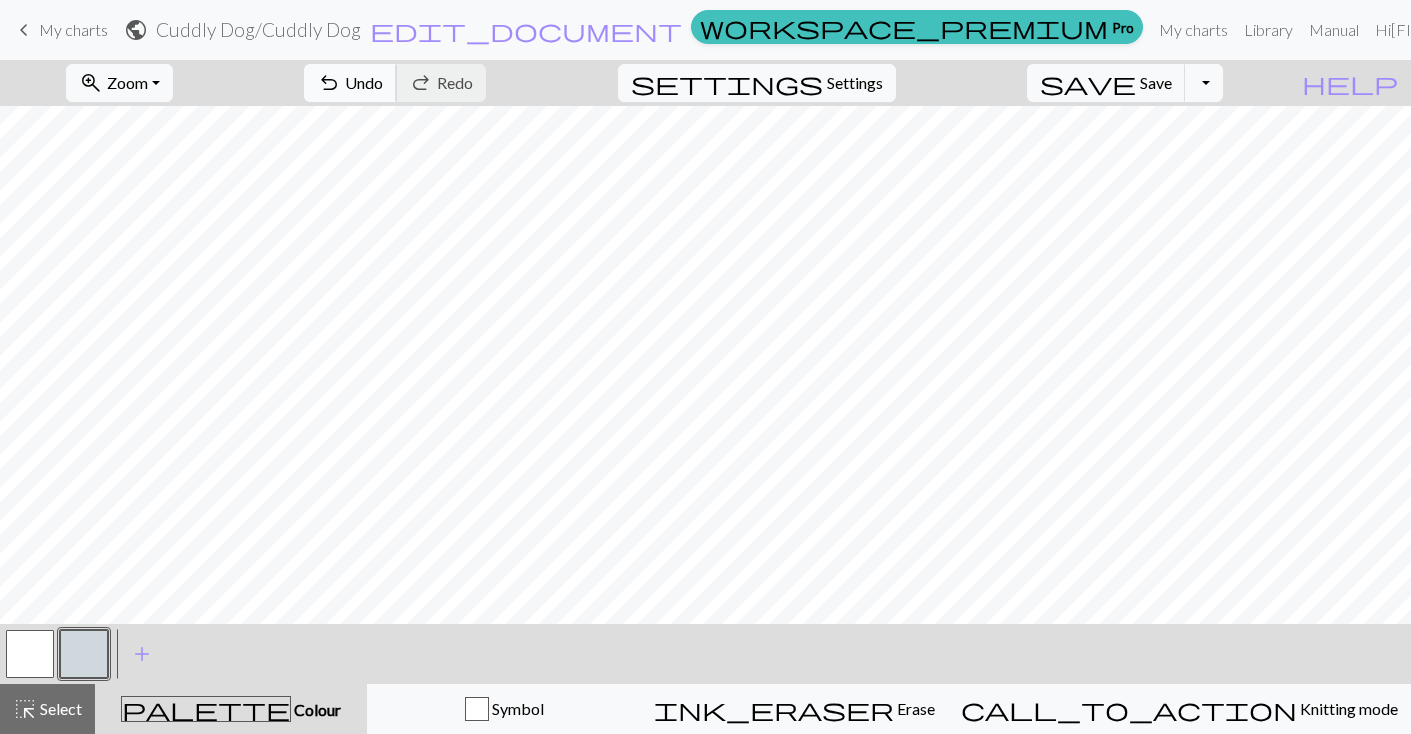 click on "undo" at bounding box center (329, 83) 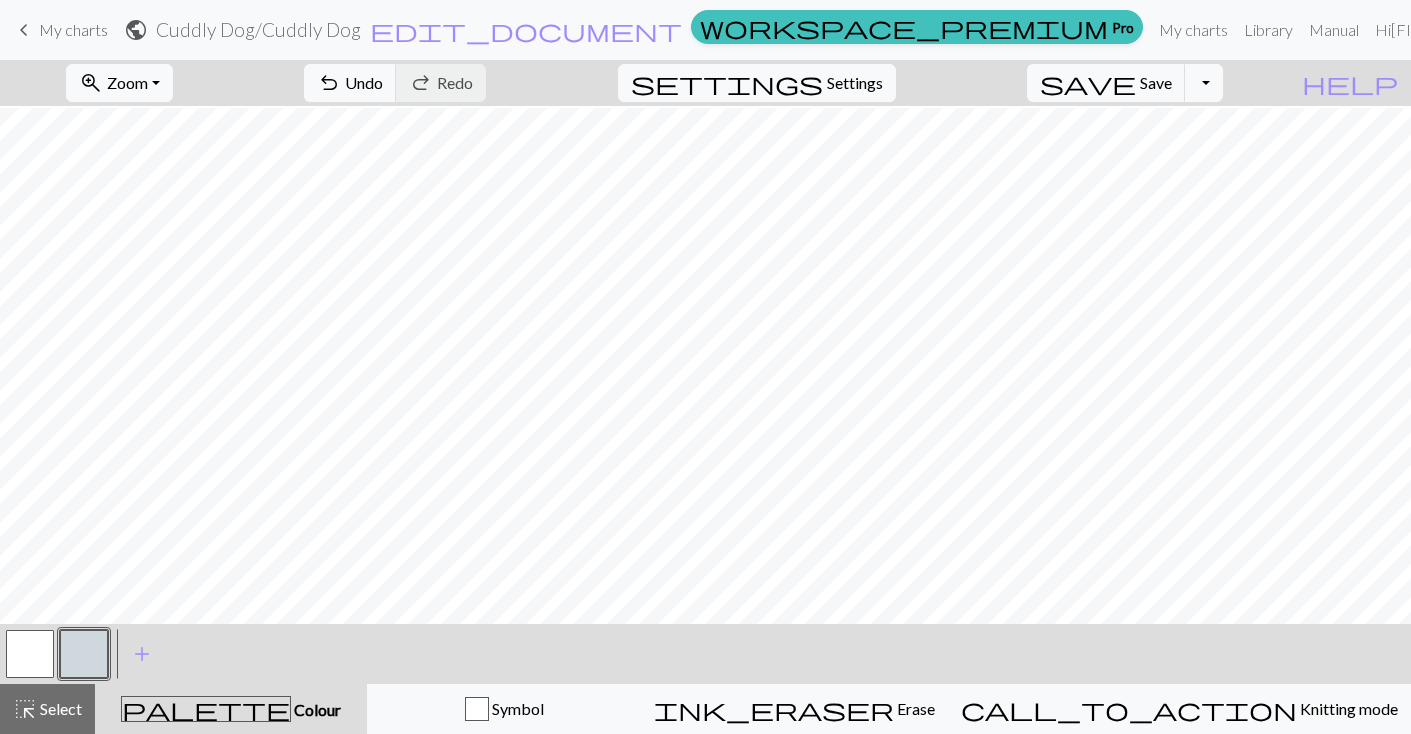 scroll, scrollTop: 332, scrollLeft: 0, axis: vertical 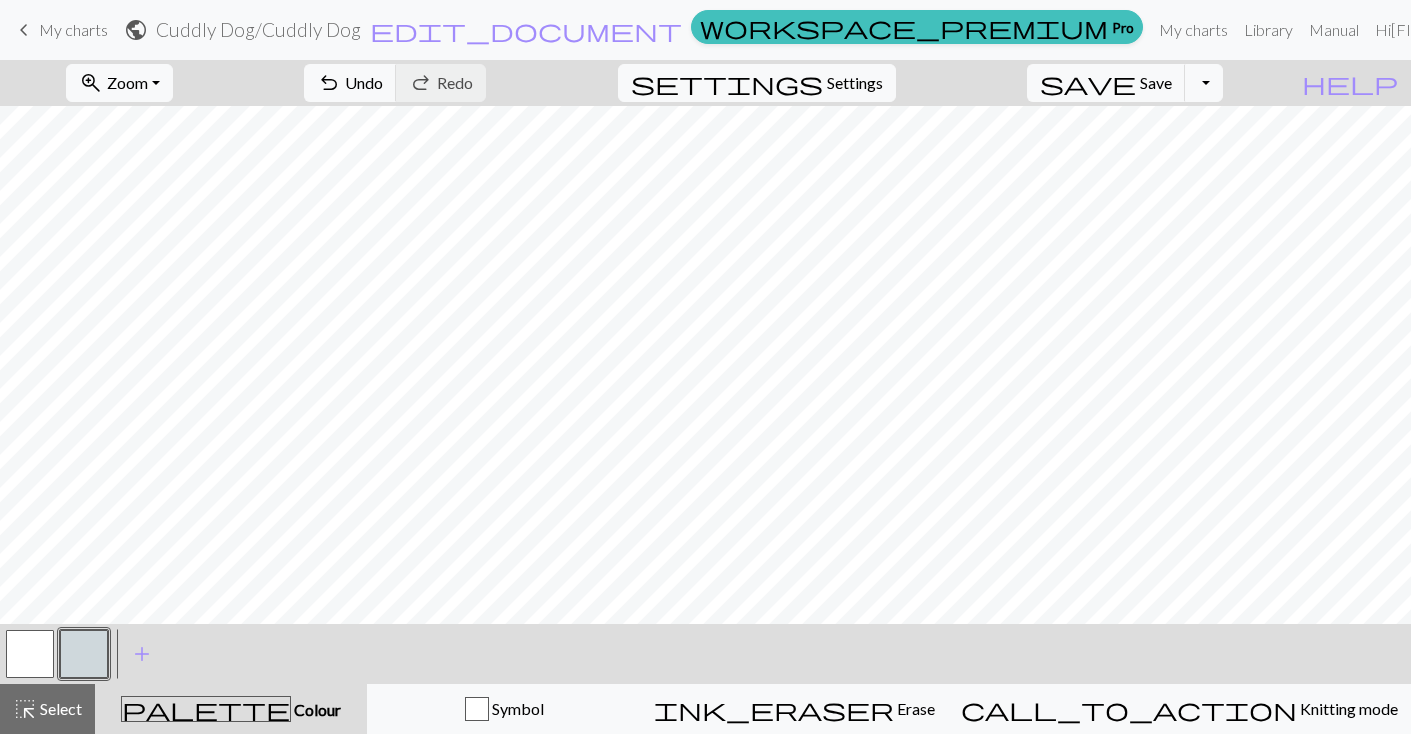 click at bounding box center [30, 654] 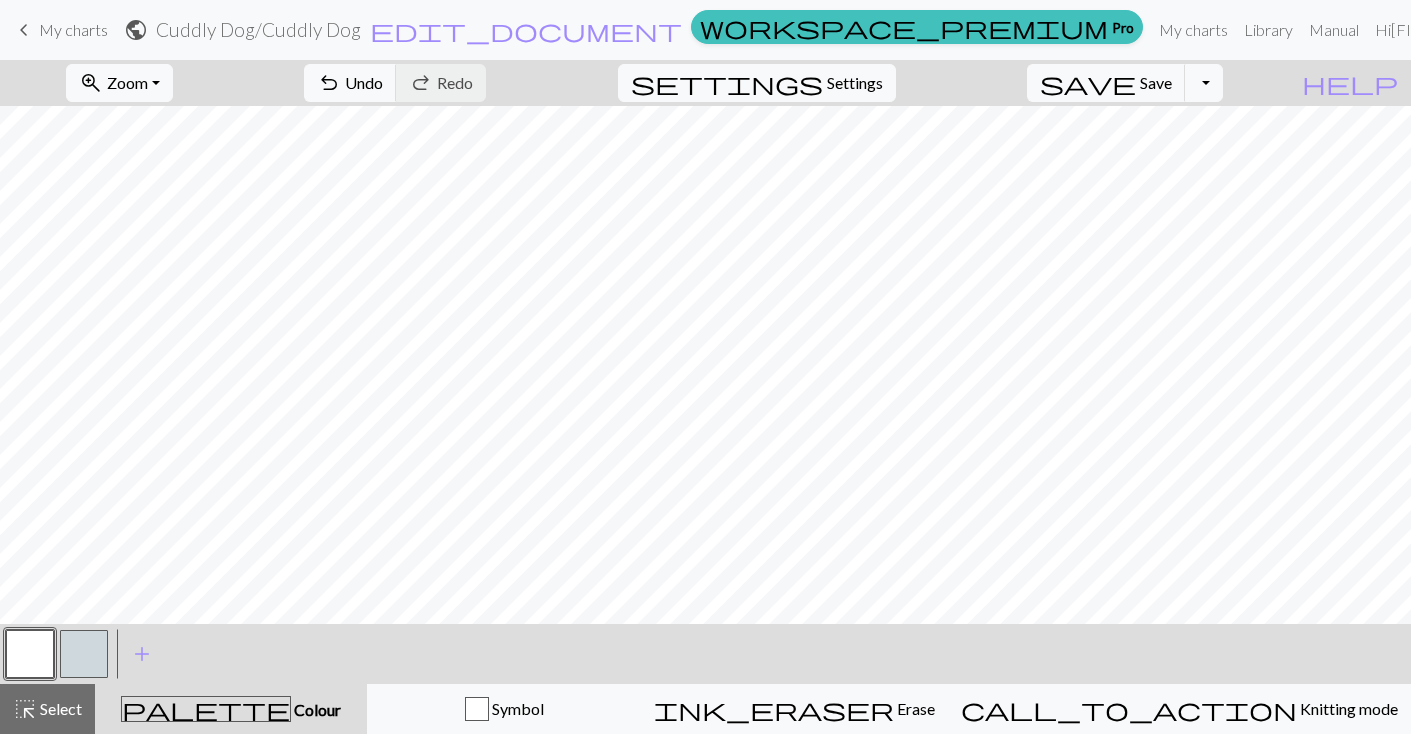 click at bounding box center [84, 654] 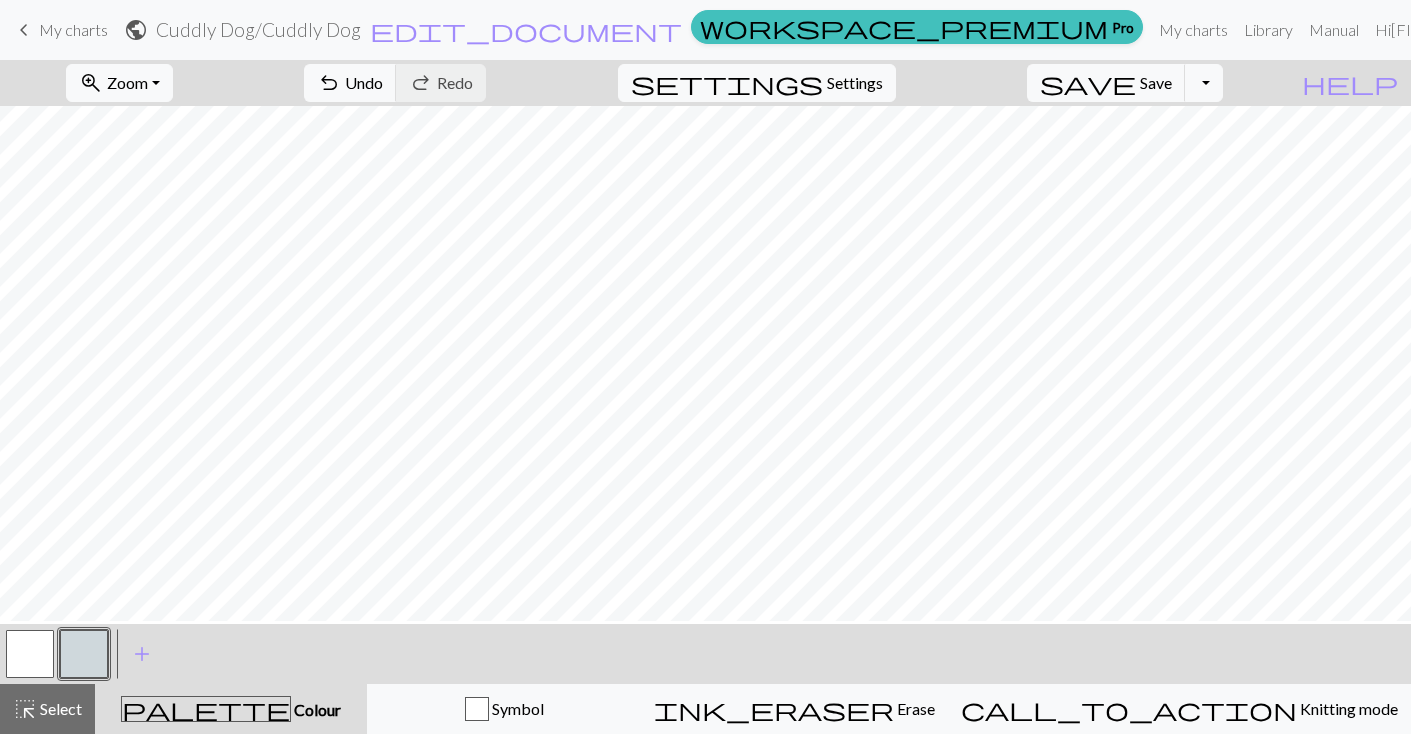 scroll, scrollTop: 217, scrollLeft: 0, axis: vertical 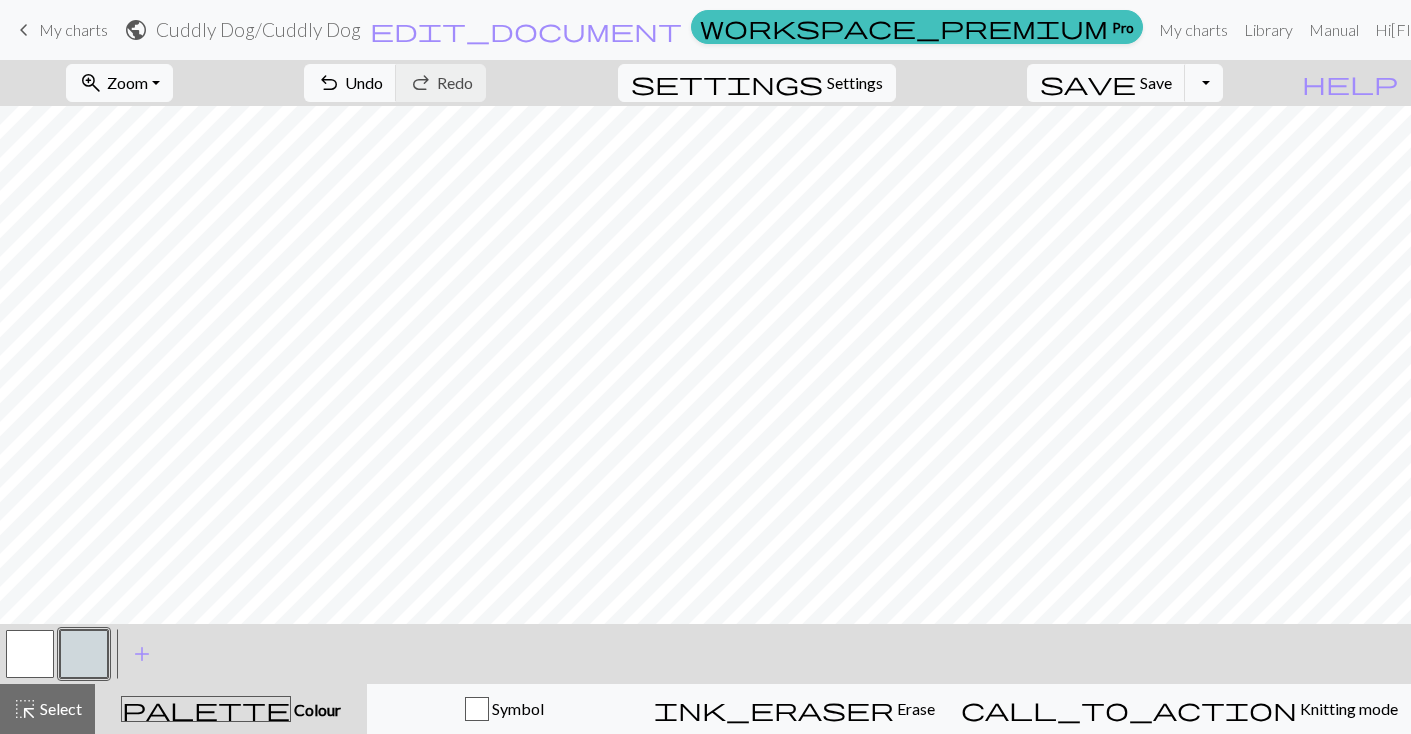click at bounding box center (30, 654) 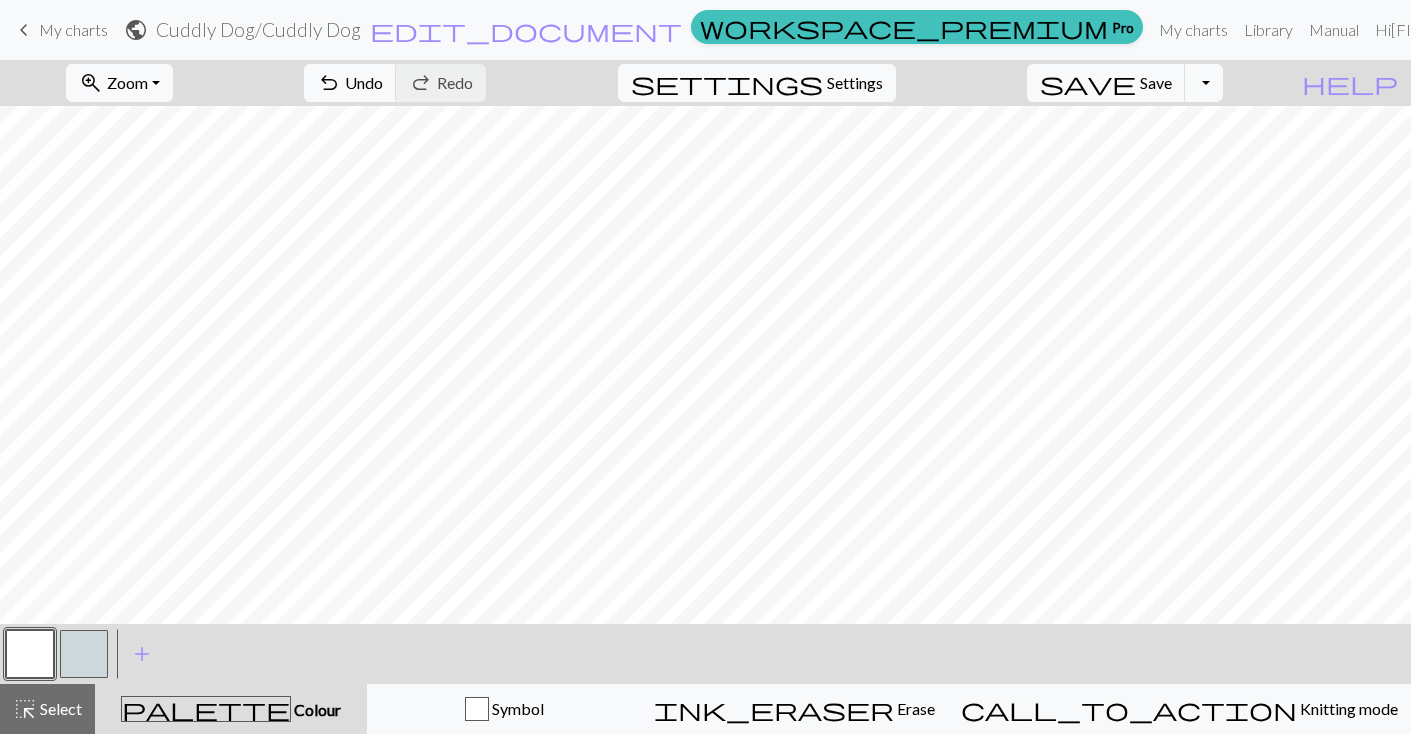 click at bounding box center (84, 654) 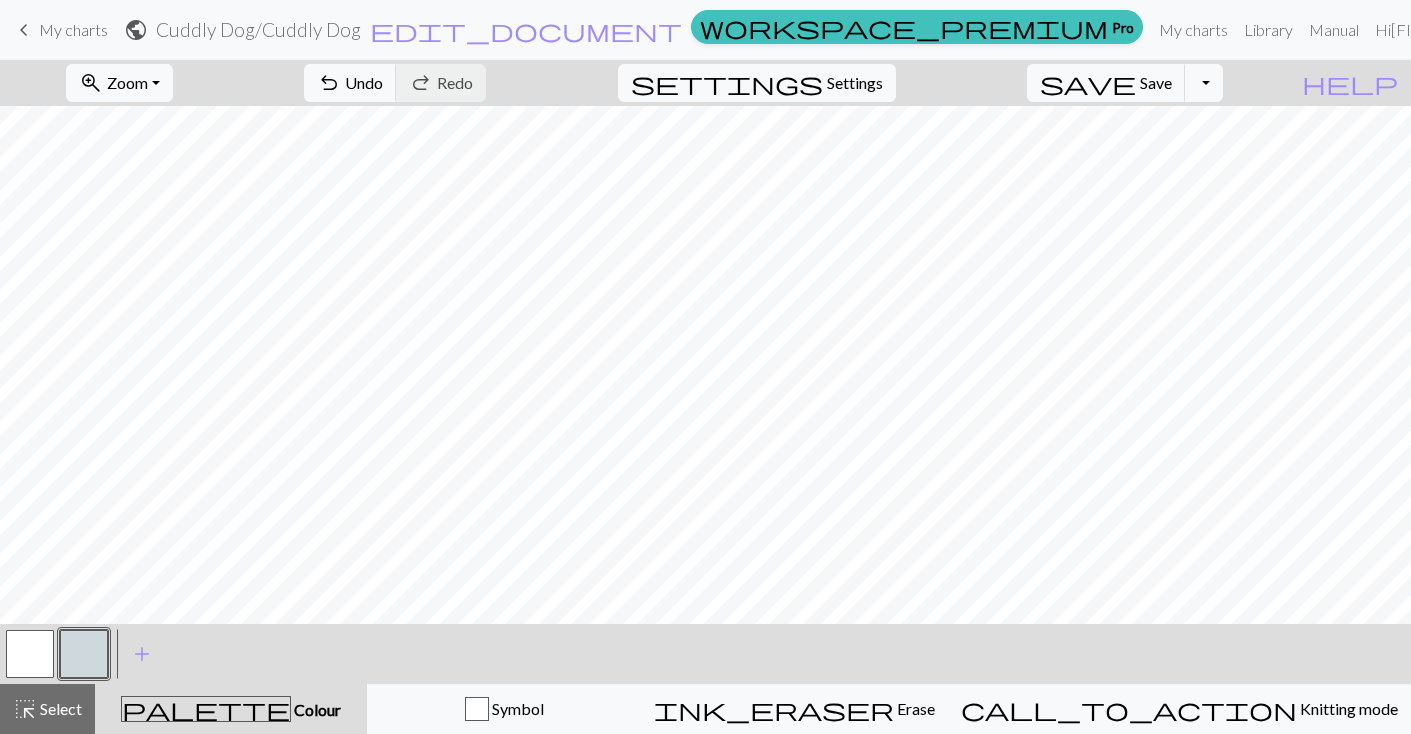 click at bounding box center (30, 654) 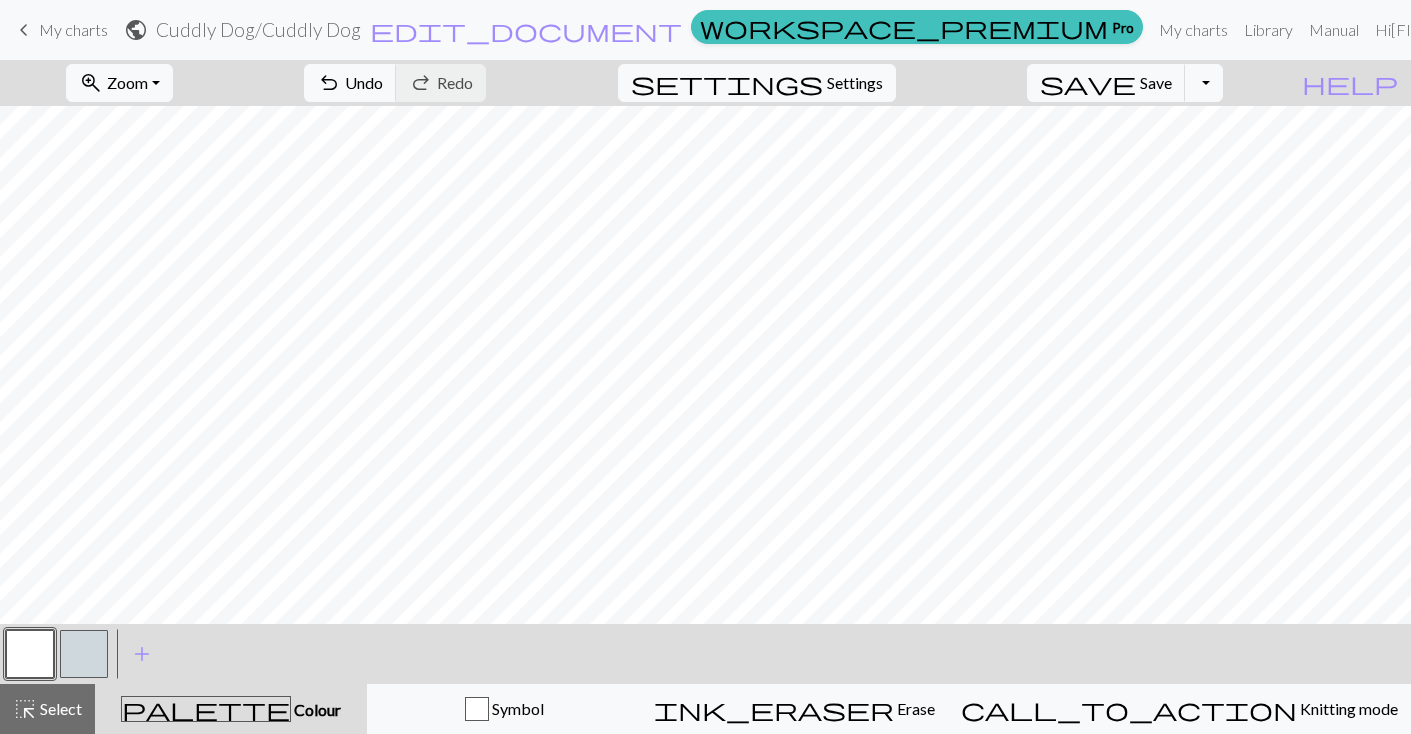 click at bounding box center [30, 654] 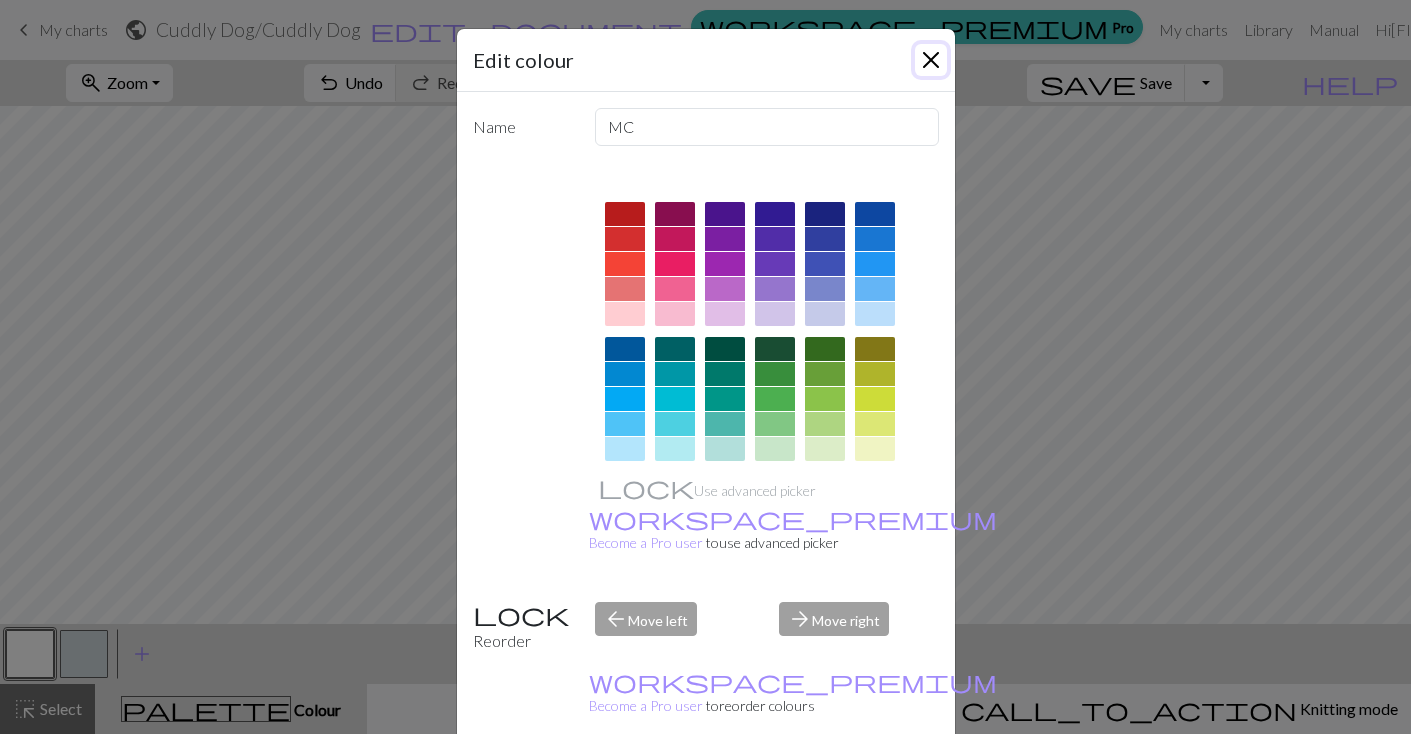 click at bounding box center (931, 60) 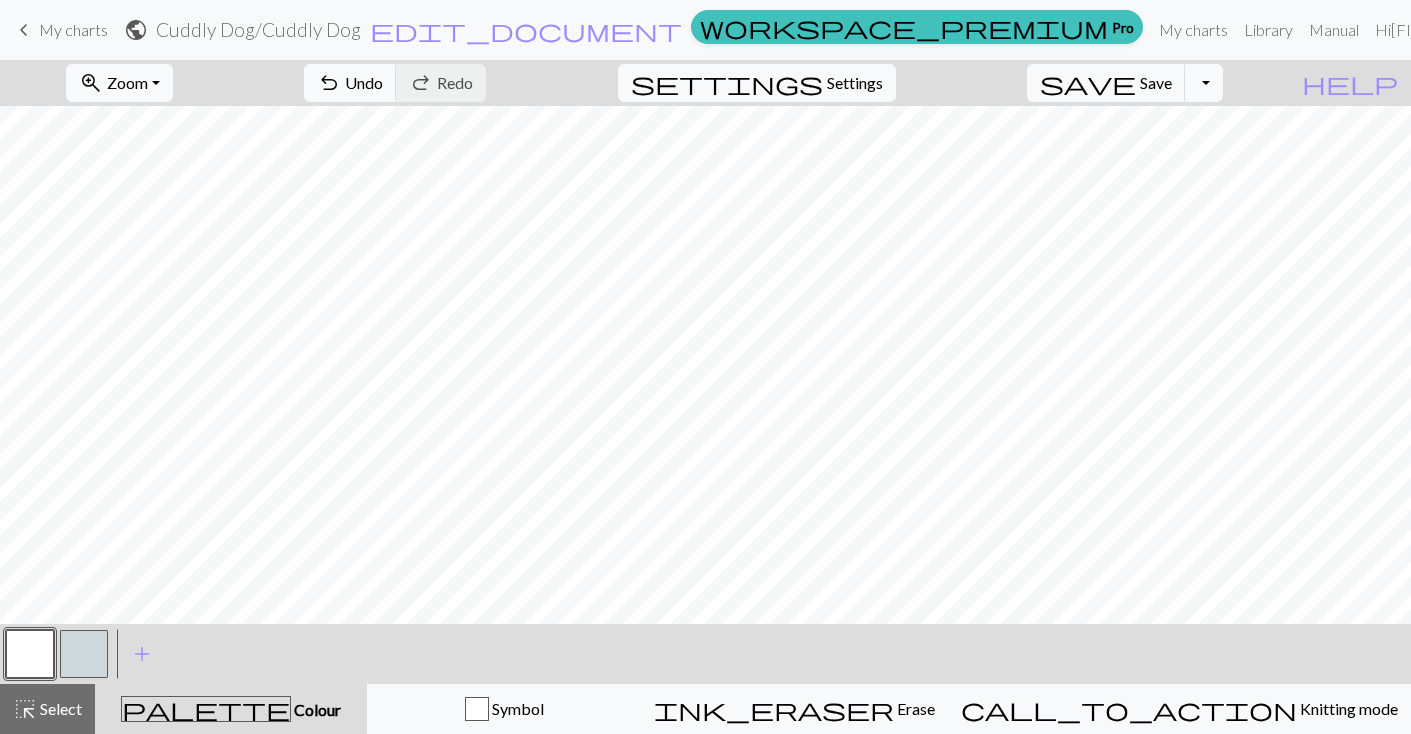click at bounding box center (84, 654) 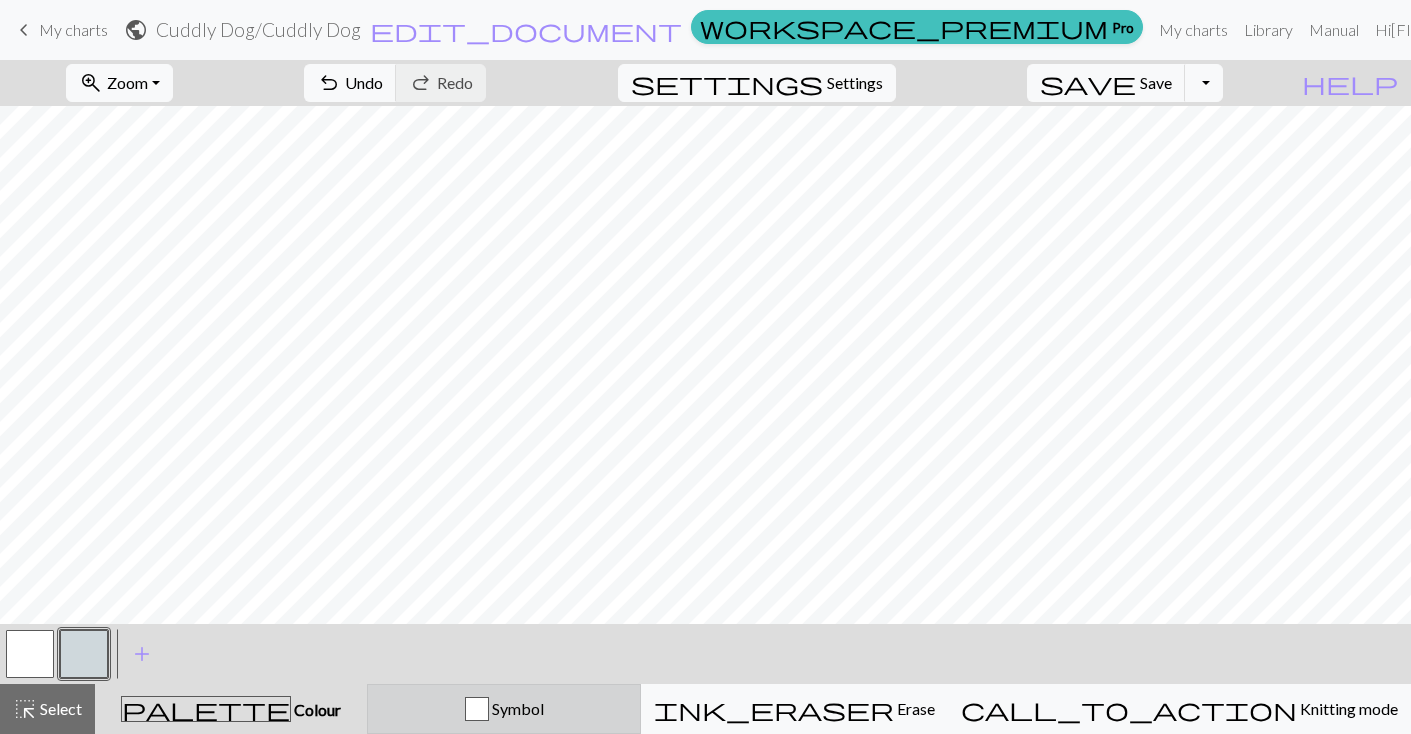 click on "Symbol" at bounding box center [504, 709] 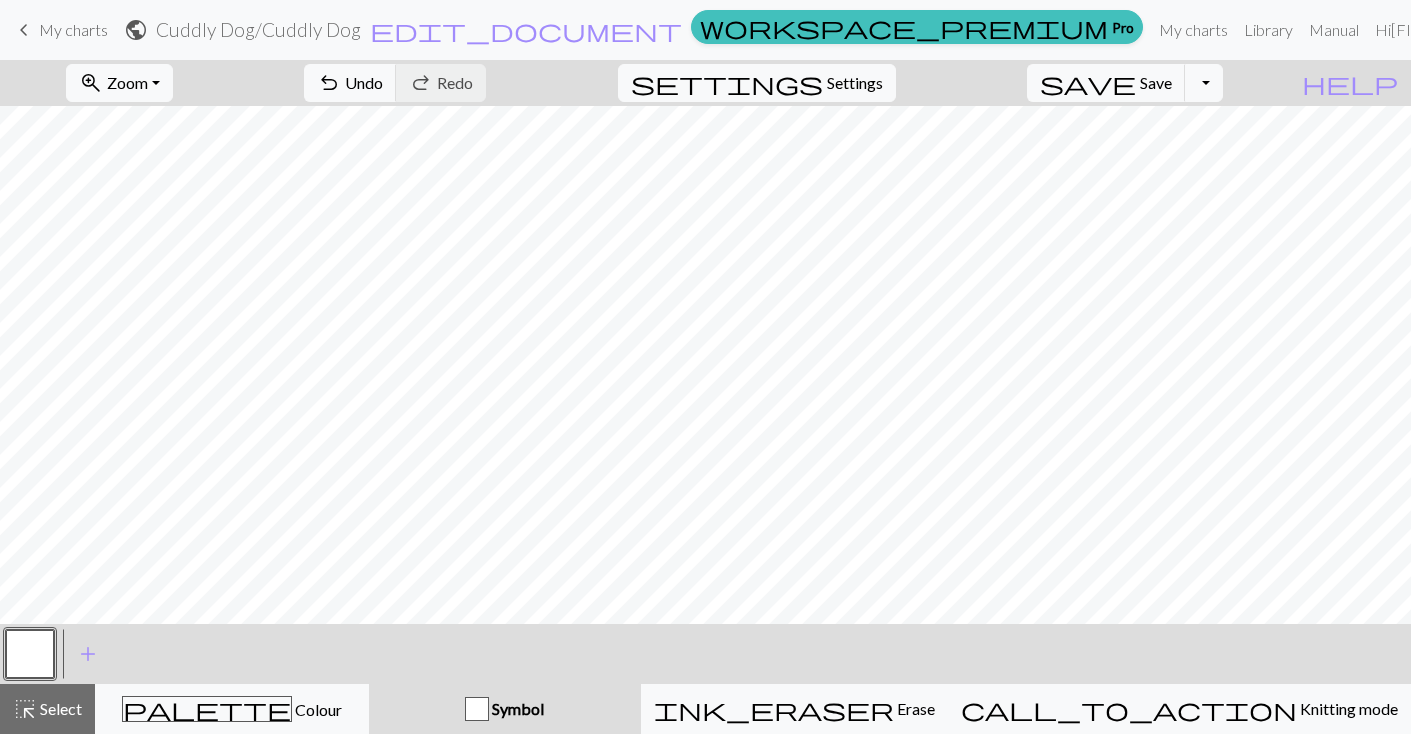 click at bounding box center (30, 654) 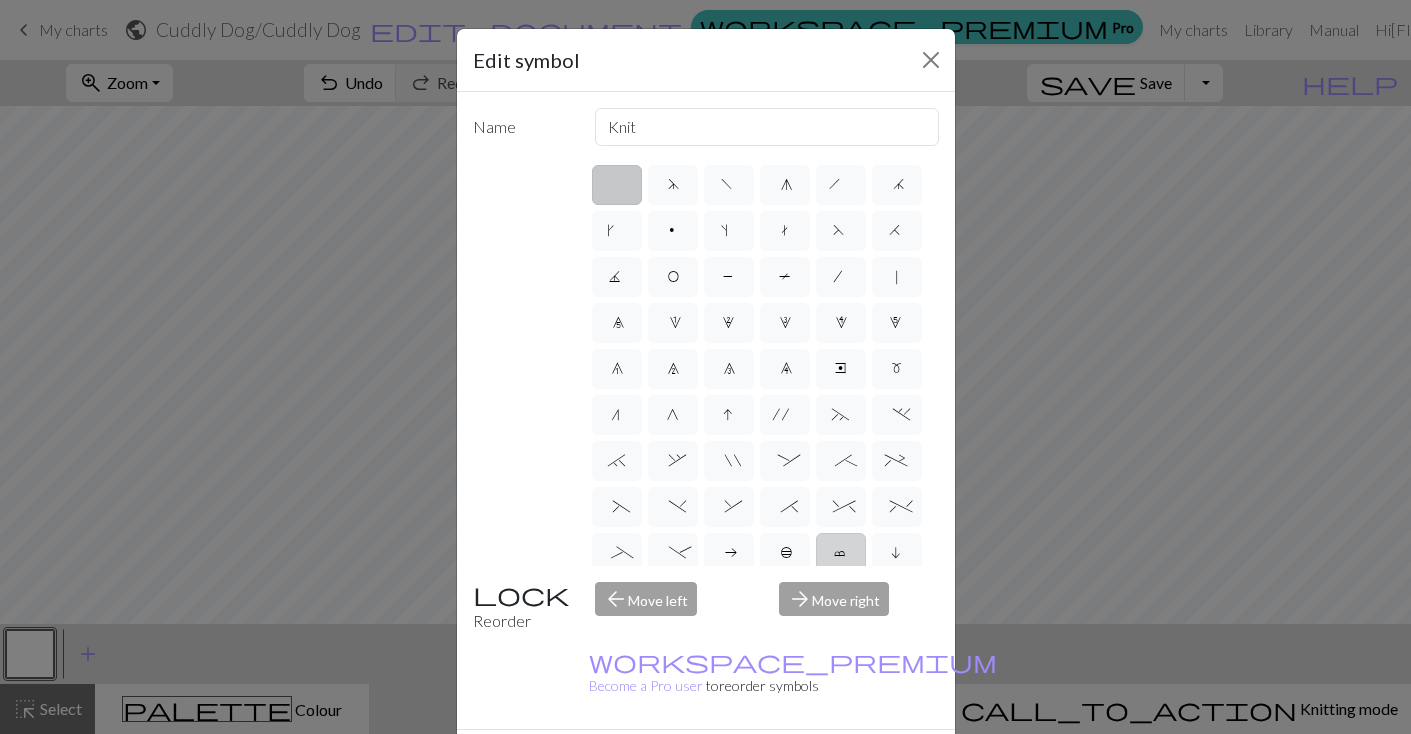 click on "c" at bounding box center (841, 555) 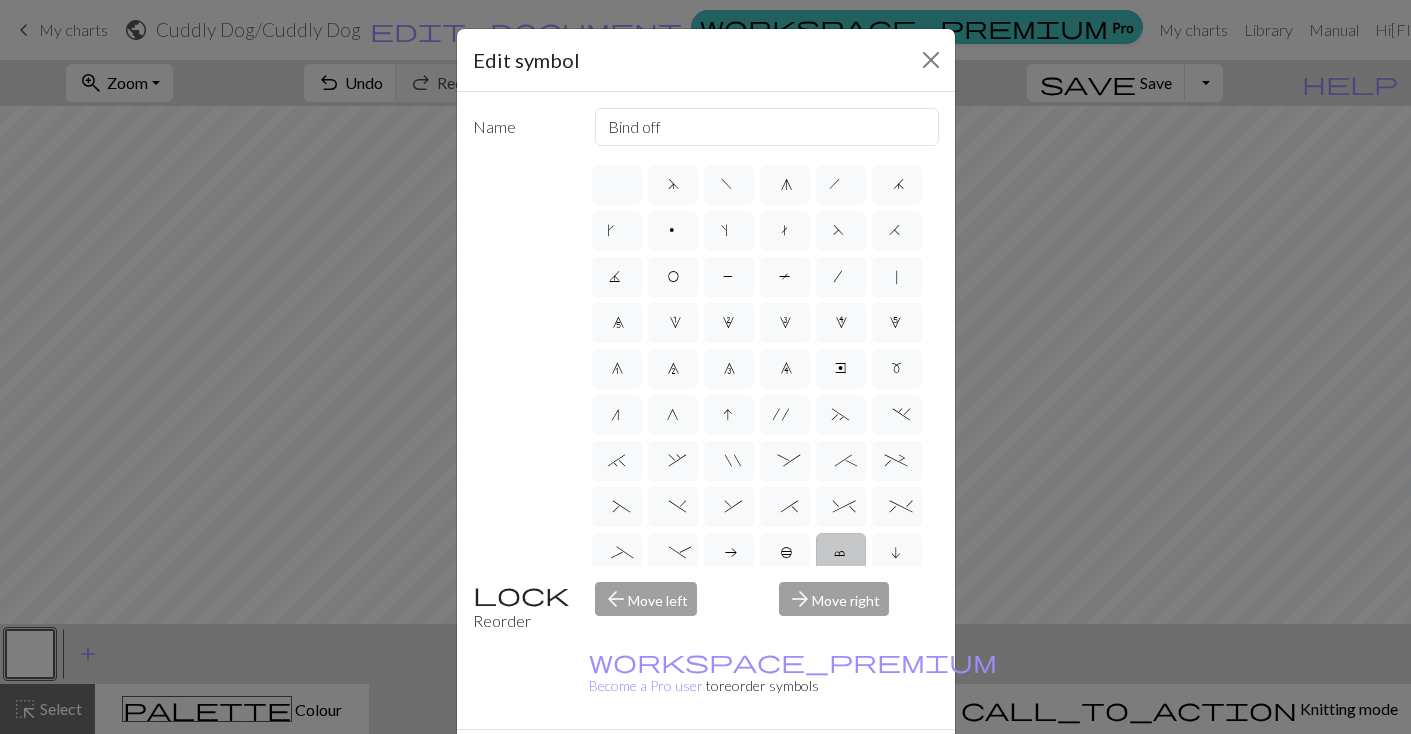 click on "Done" at bounding box center (826, 765) 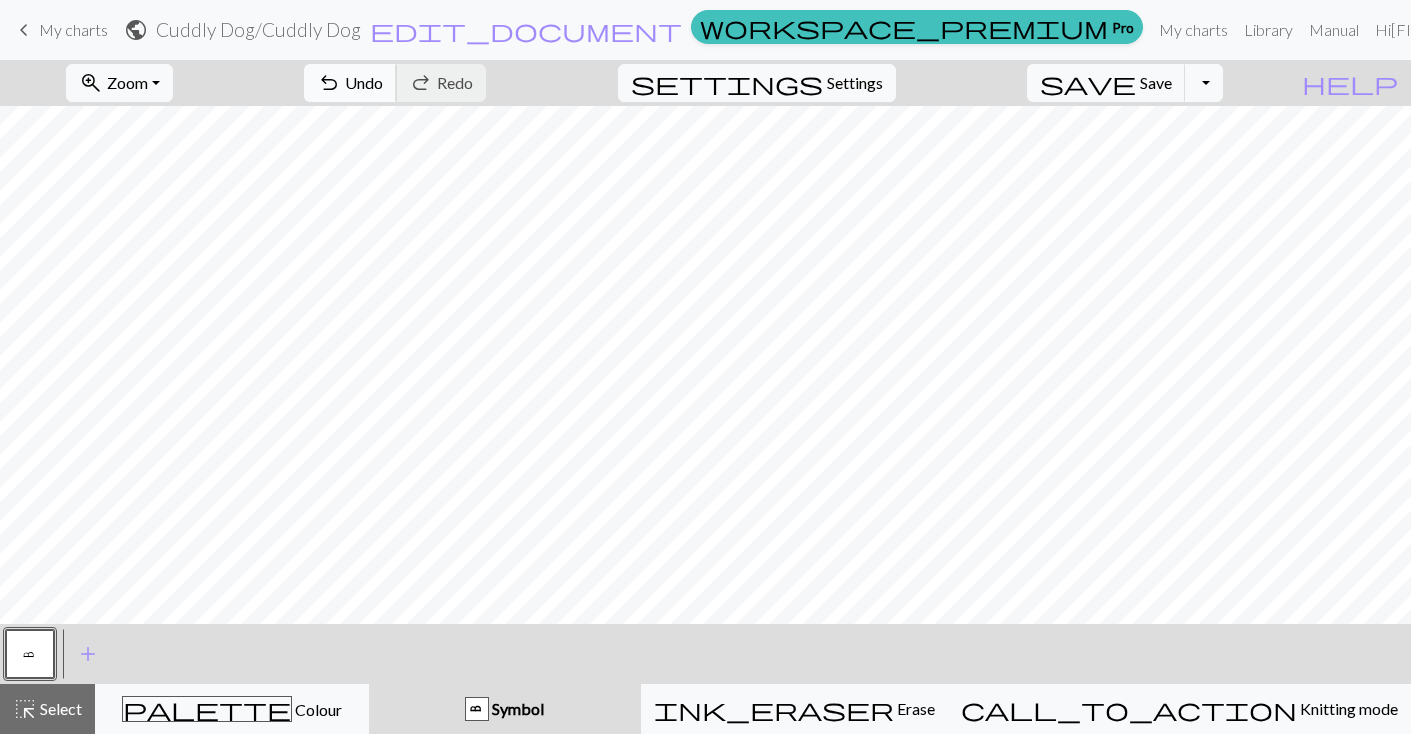 click on "Undo" at bounding box center (364, 82) 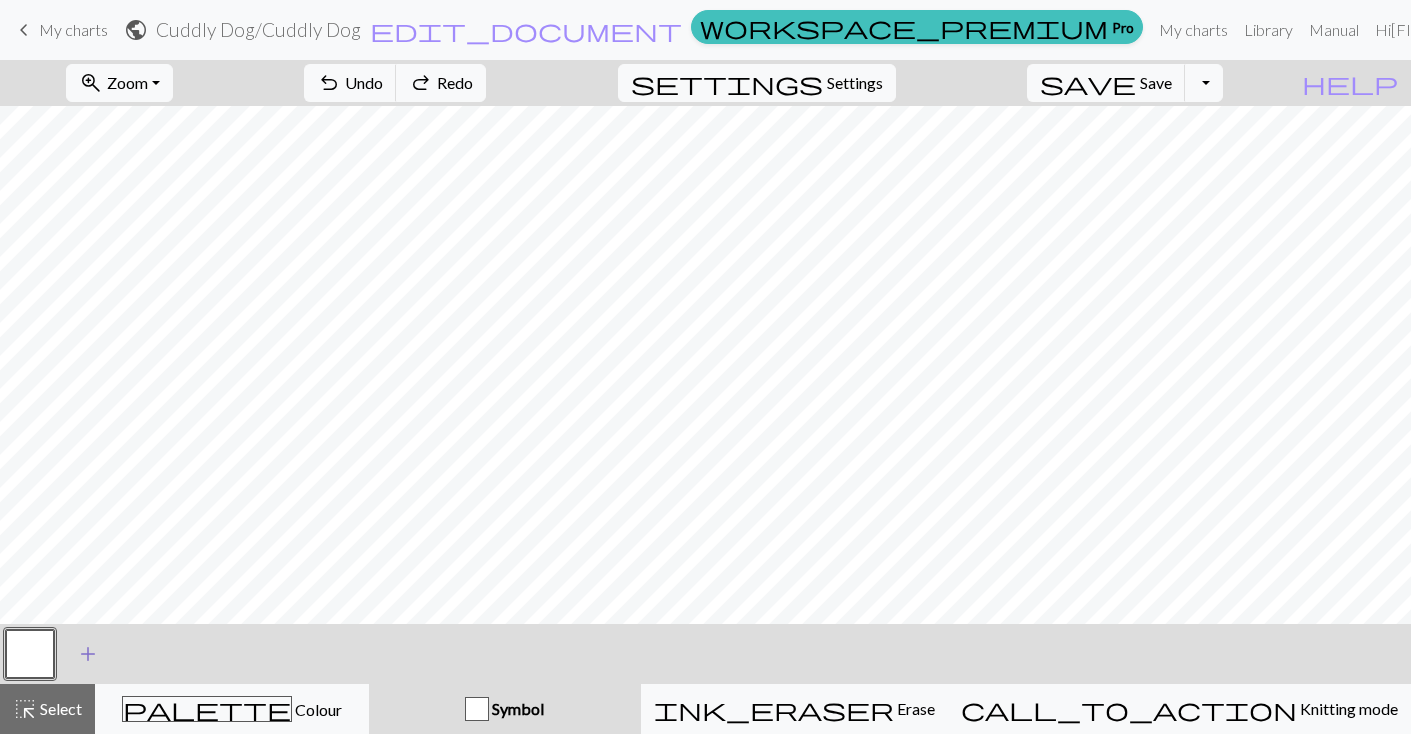click on "add" at bounding box center (88, 654) 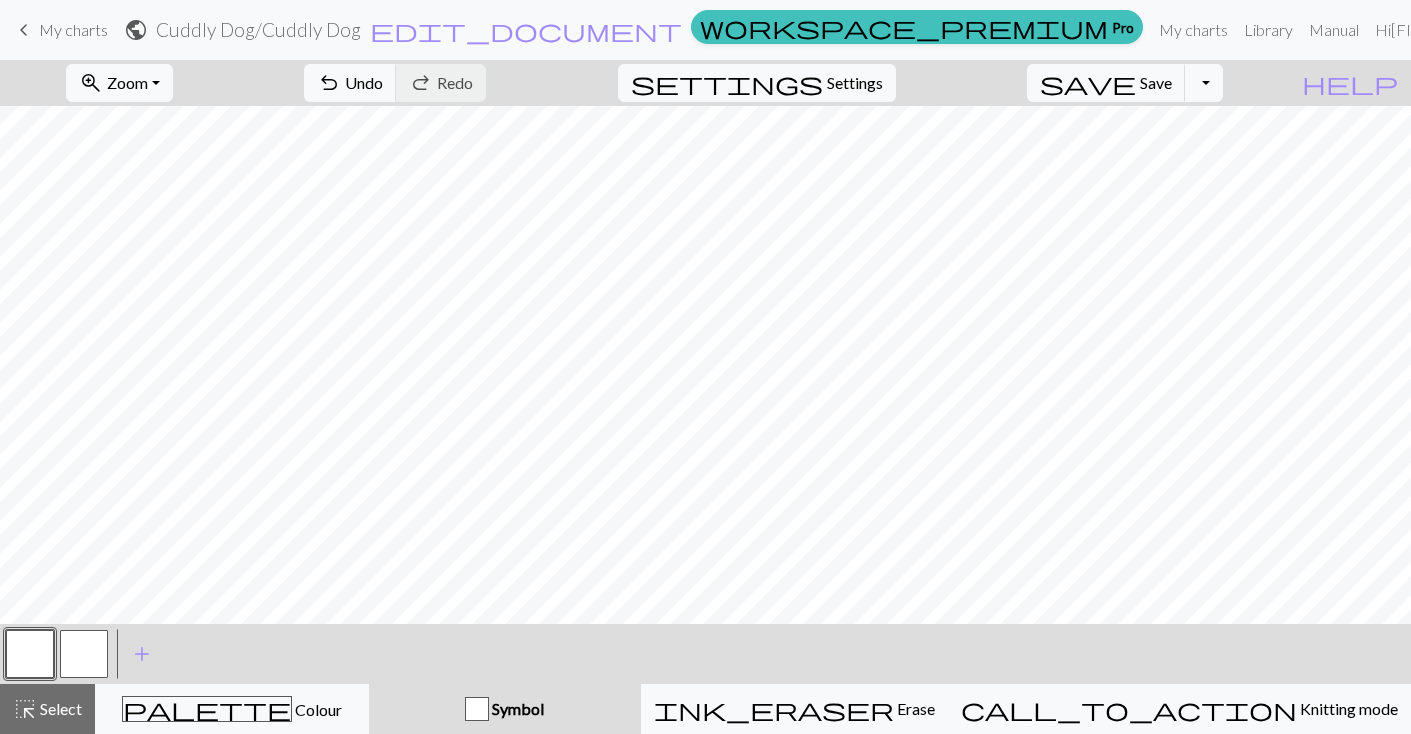 click at bounding box center [84, 654] 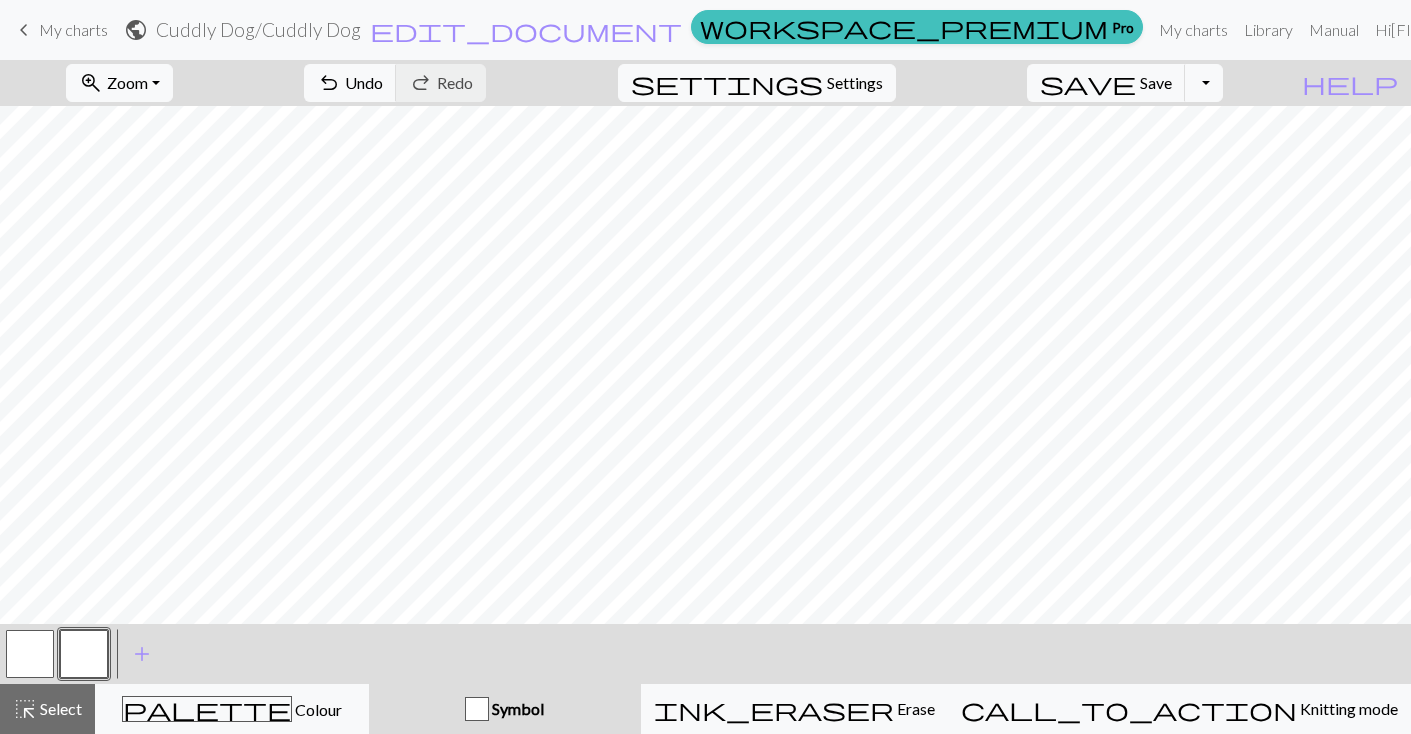 click at bounding box center [84, 654] 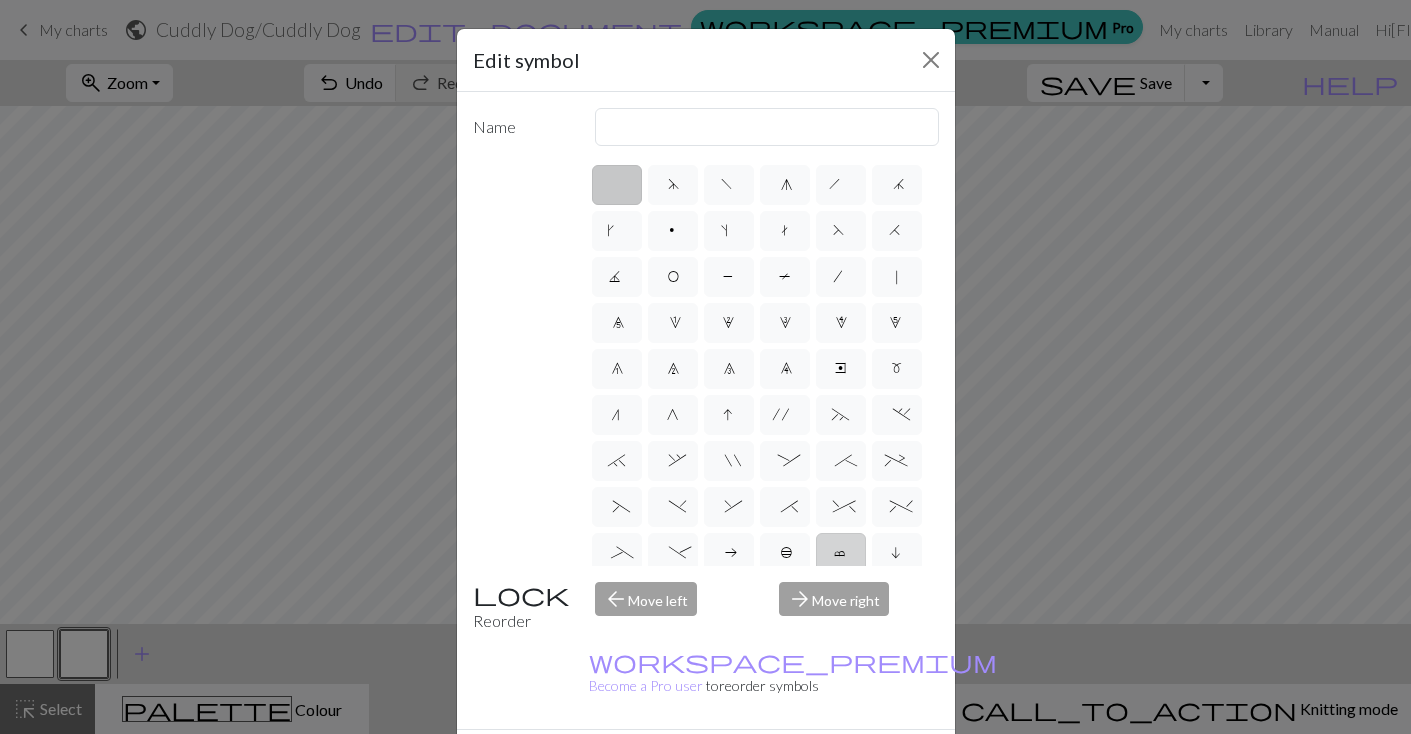 click on "c" at bounding box center (841, 553) 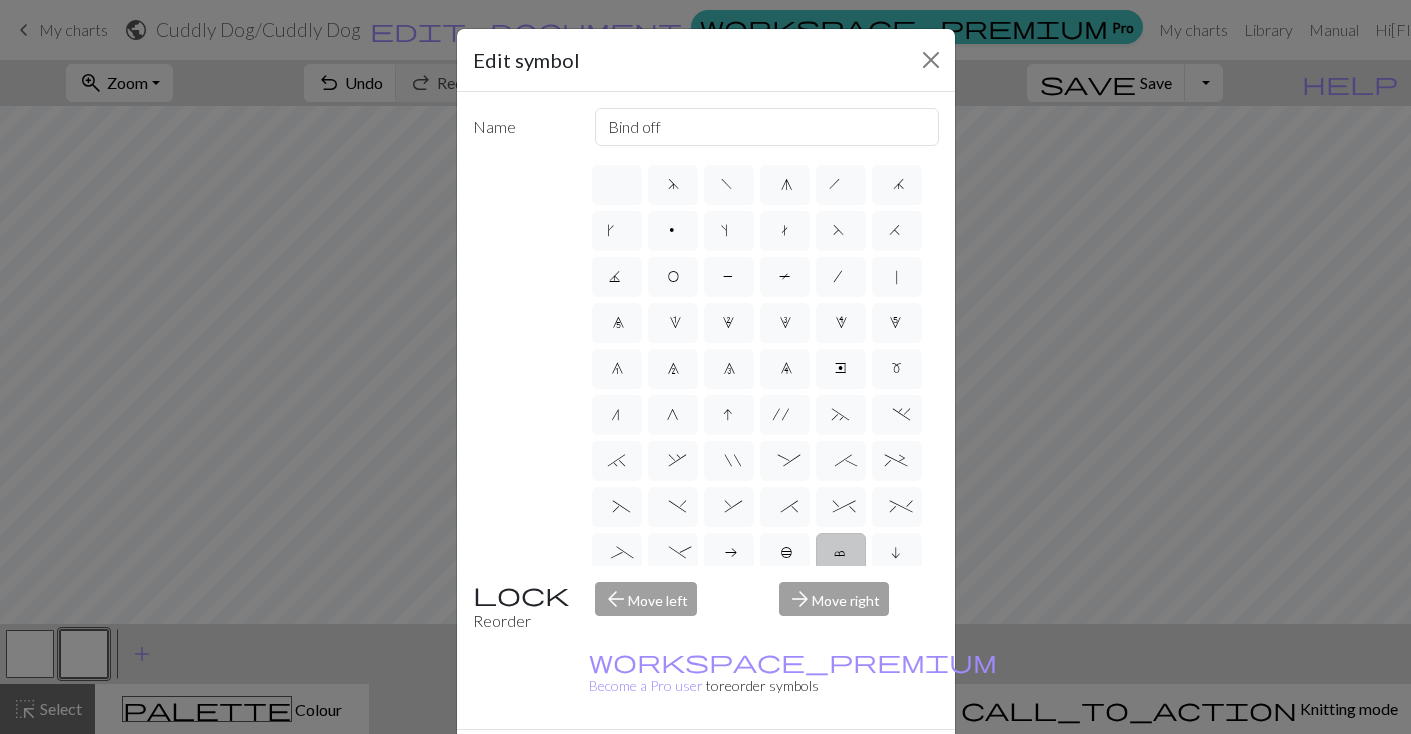 click on "Done" at bounding box center (826, 765) 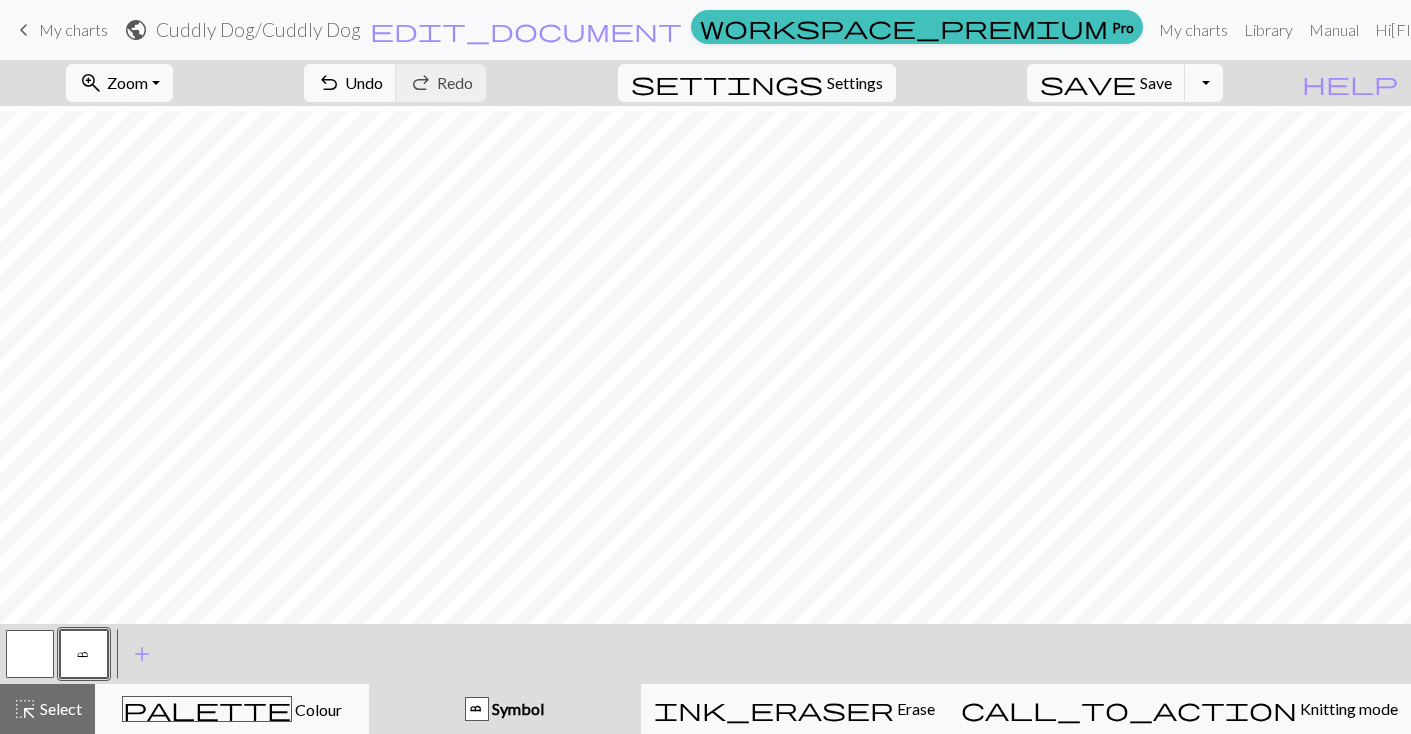 scroll, scrollTop: 133, scrollLeft: 0, axis: vertical 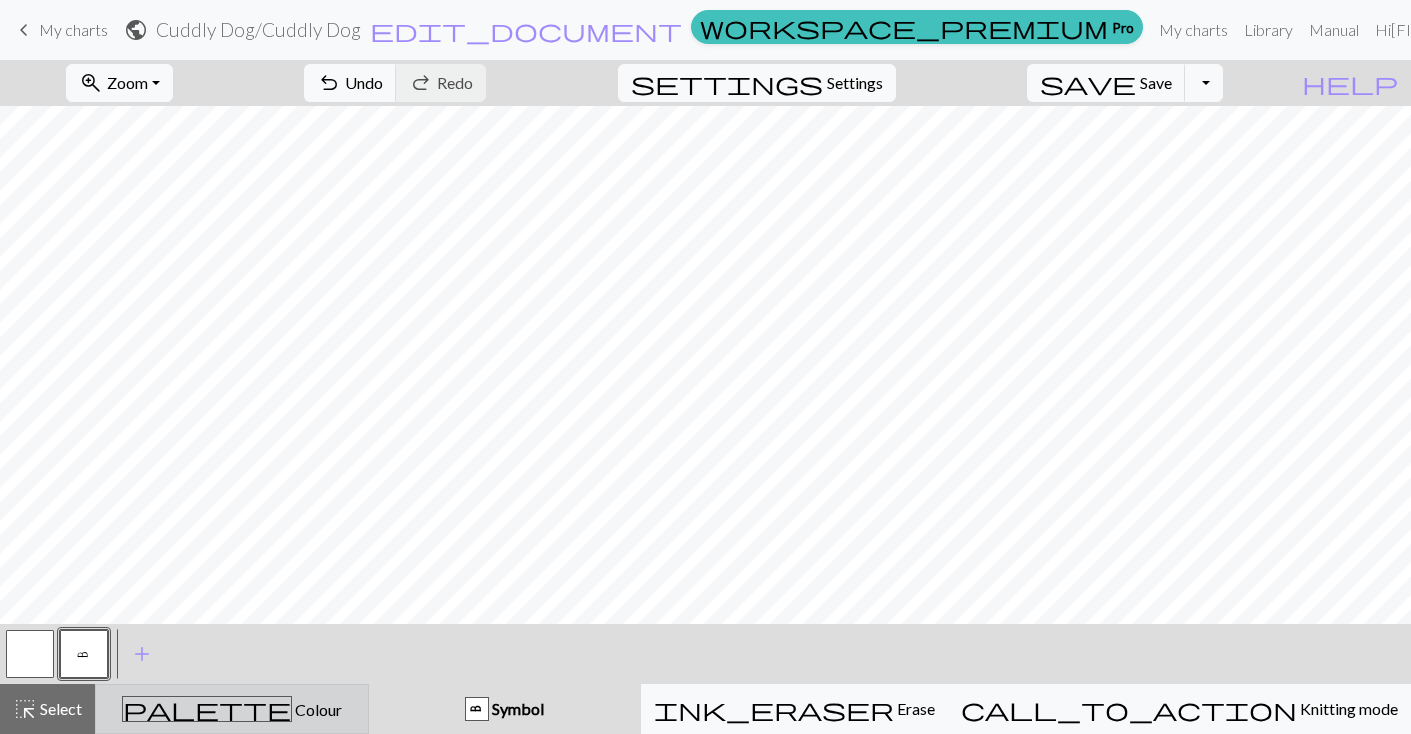 click on "palette   Colour   Colour" at bounding box center (232, 709) 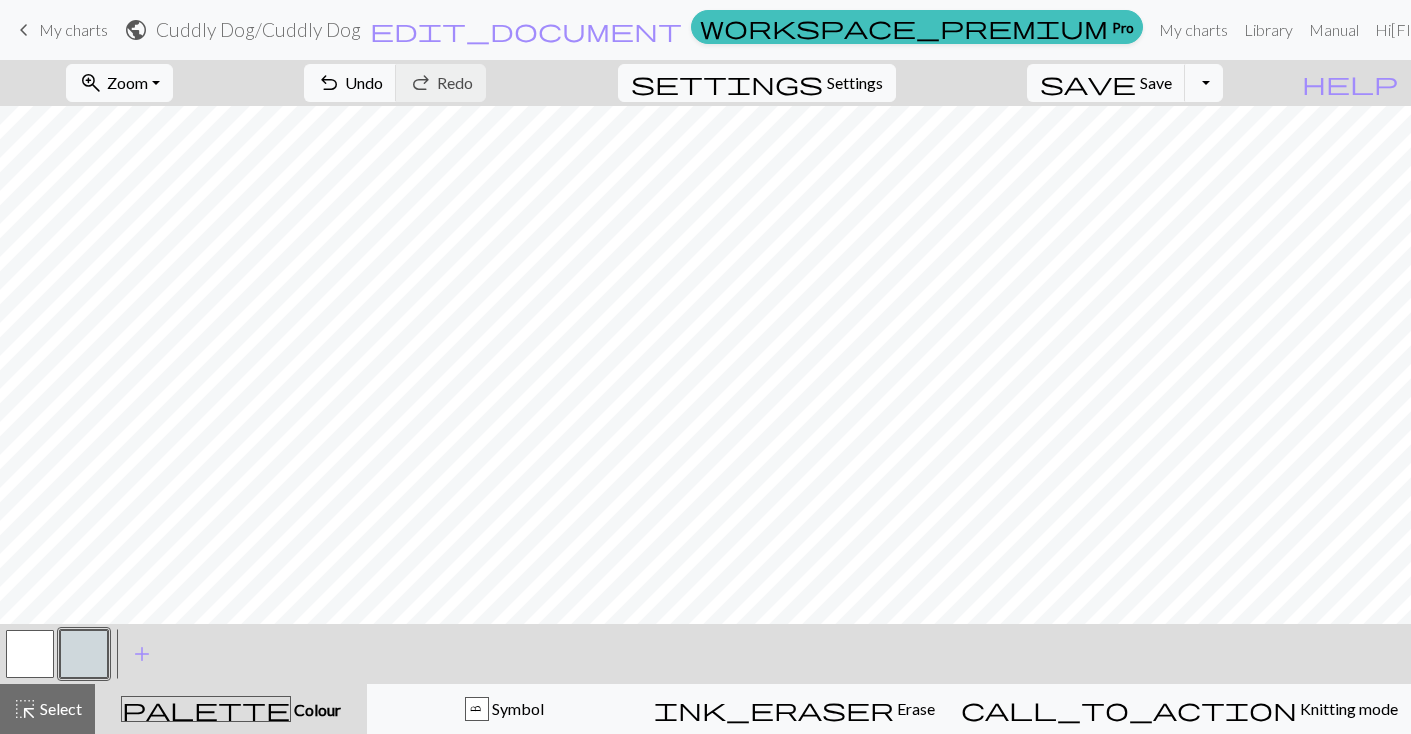 click at bounding box center (84, 654) 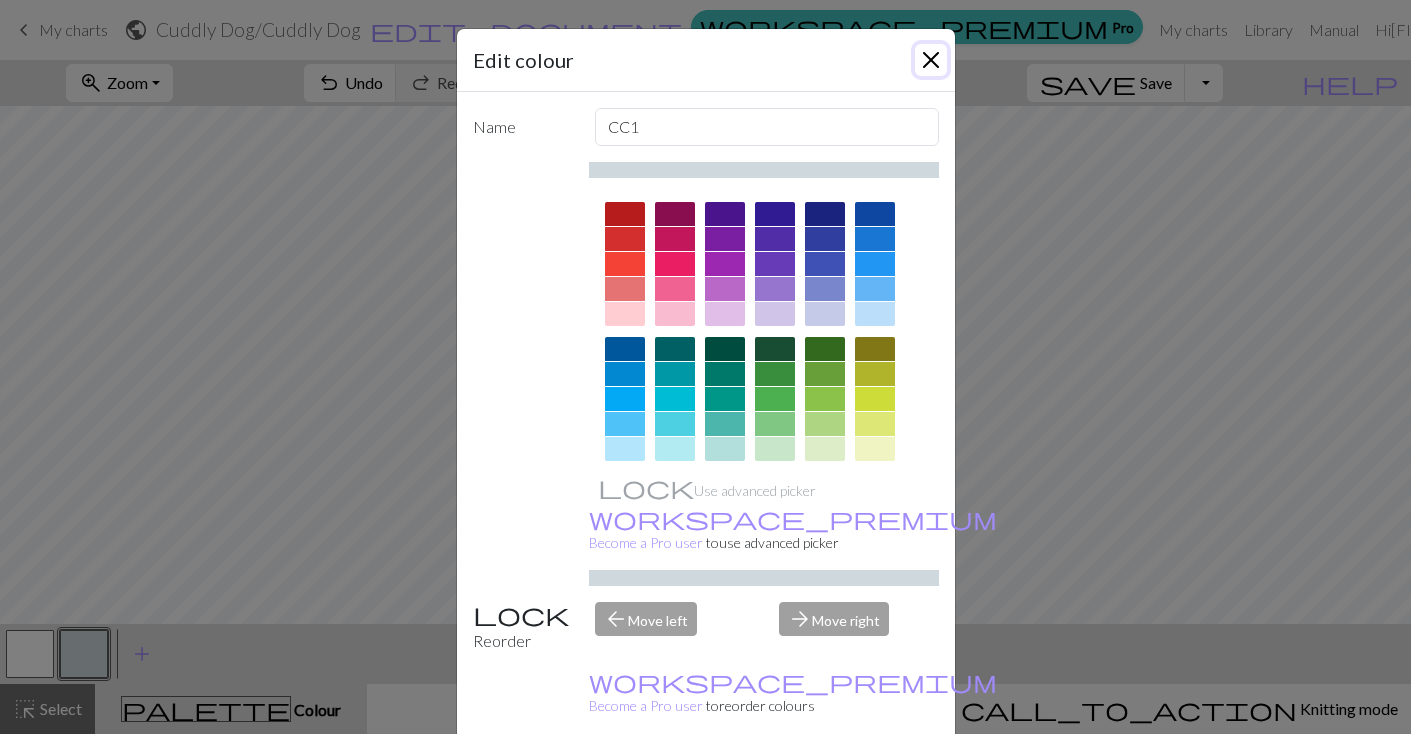 click at bounding box center (931, 60) 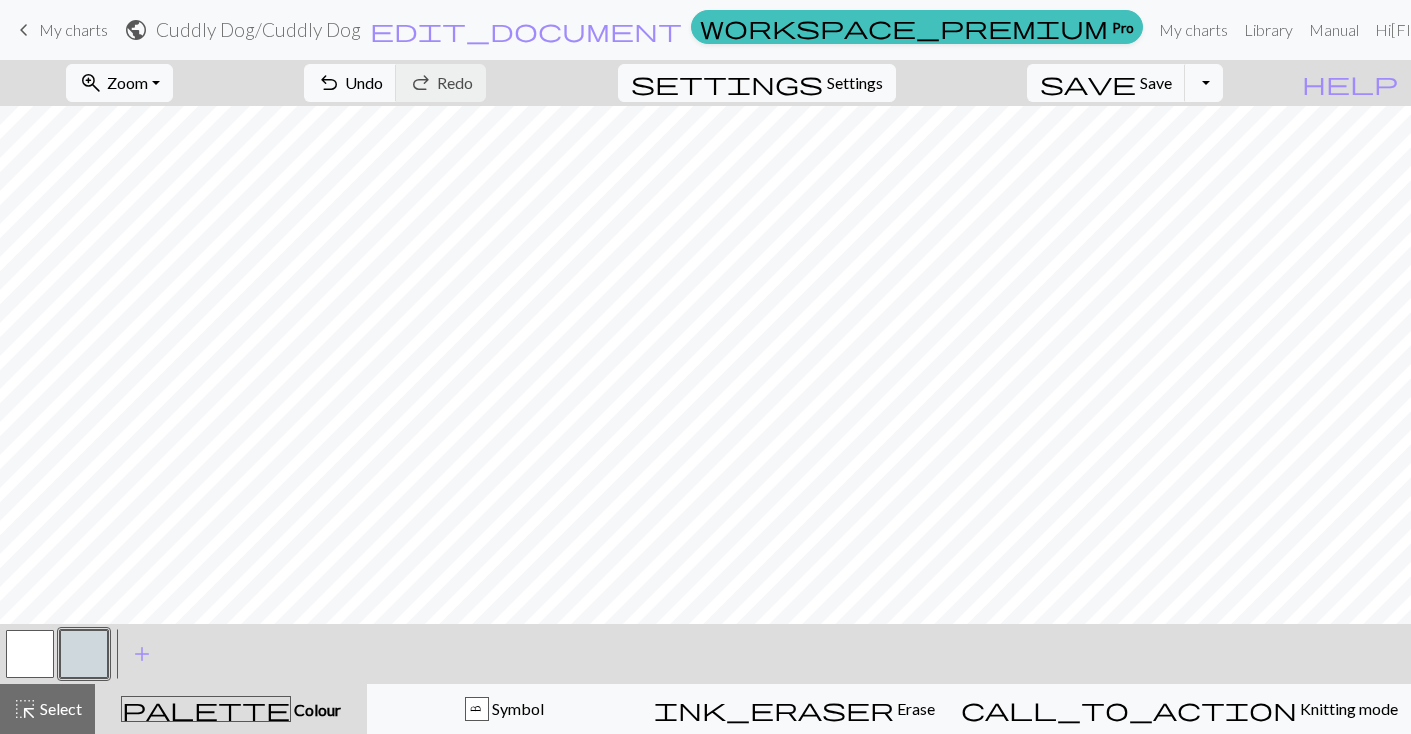 click at bounding box center (30, 654) 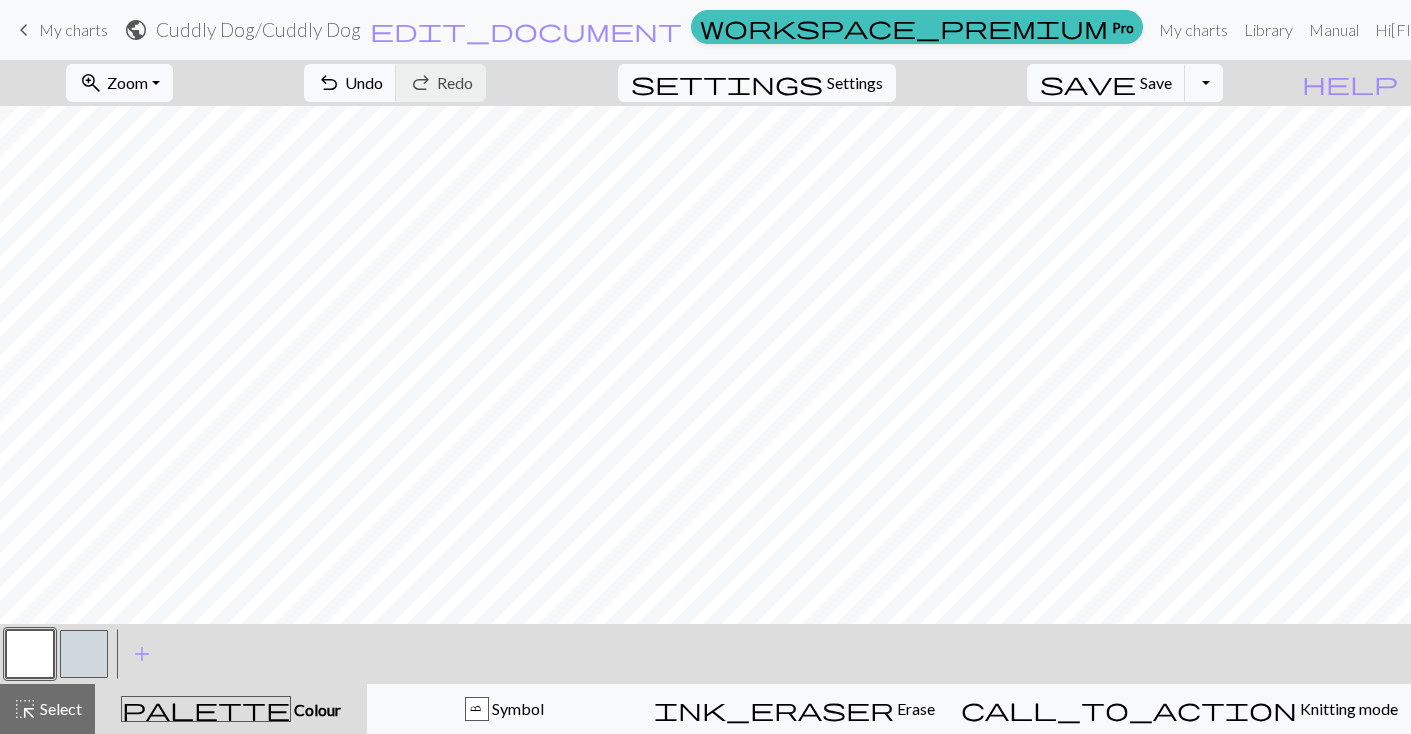 click at bounding box center (84, 654) 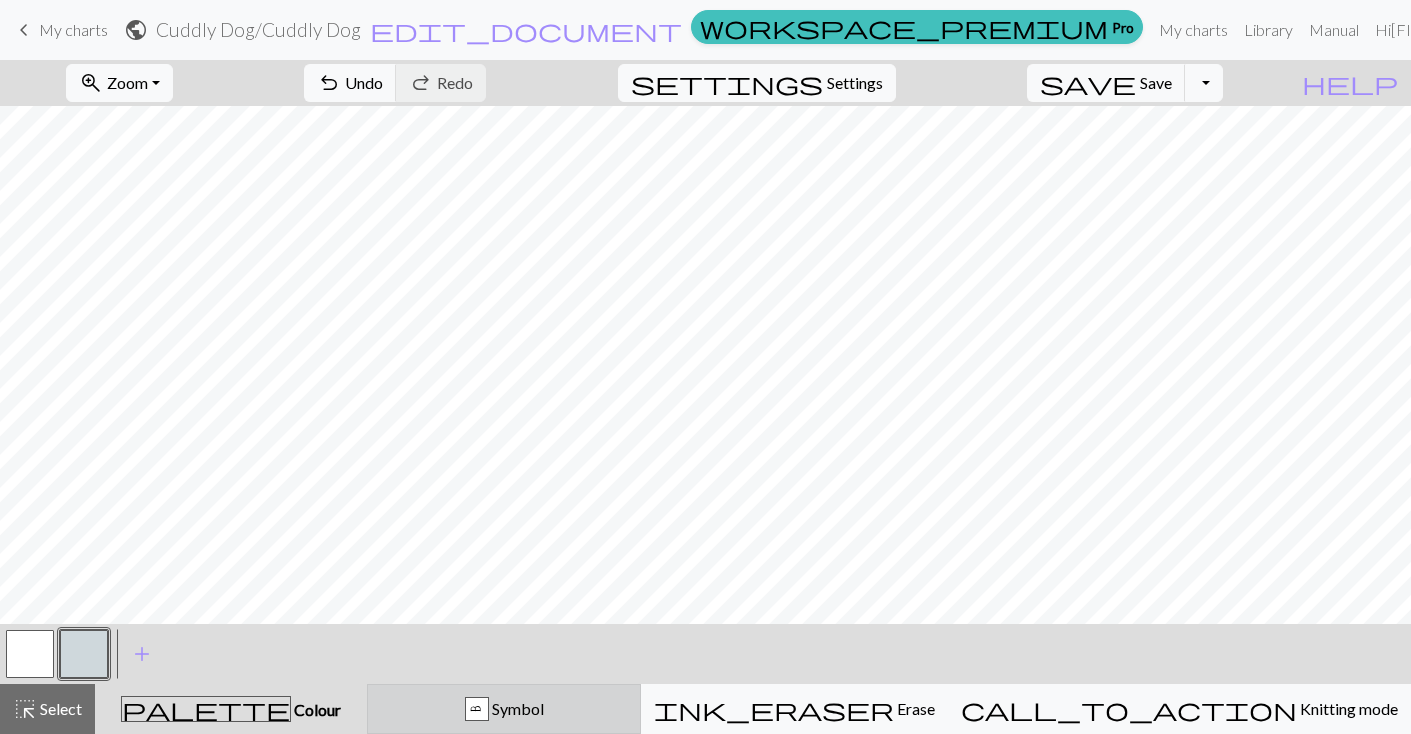 click on "c   Symbol" at bounding box center (504, 709) 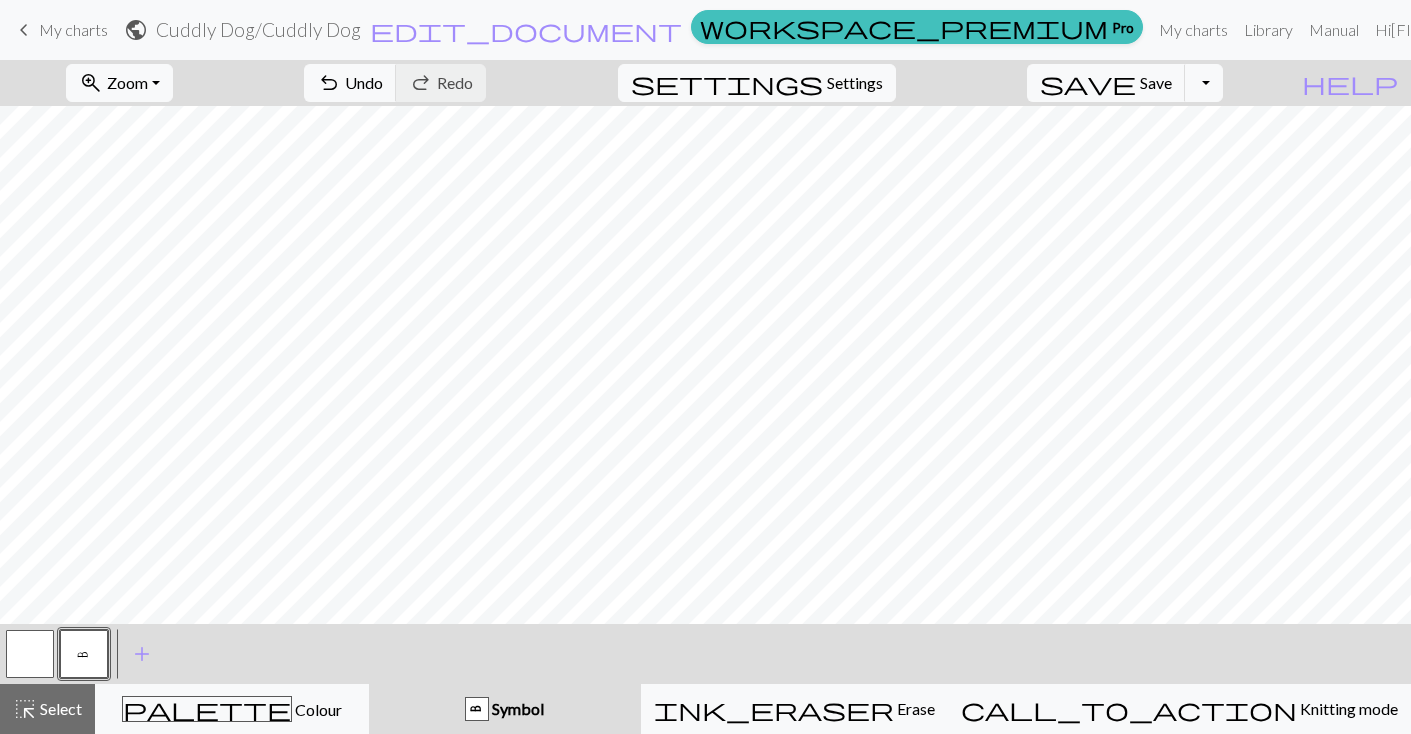 click on "Symbol" at bounding box center (516, 708) 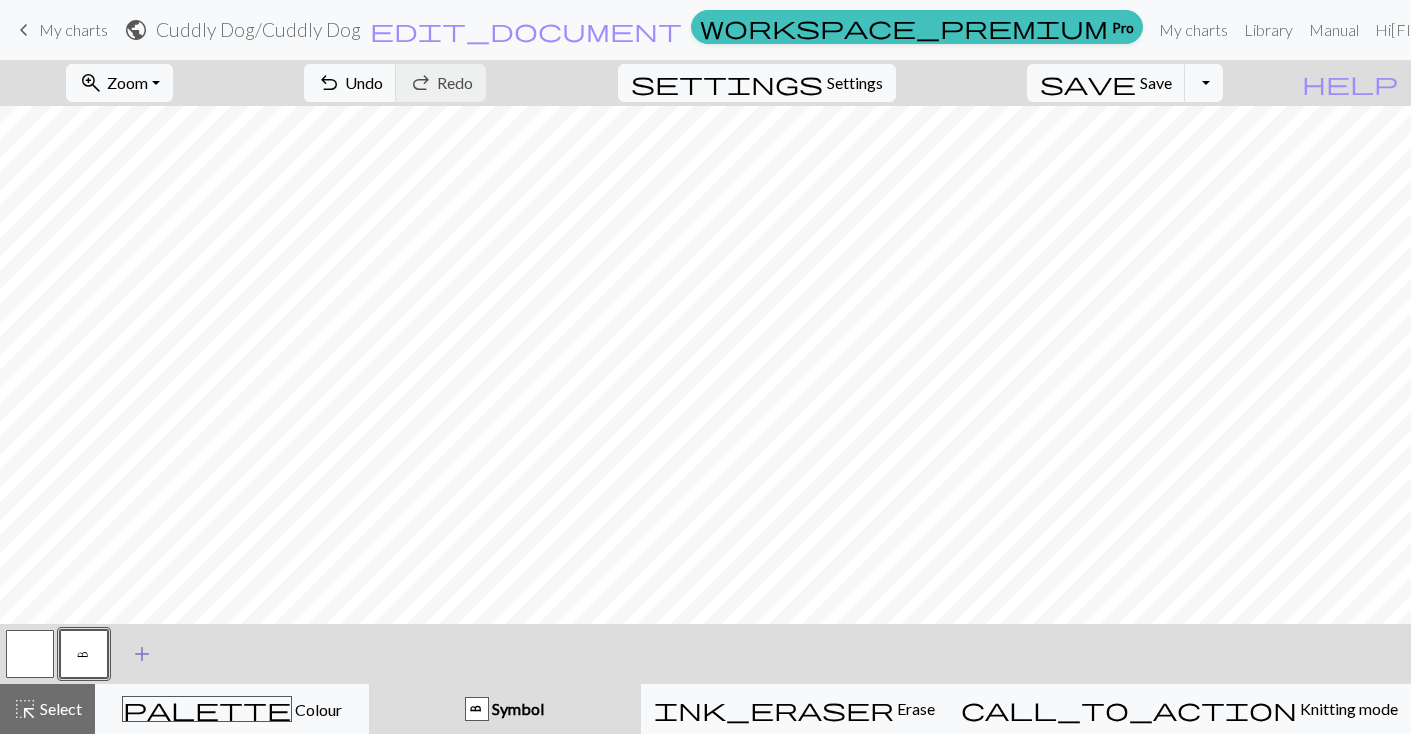 click on "add" at bounding box center (142, 654) 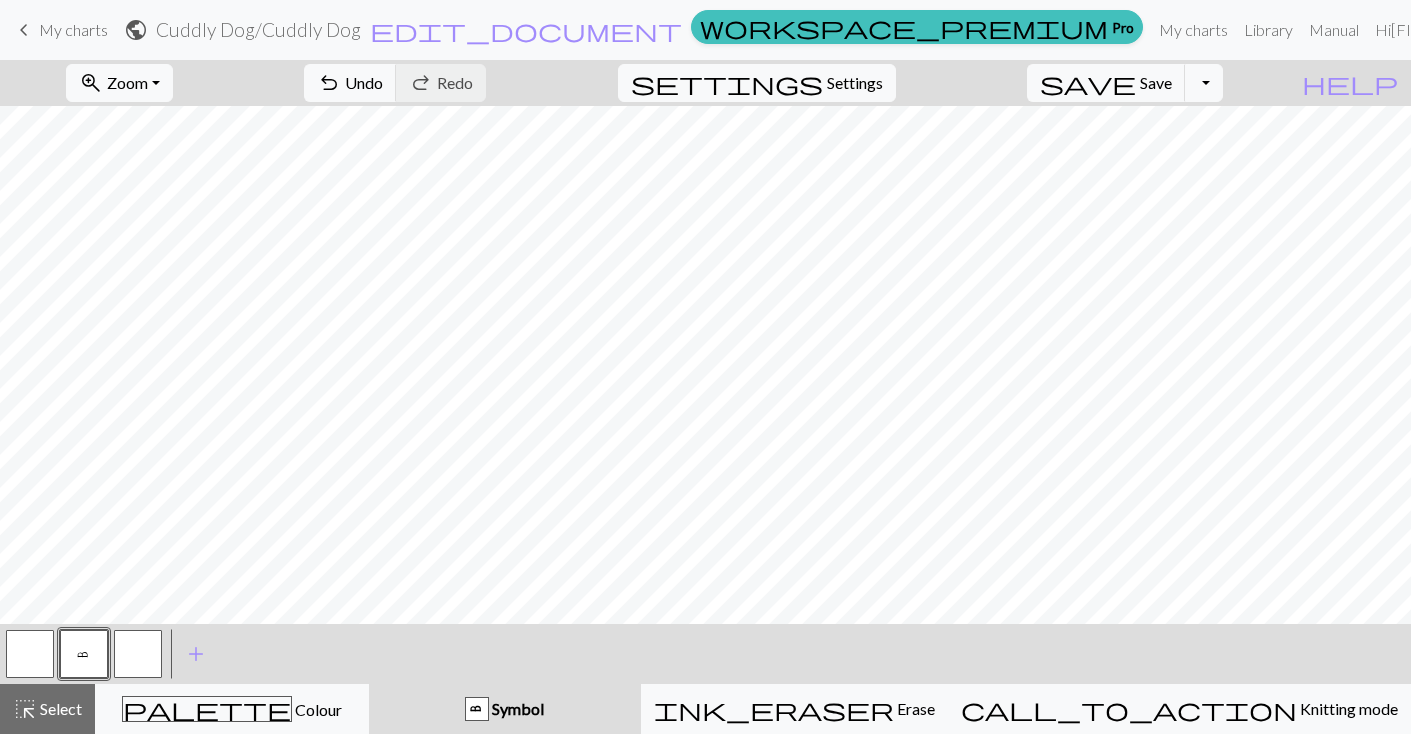 click at bounding box center (138, 654) 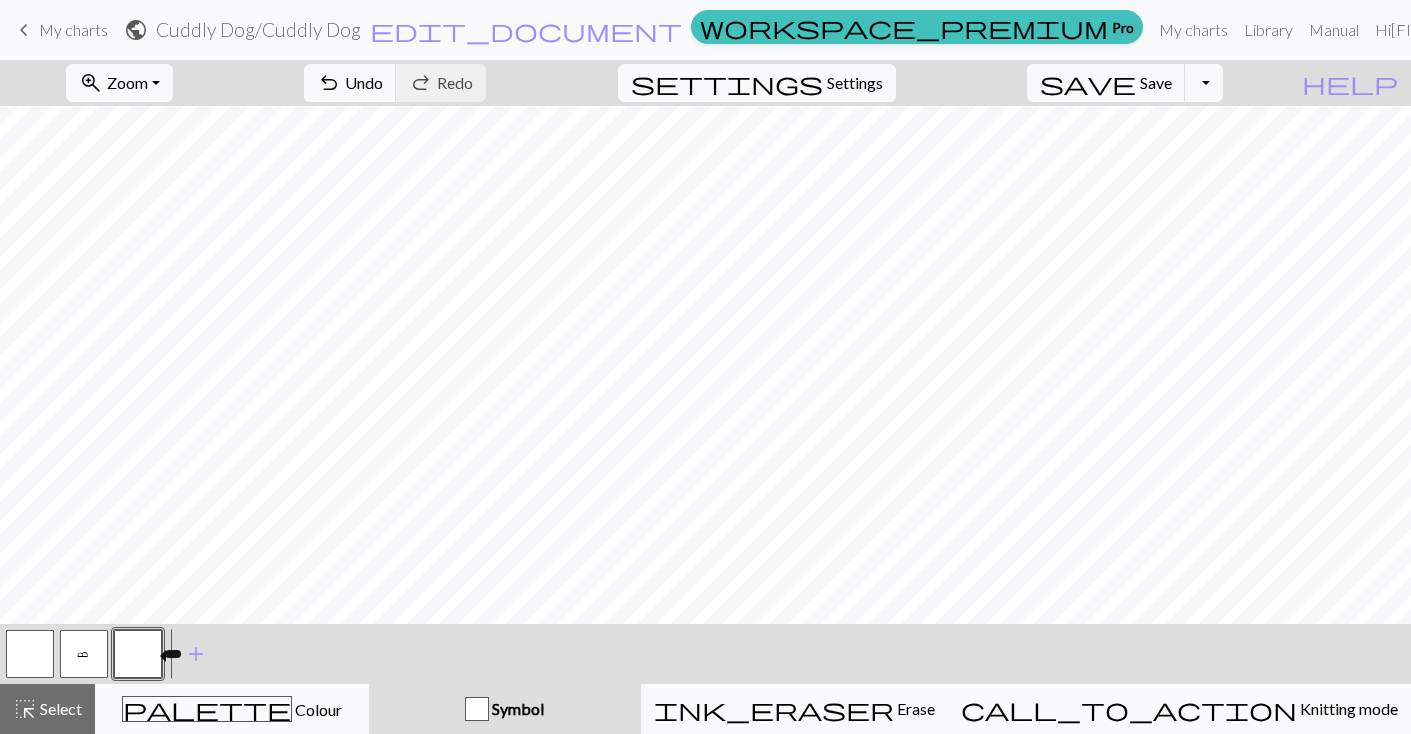 click at bounding box center [138, 654] 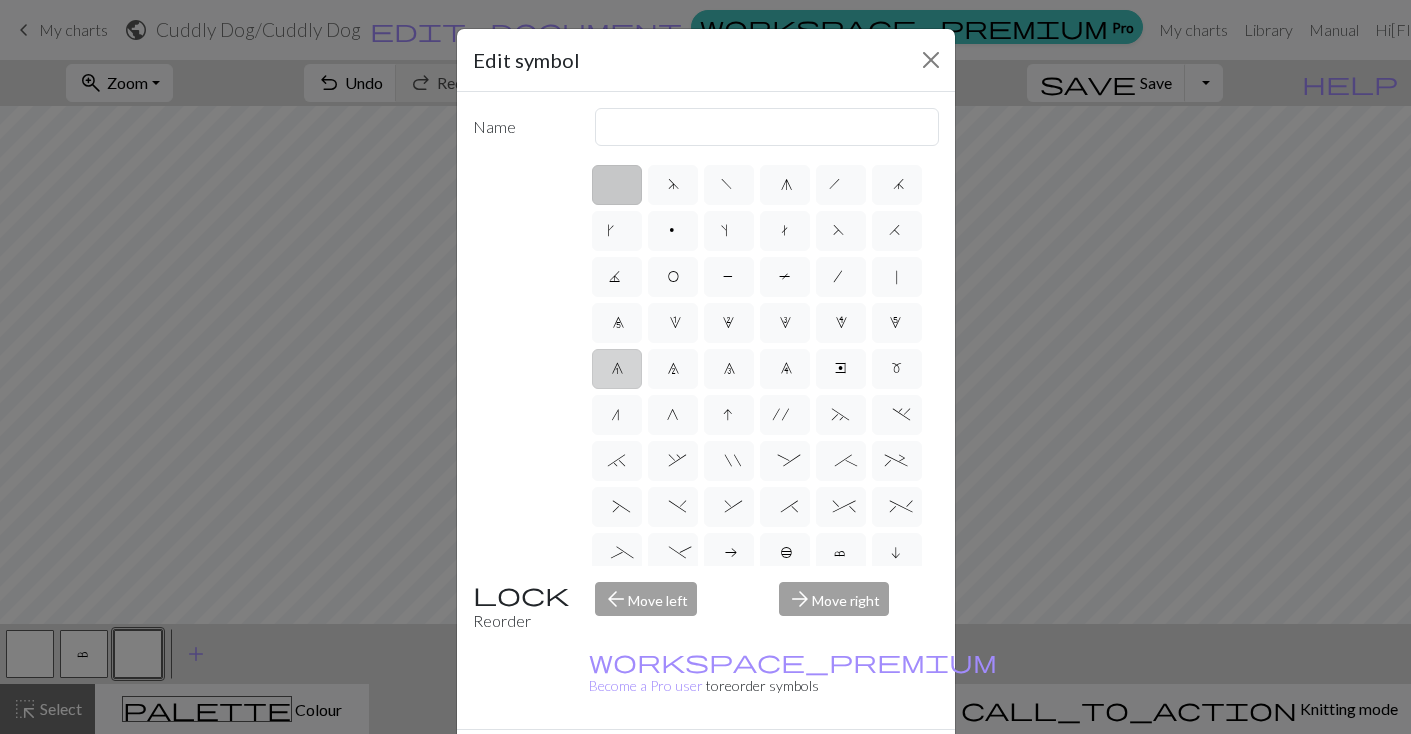 click on "6" at bounding box center [617, 369] 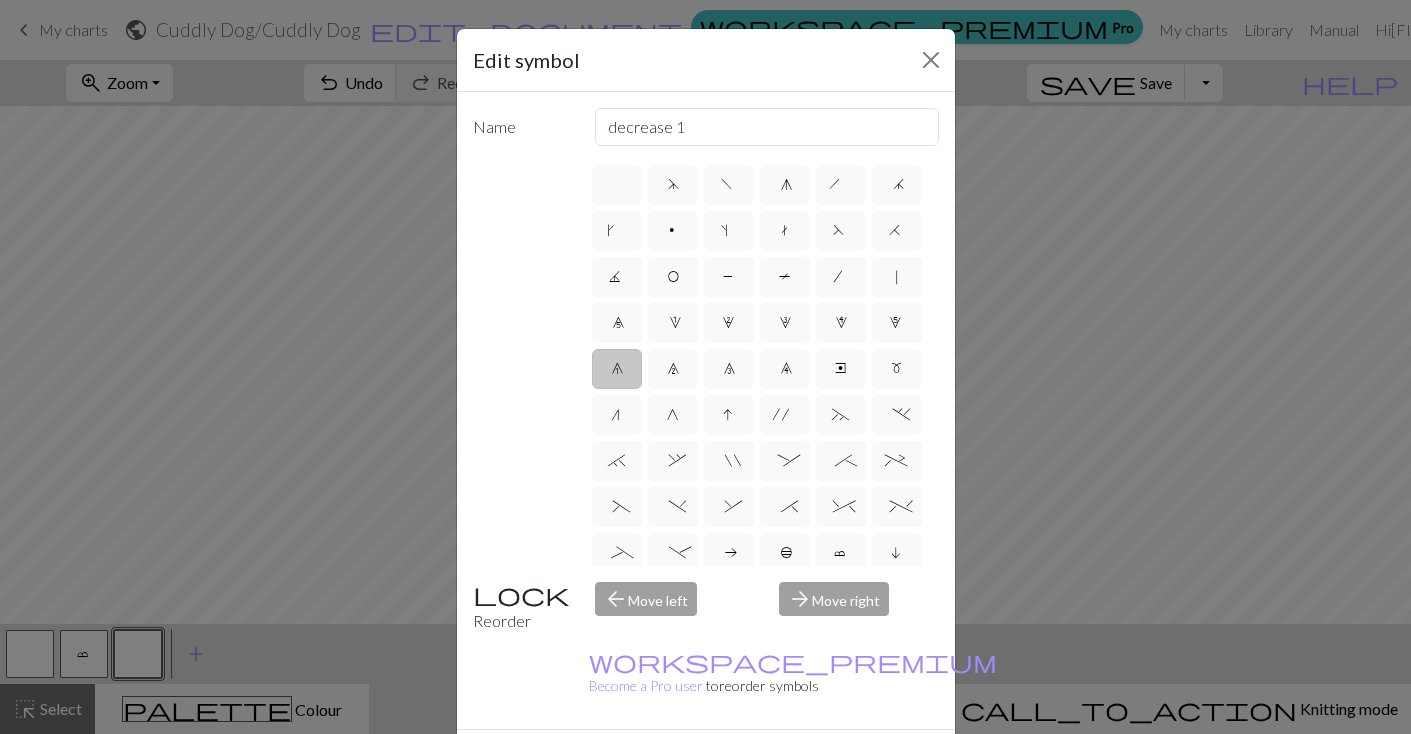 click on "Done" at bounding box center [826, 765] 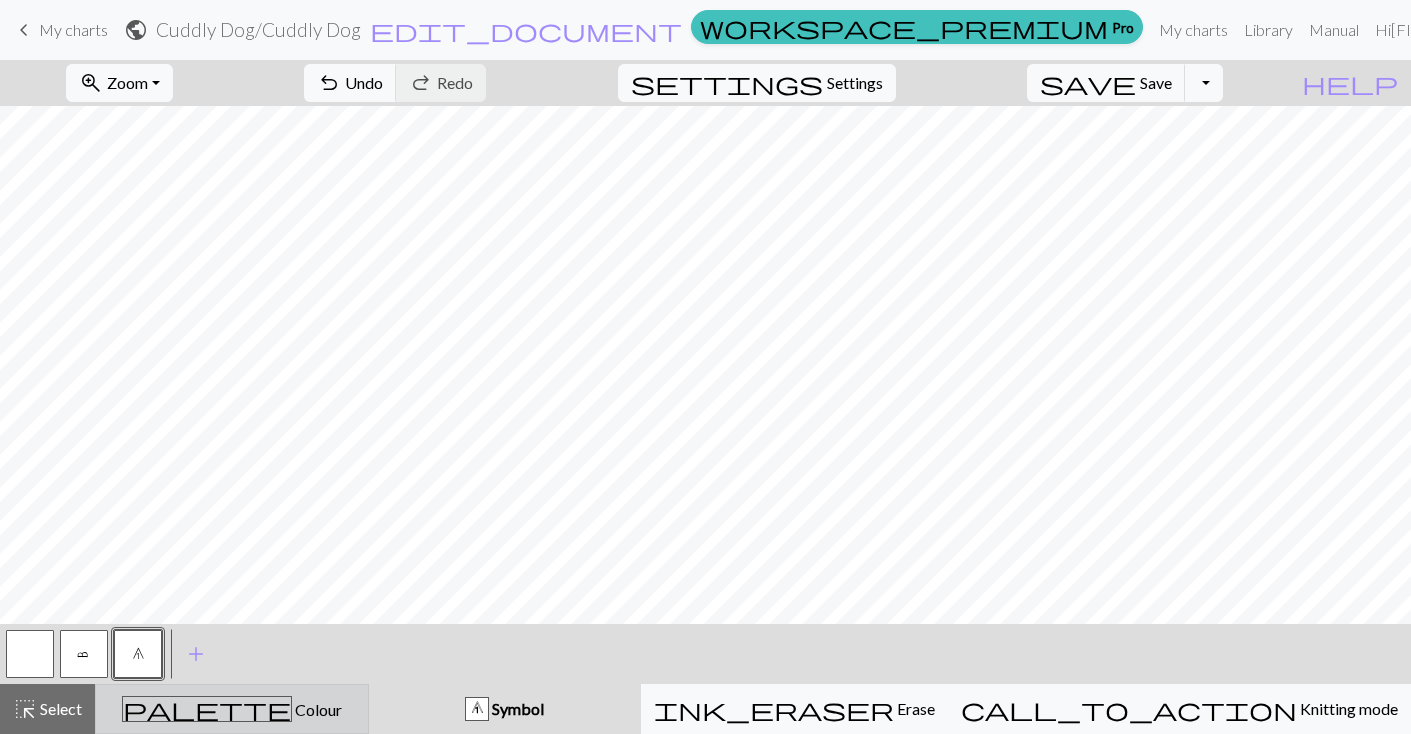 click on "palette   Colour   Colour" at bounding box center [232, 709] 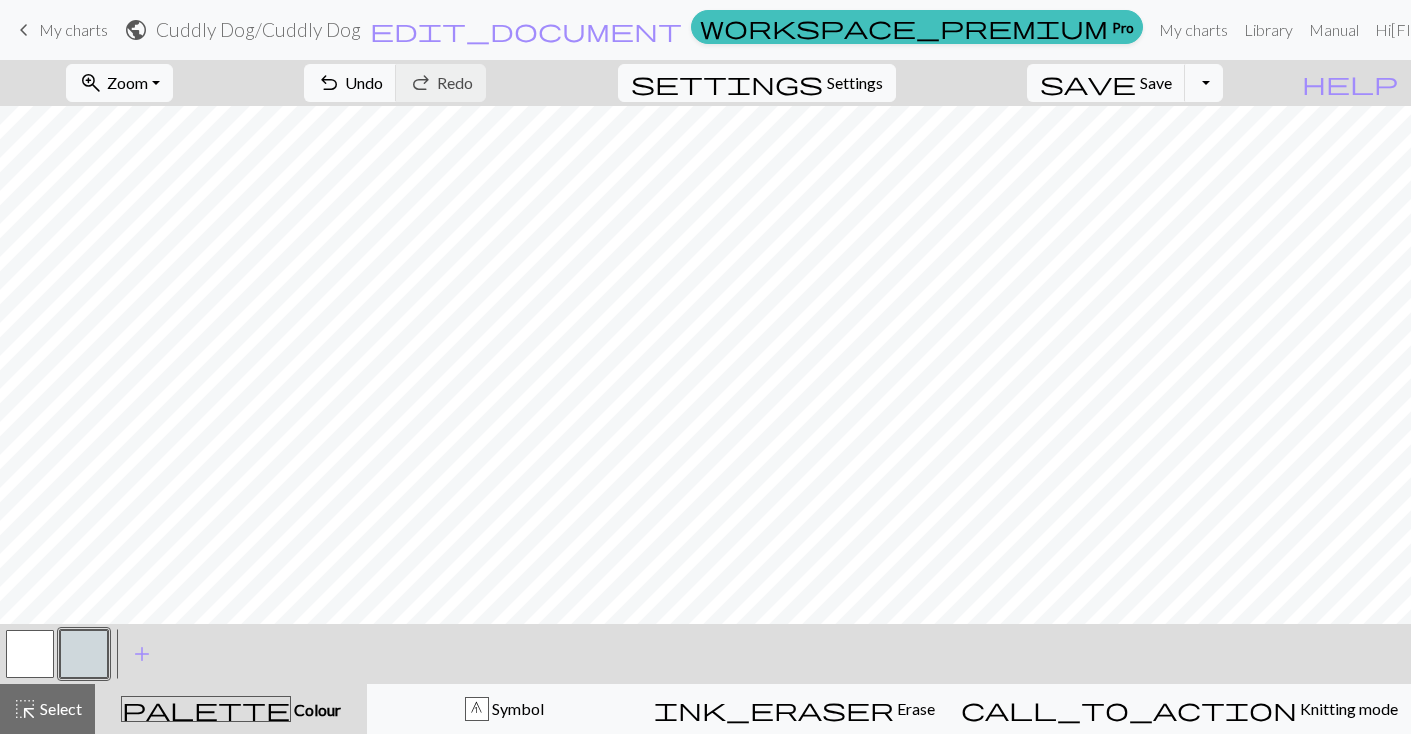 click at bounding box center (84, 654) 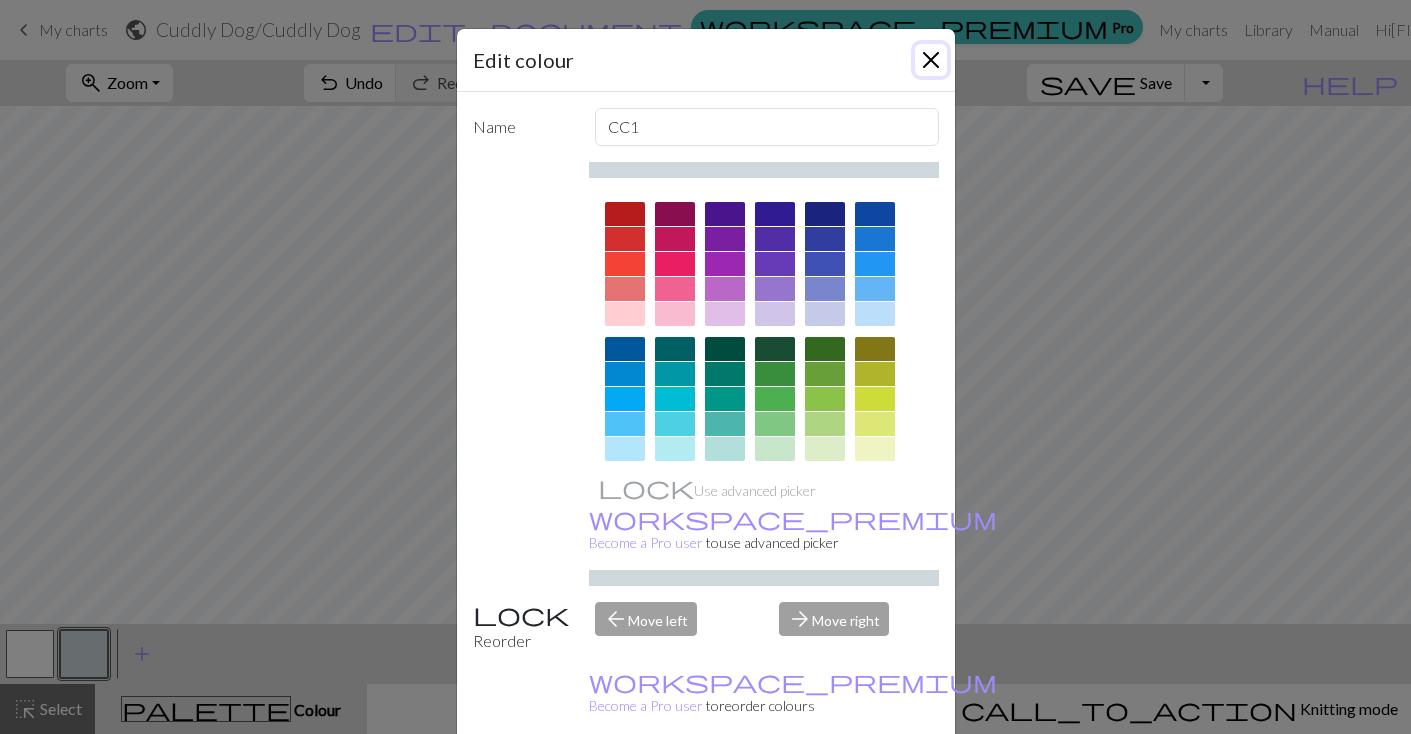 click at bounding box center (931, 60) 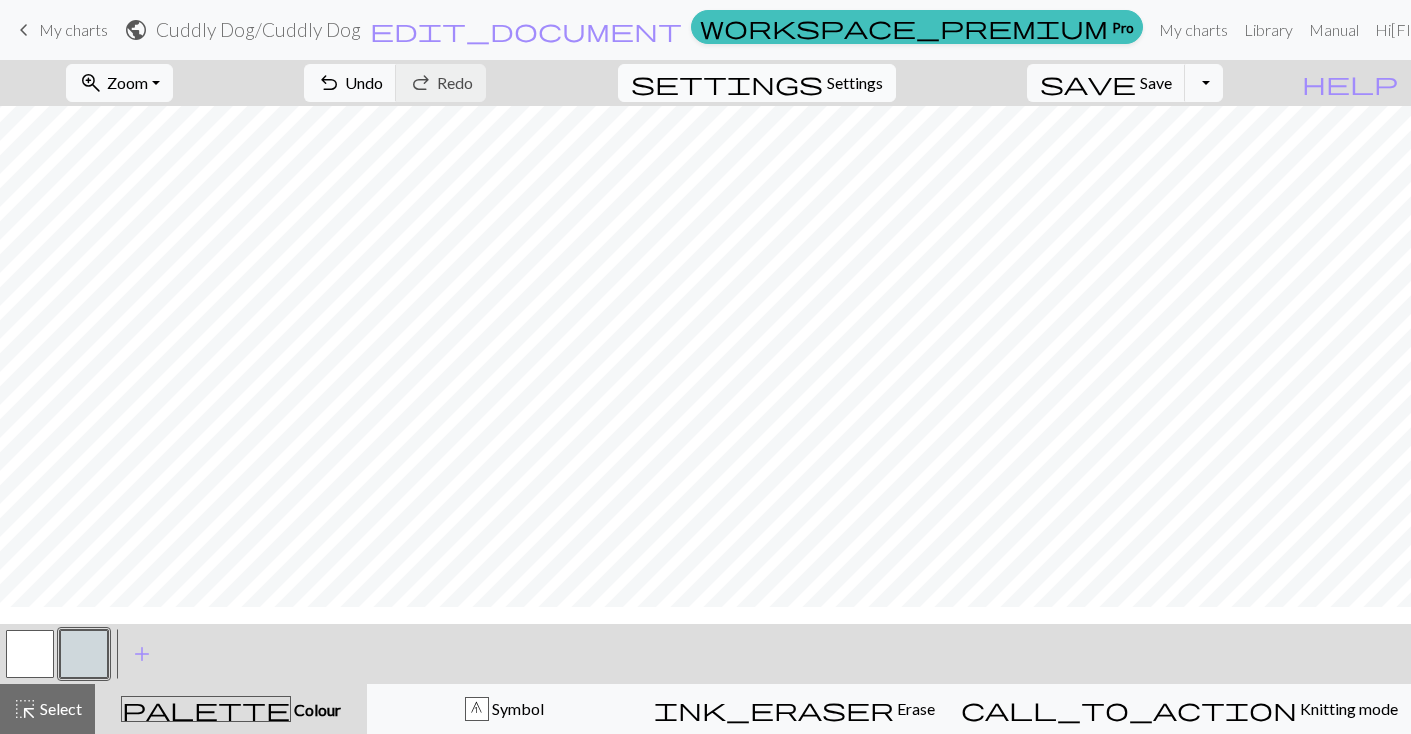 scroll, scrollTop: 57, scrollLeft: 0, axis: vertical 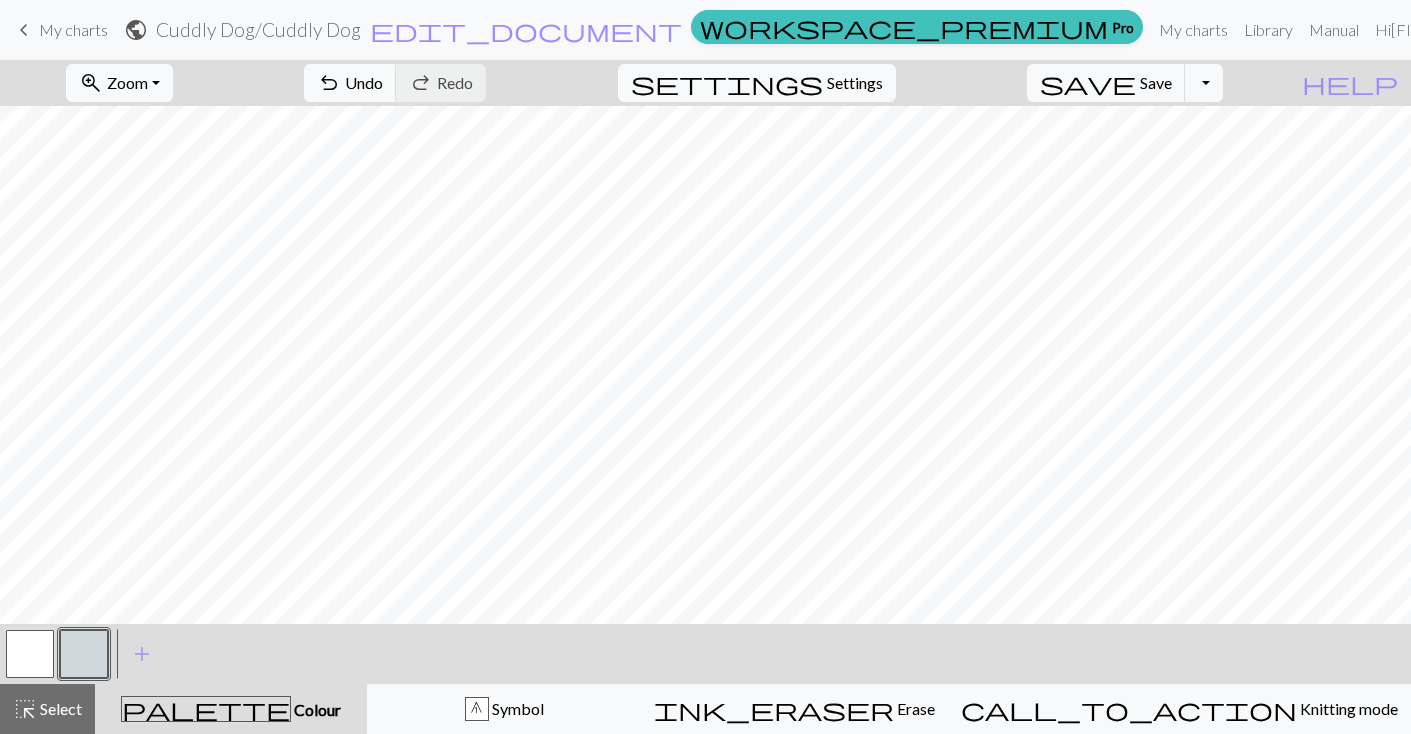 click at bounding box center (30, 654) 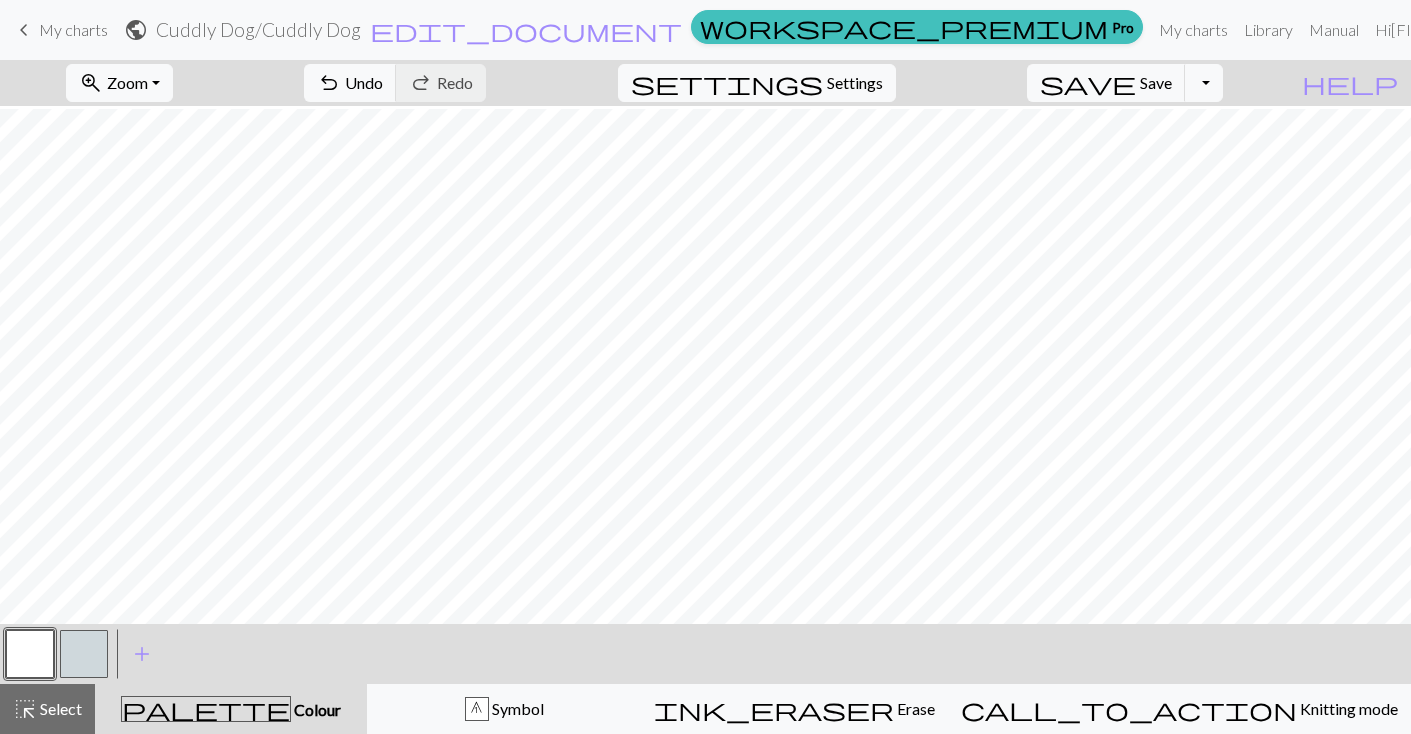 scroll, scrollTop: 129, scrollLeft: 0, axis: vertical 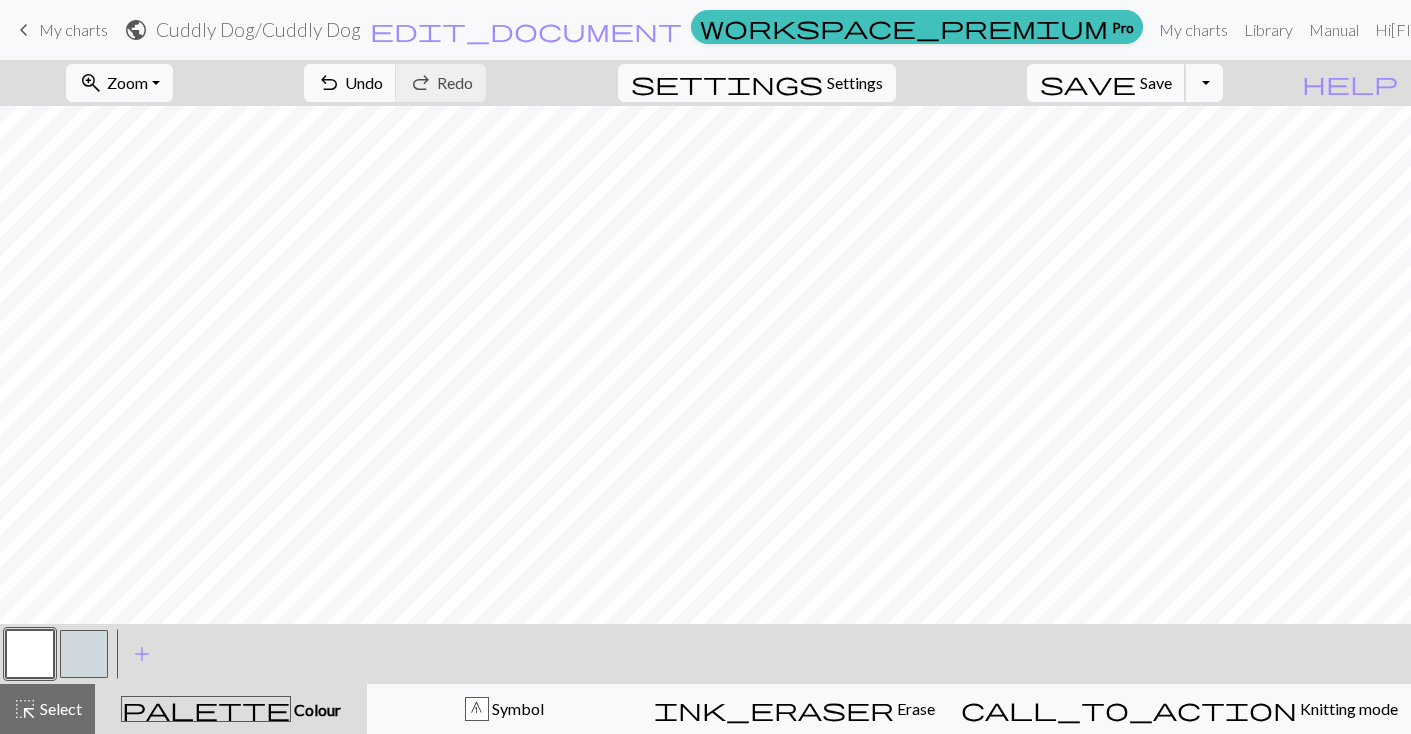 click on "save Save Save" at bounding box center [1106, 83] 